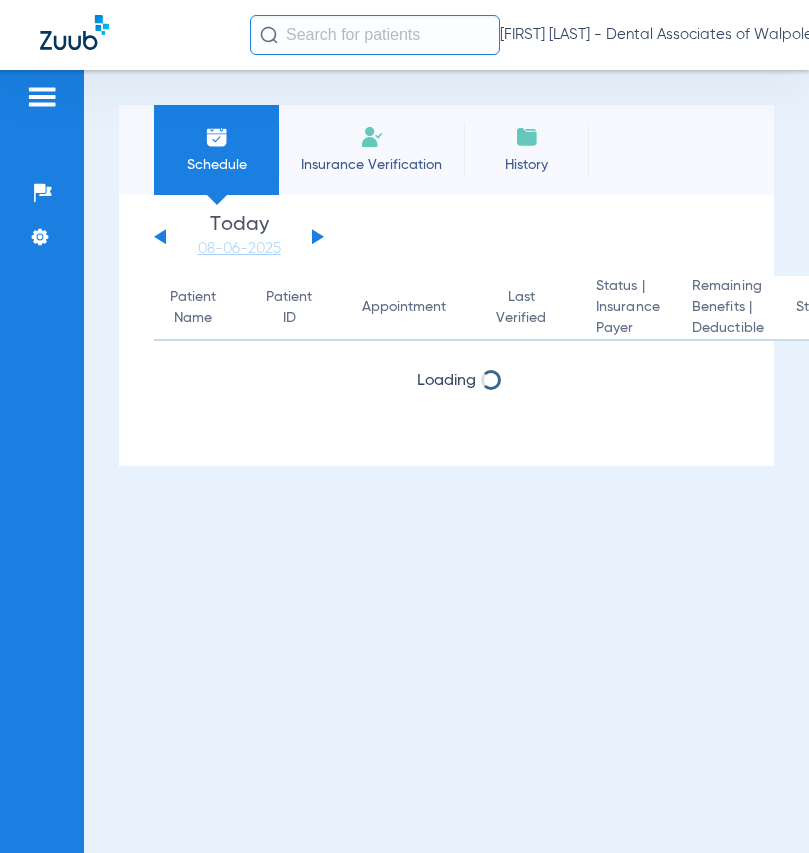 scroll, scrollTop: 0, scrollLeft: 0, axis: both 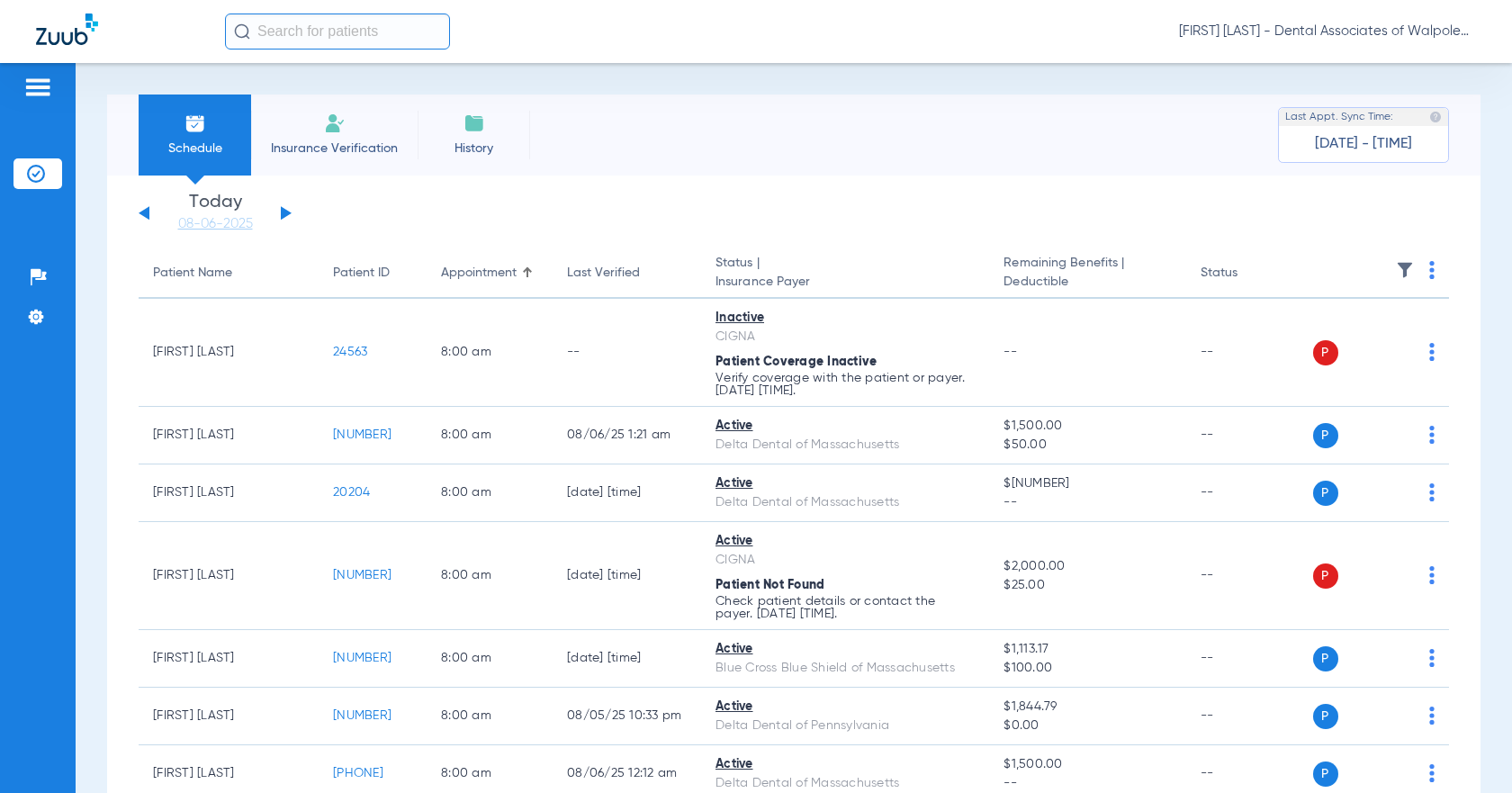 click 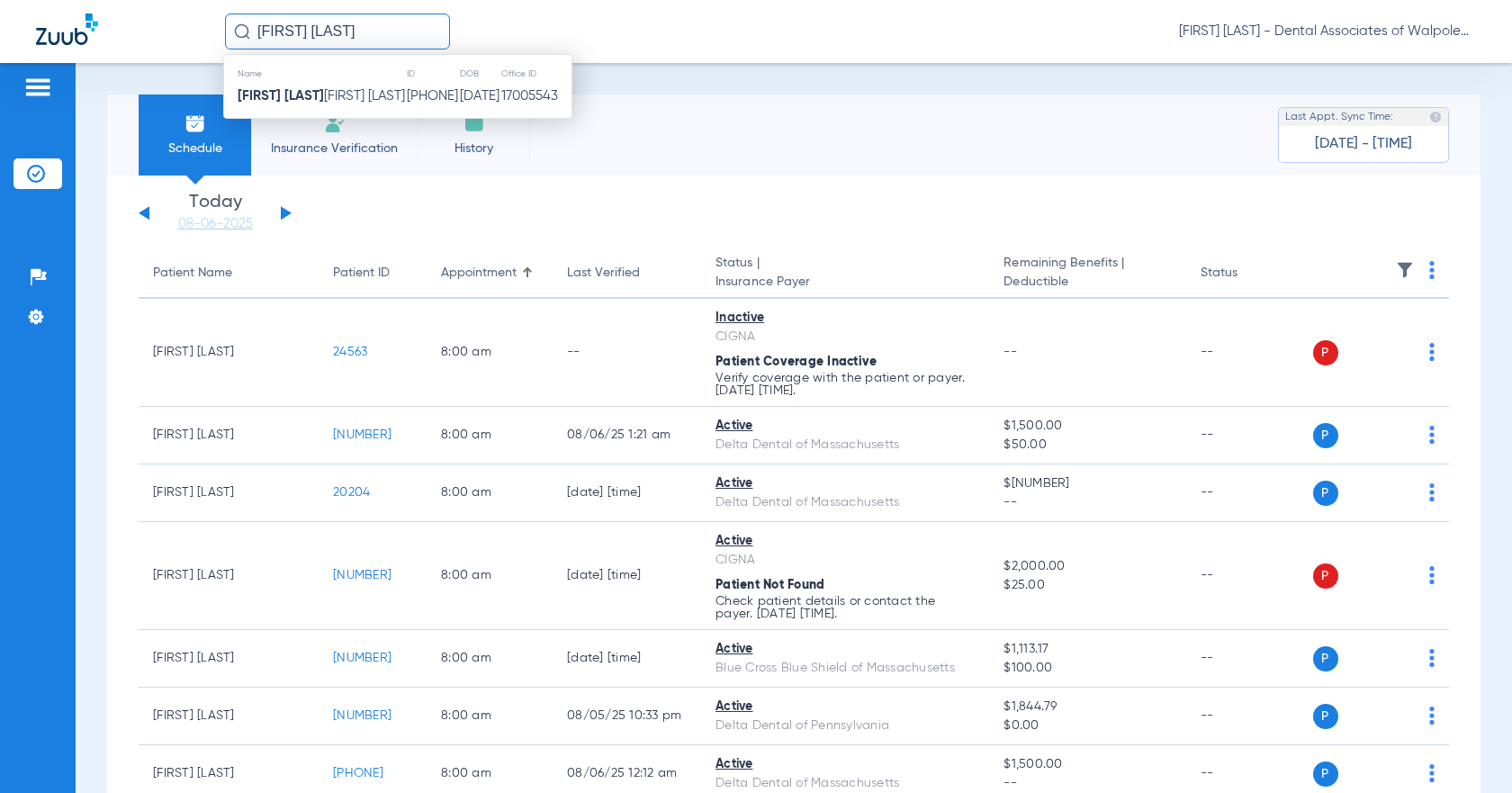 click on "[FIRST] [LAST] [LAST]" 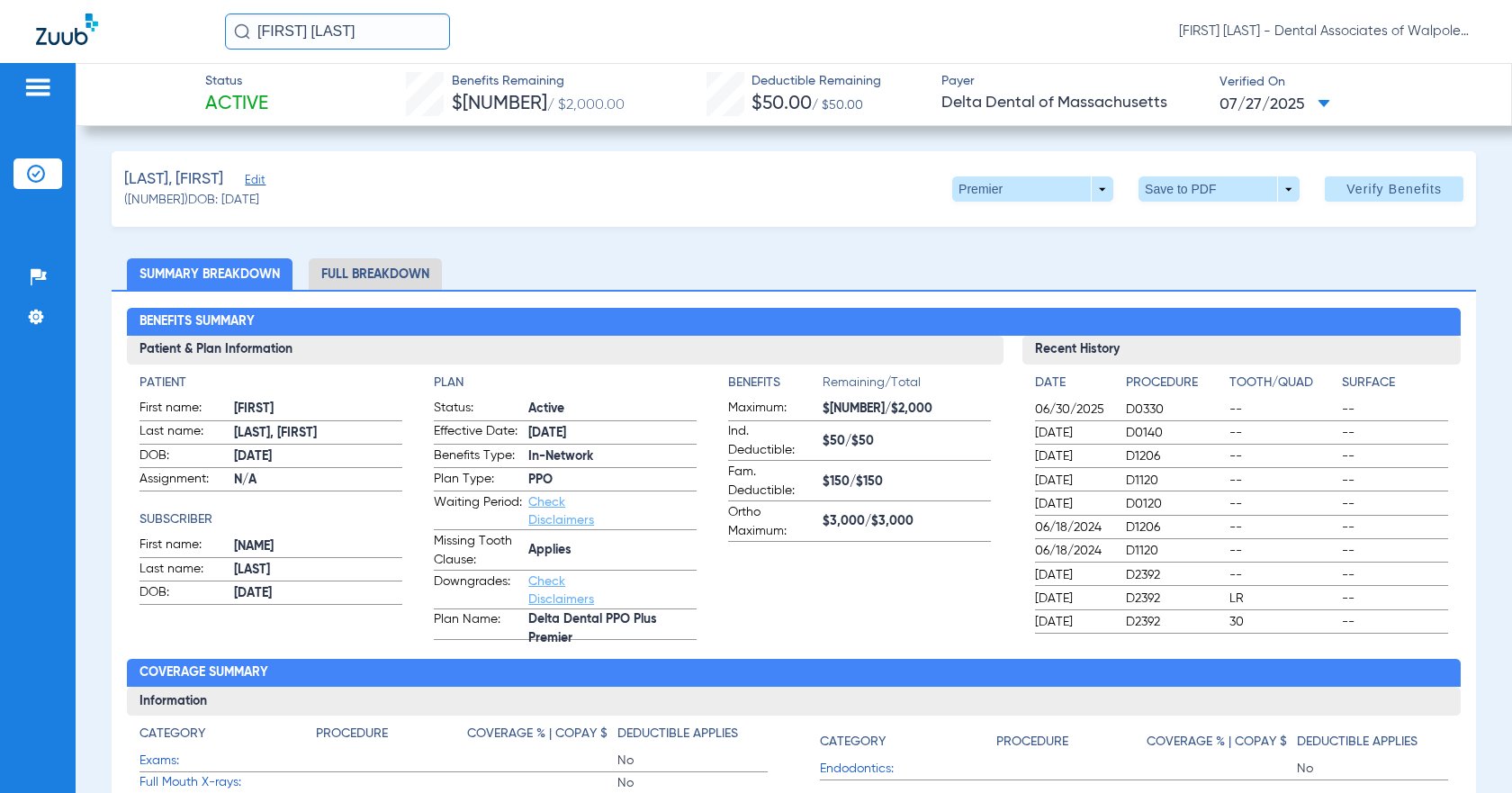 click on "Full Breakdown" 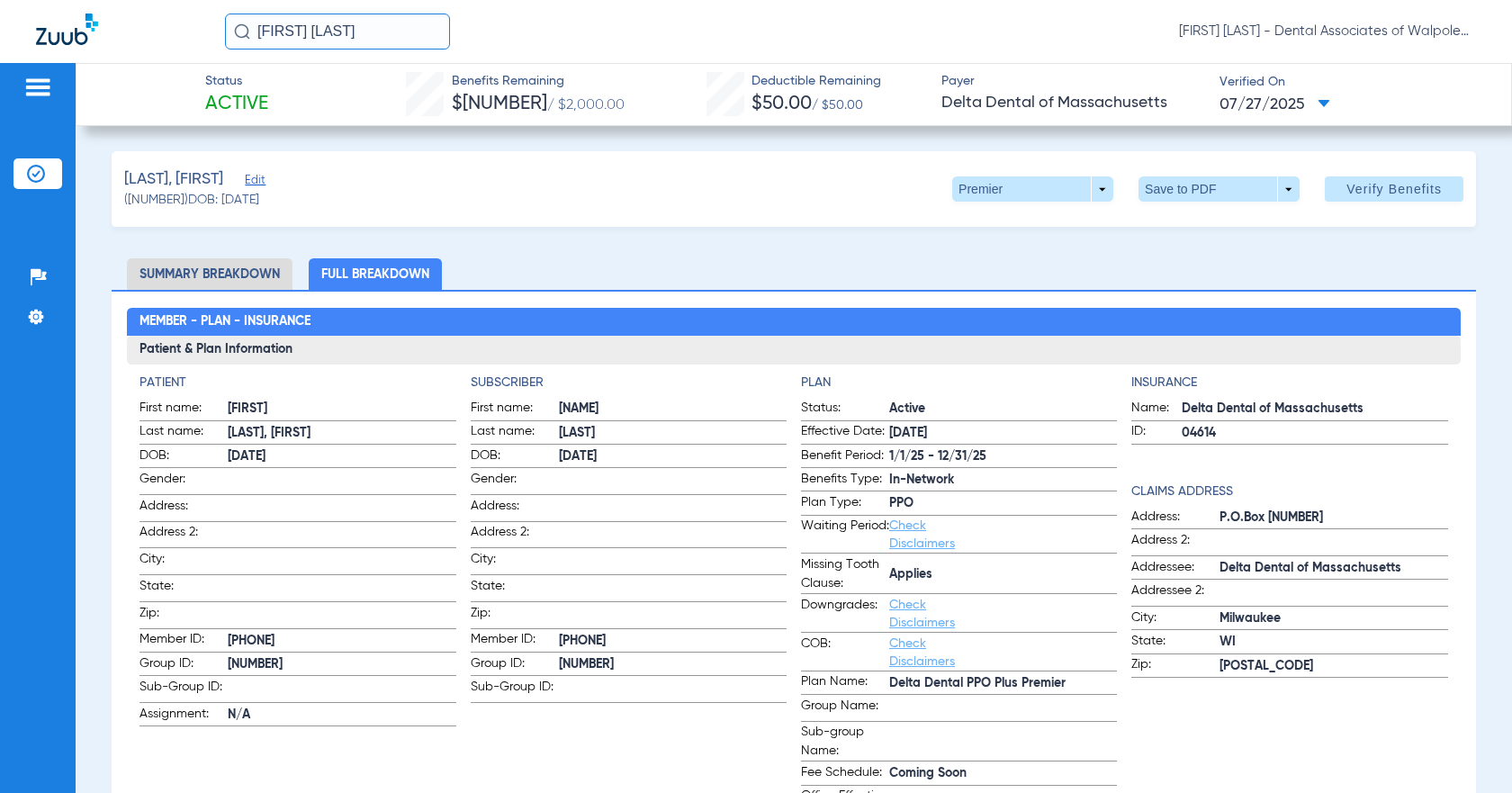 click on "Full Breakdown" 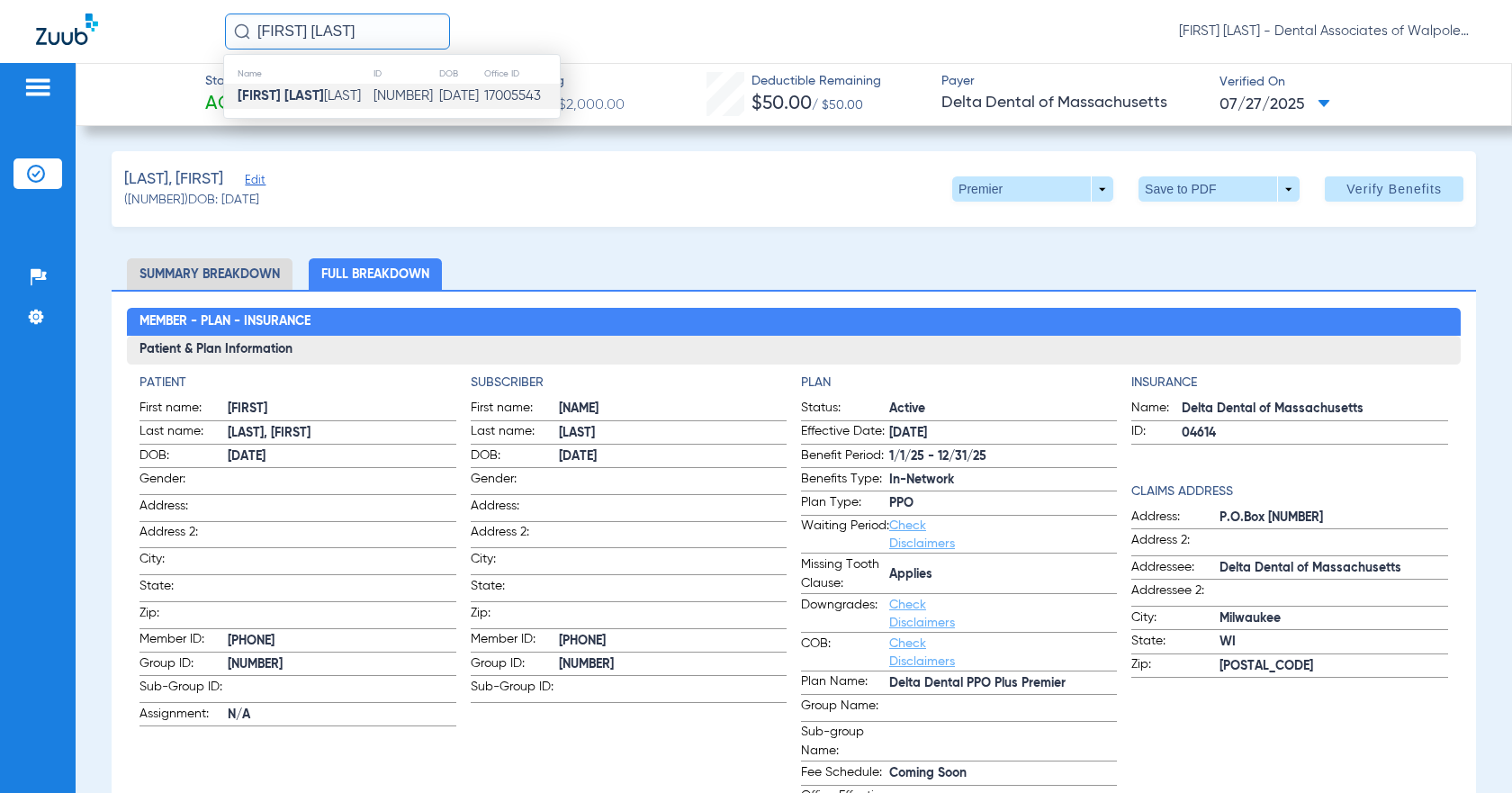 click on "[FIRST] [LAST]" 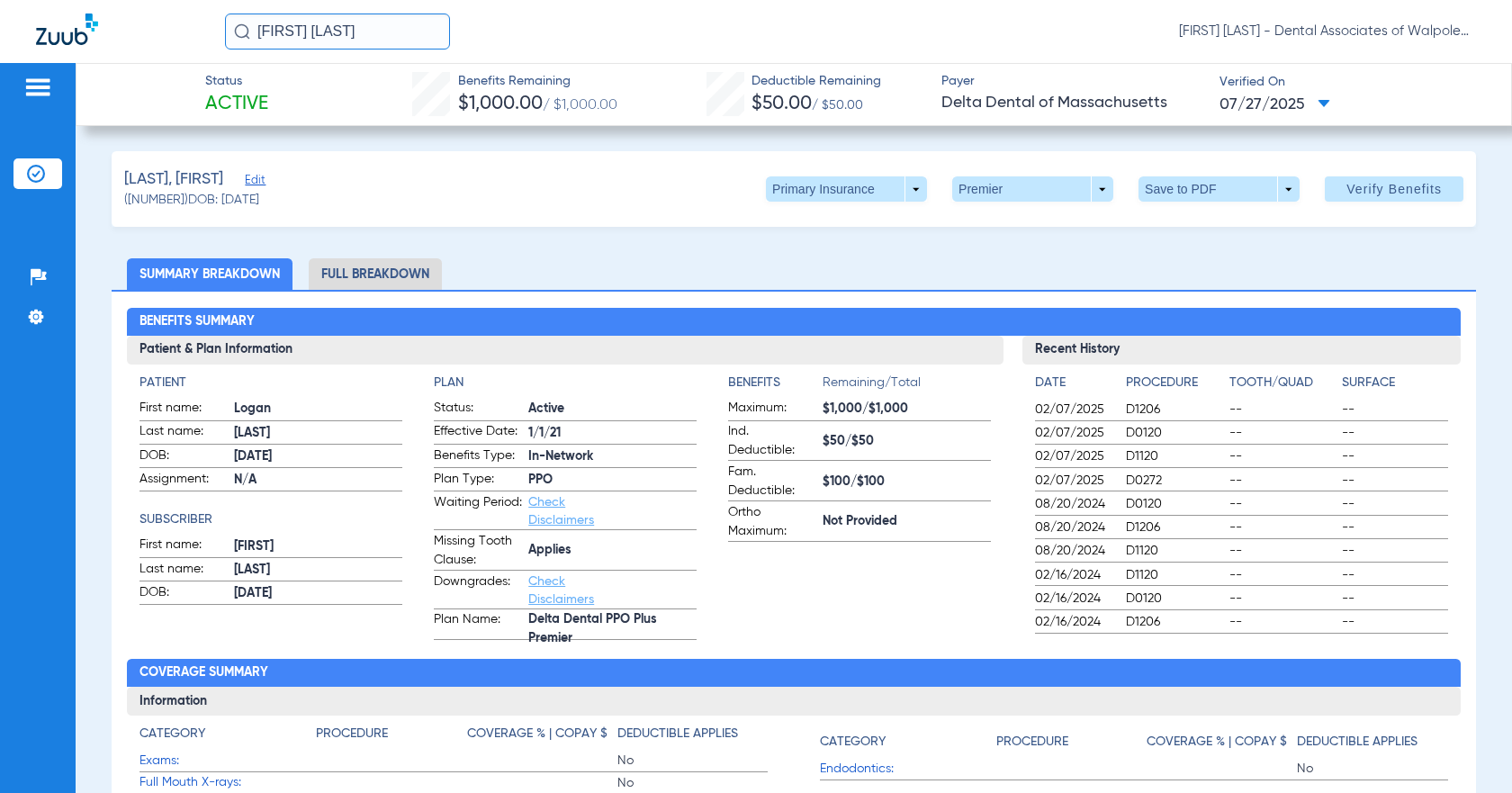 click on "Full Breakdown" 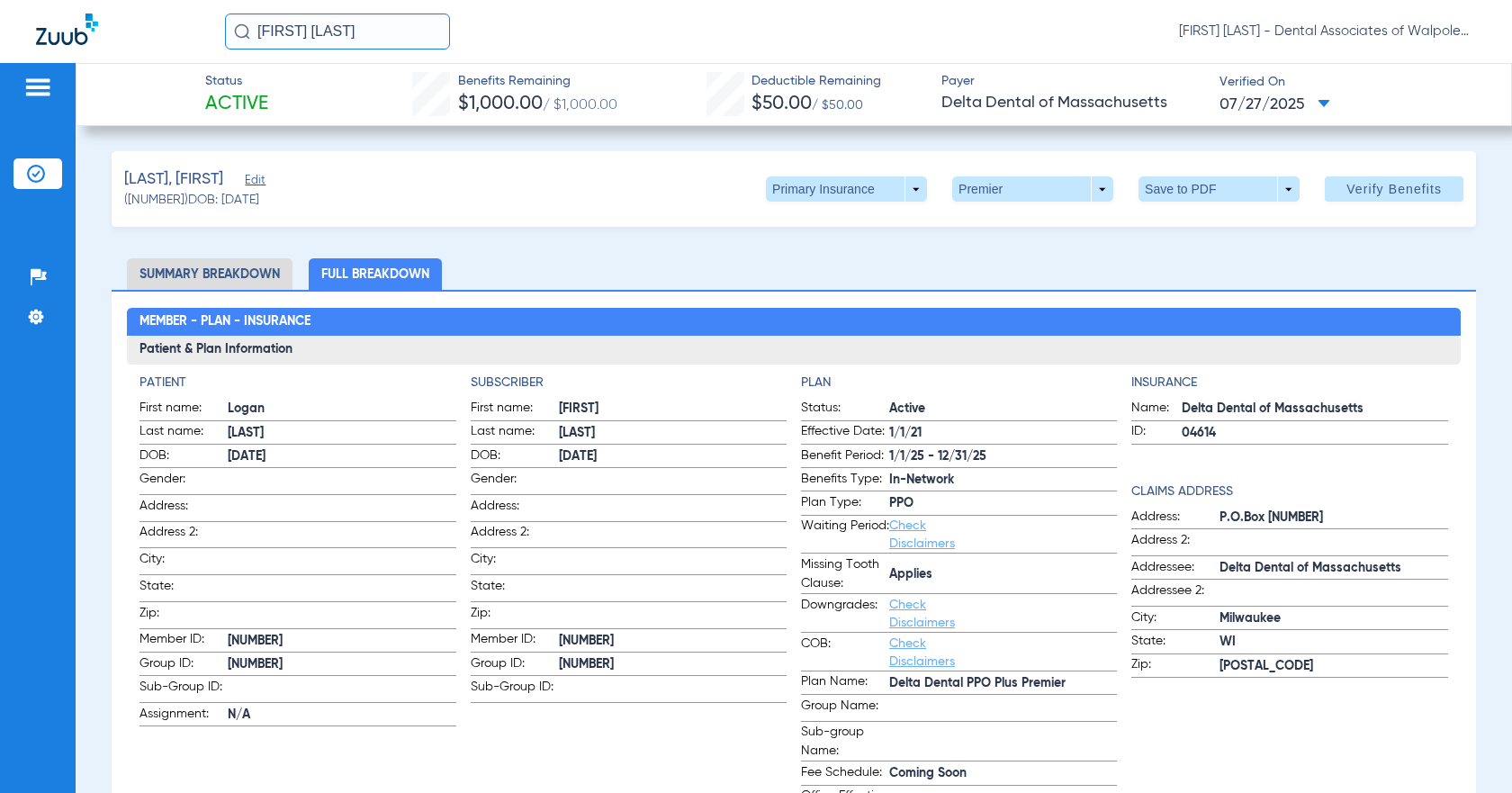 drag, startPoint x: 311, startPoint y: 30, endPoint x: 445, endPoint y: 44, distance: 134.72936 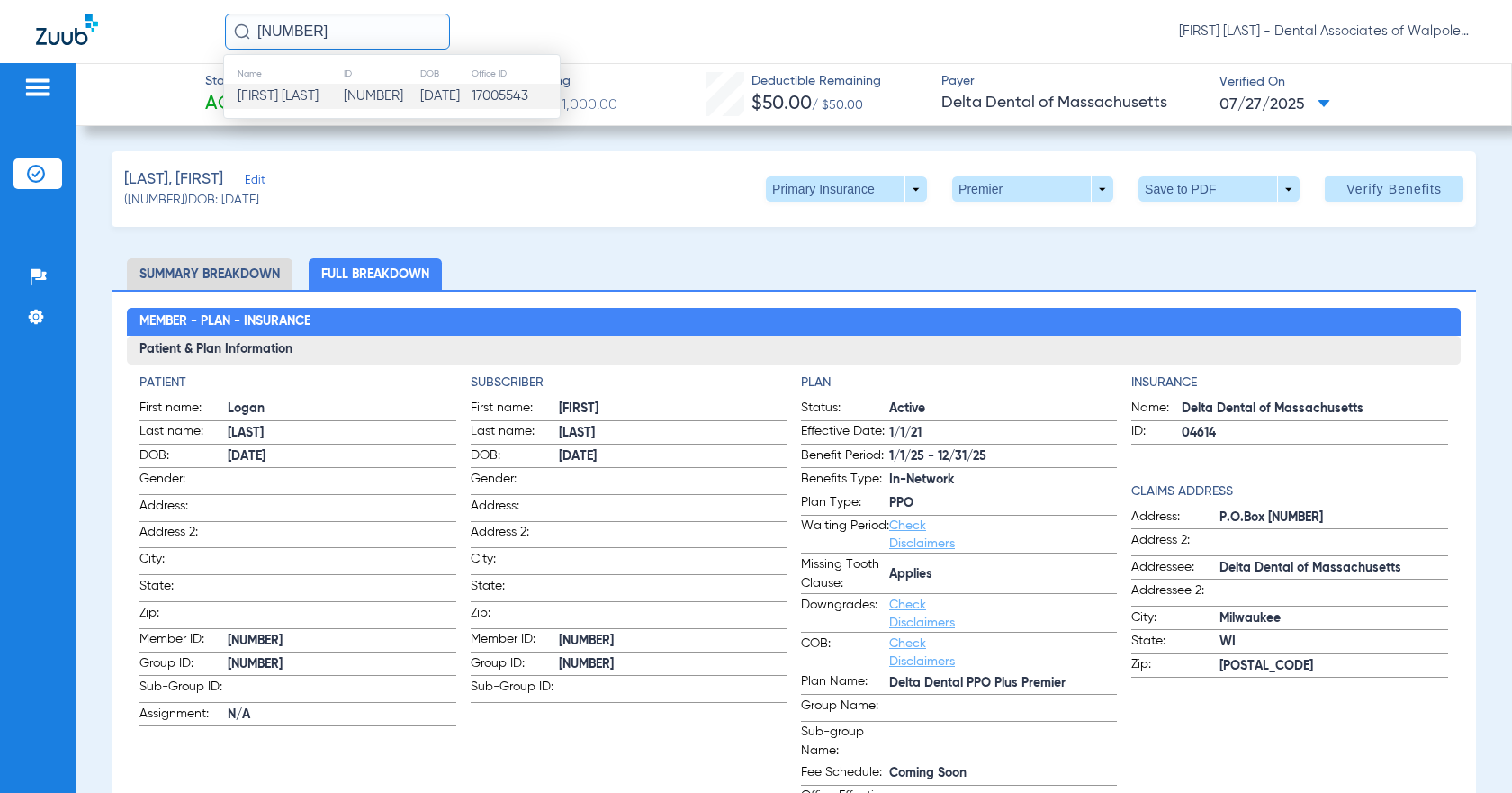click on "[FIRST] [LAST]" 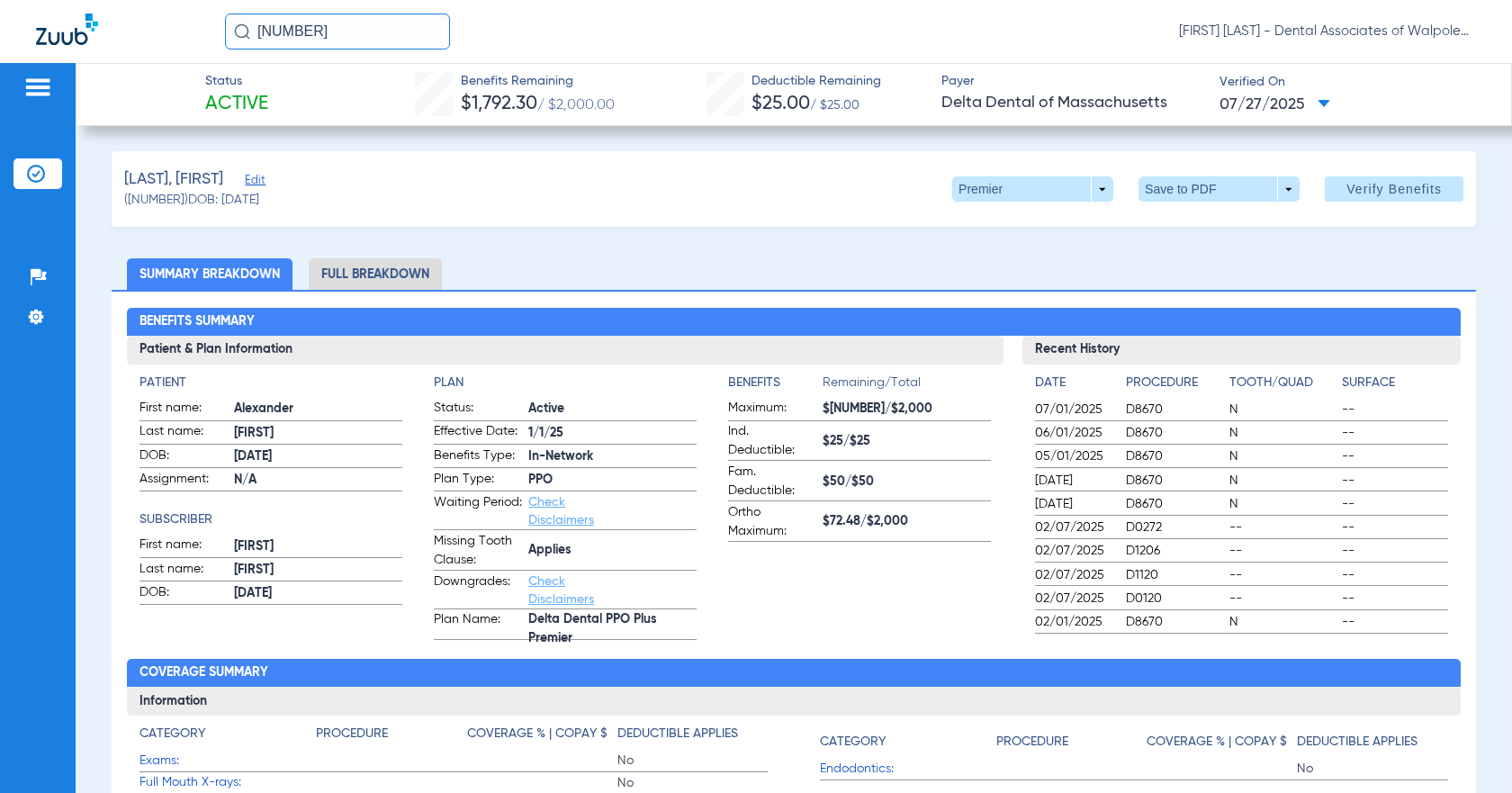 click on "Full Breakdown" 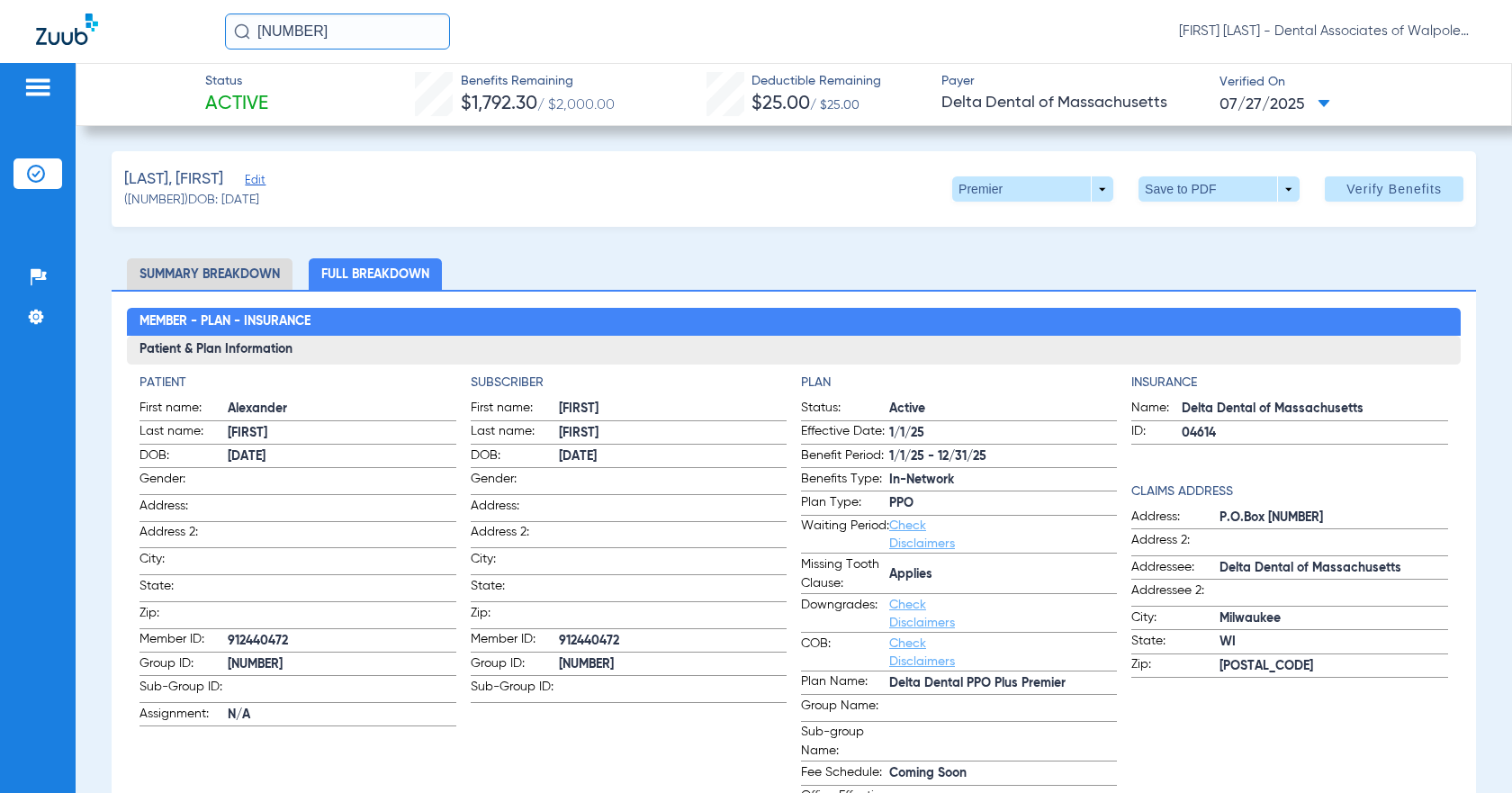 drag, startPoint x: 409, startPoint y: 28, endPoint x: 461, endPoint y: 3, distance: 57.69749 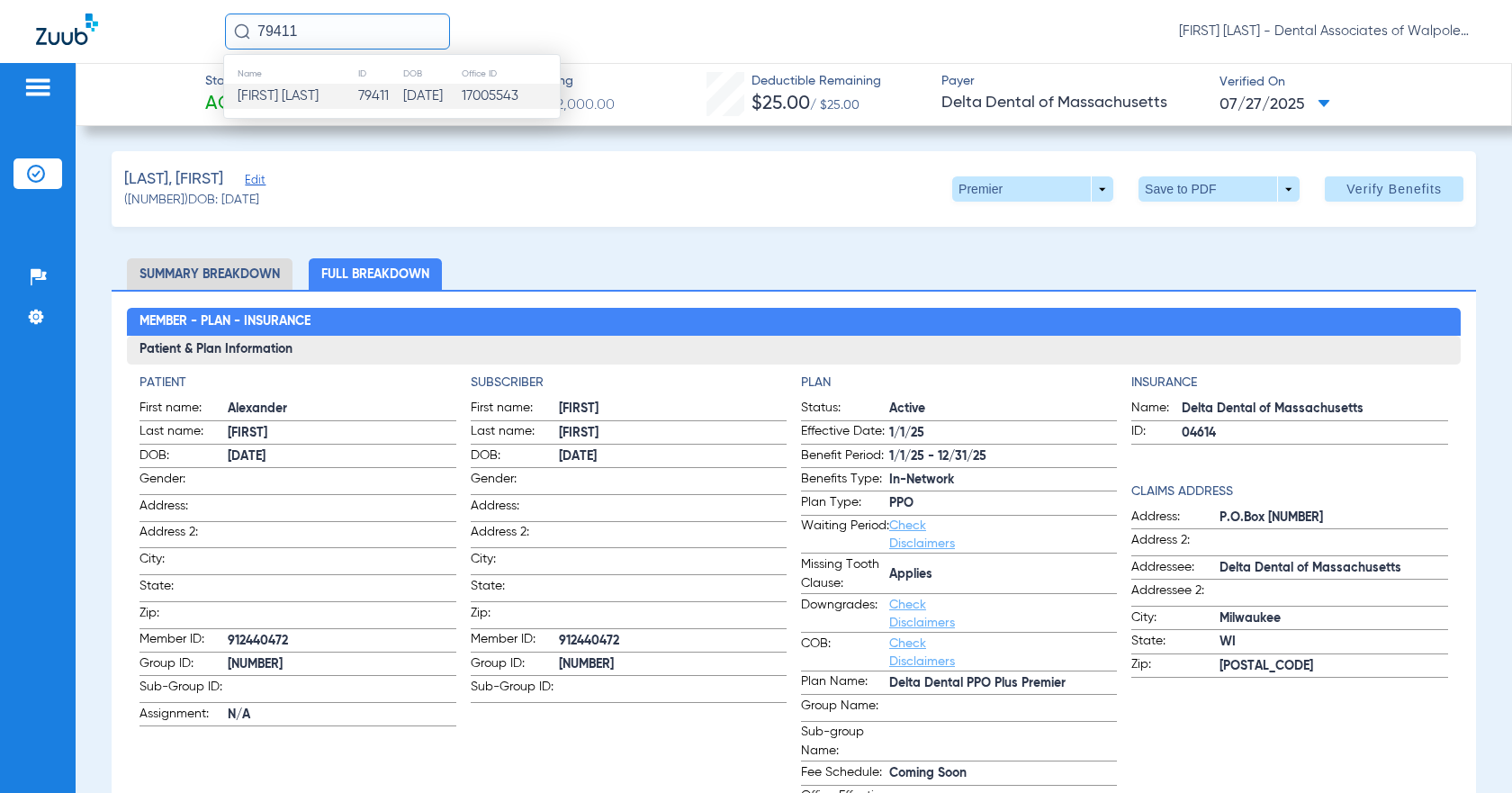 click on "[FIRST] [LAST]" 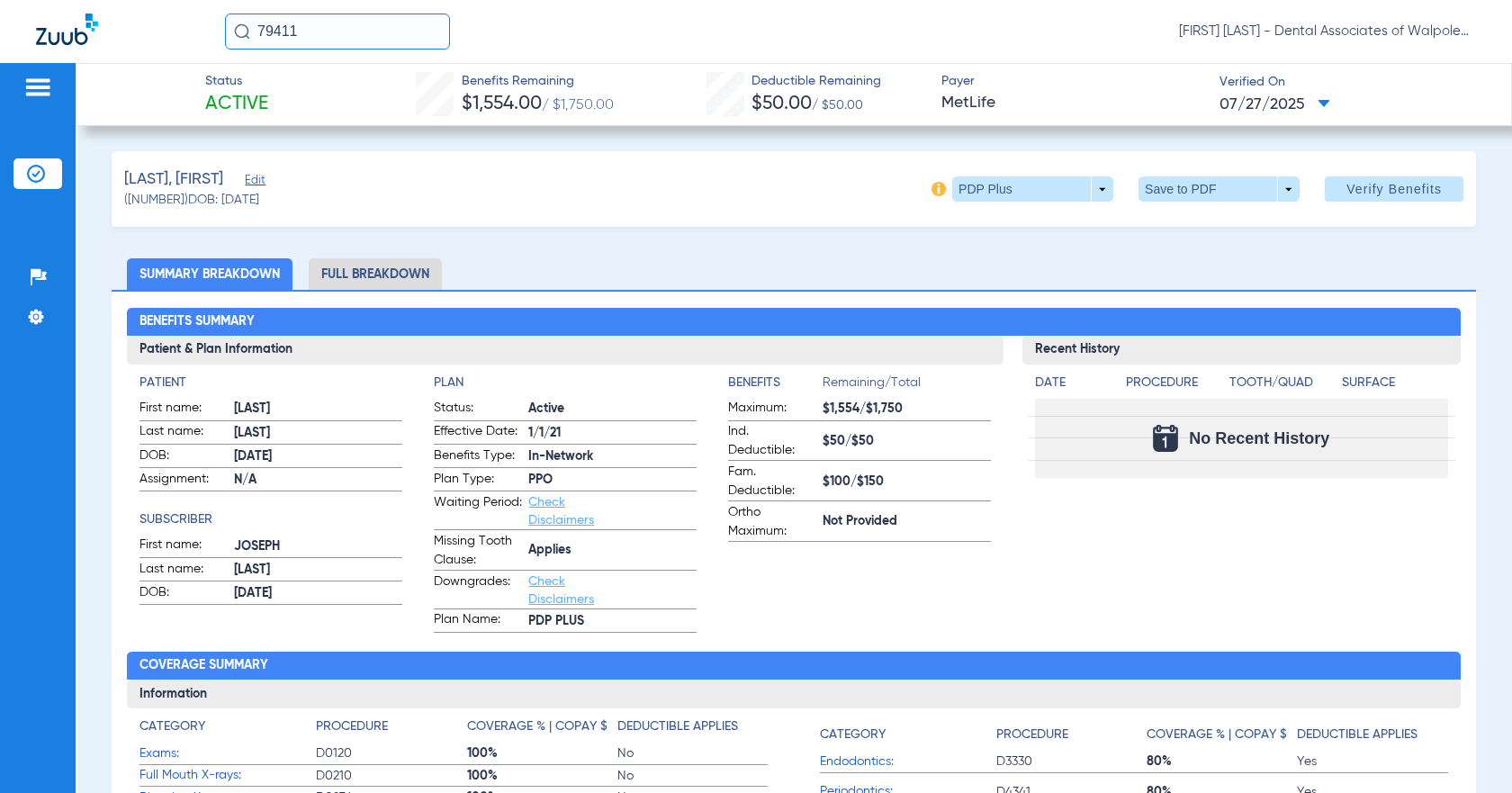 click on "Full Breakdown" 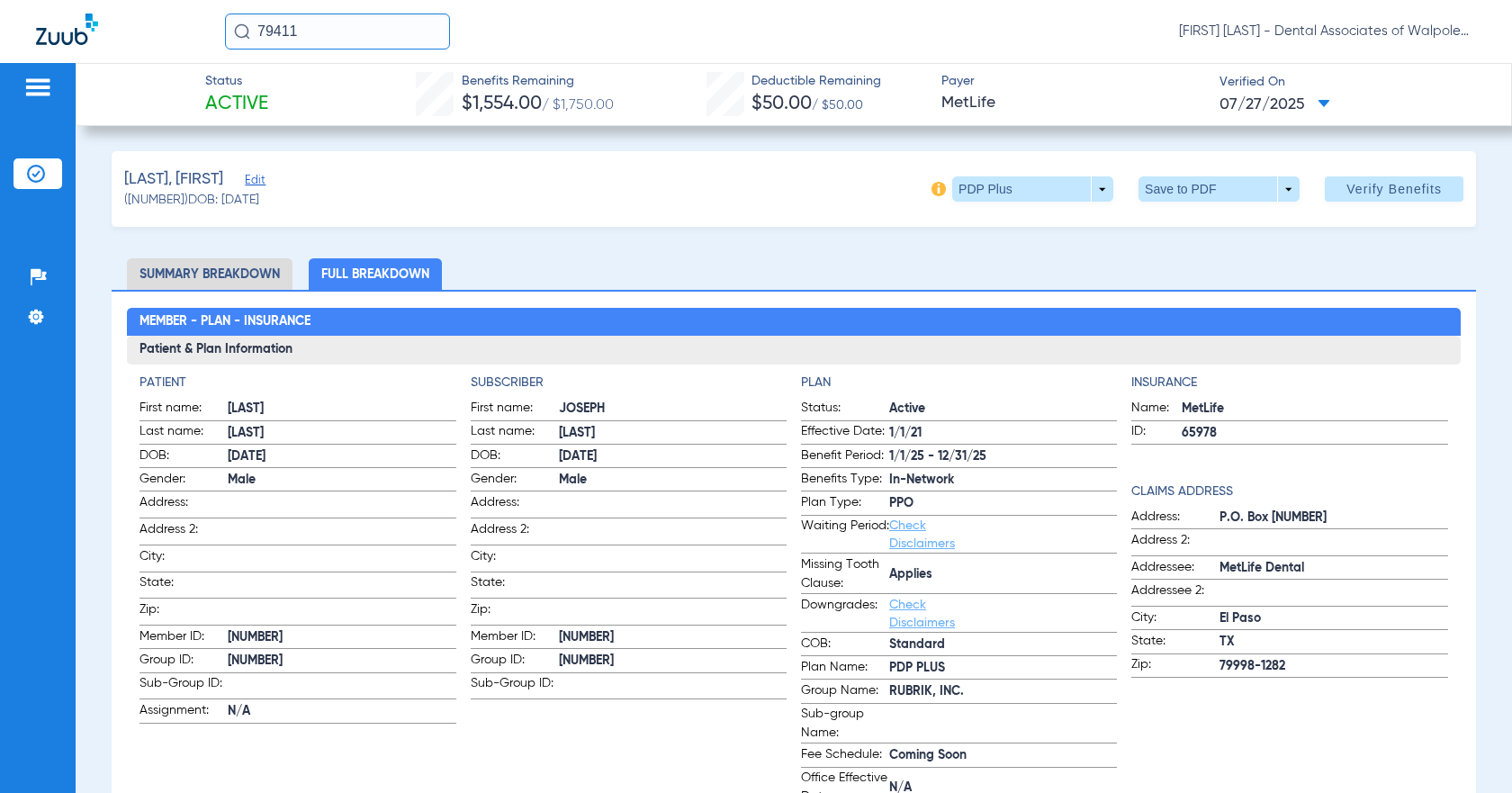 drag, startPoint x: 252, startPoint y: 33, endPoint x: 407, endPoint y: 39, distance: 155.11609 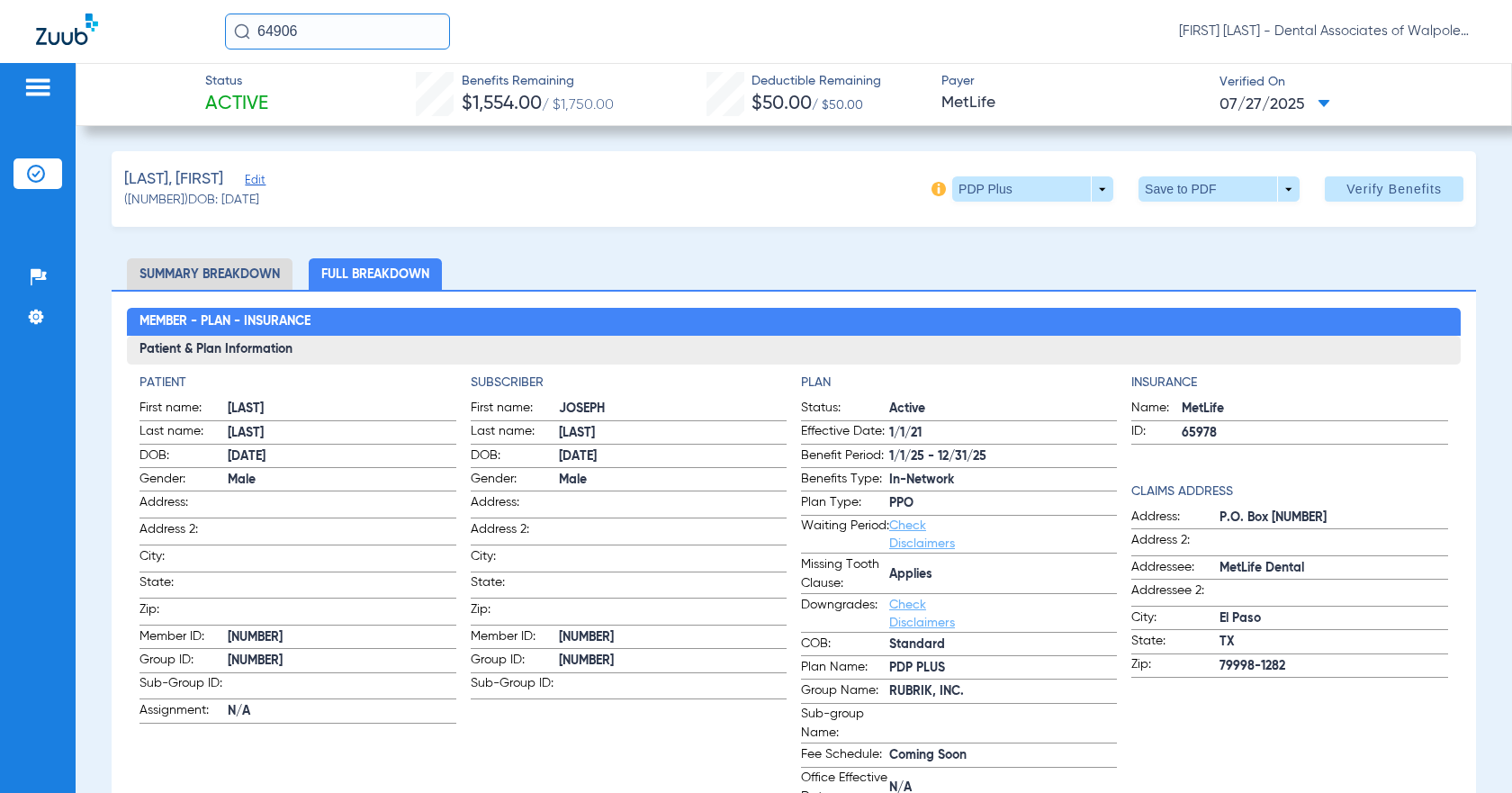 click on "64906" 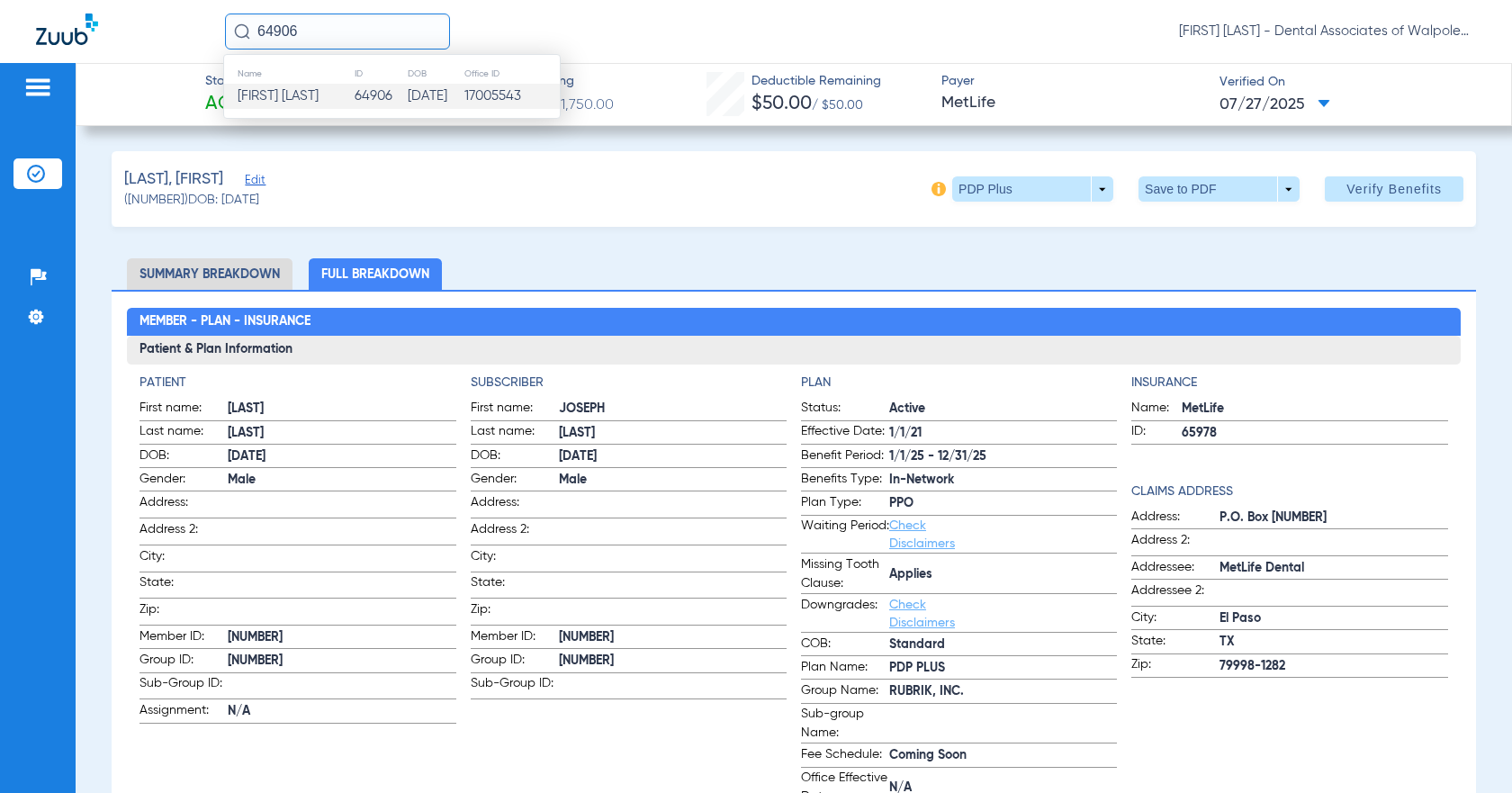 click on "[FIRST] [LAST]" 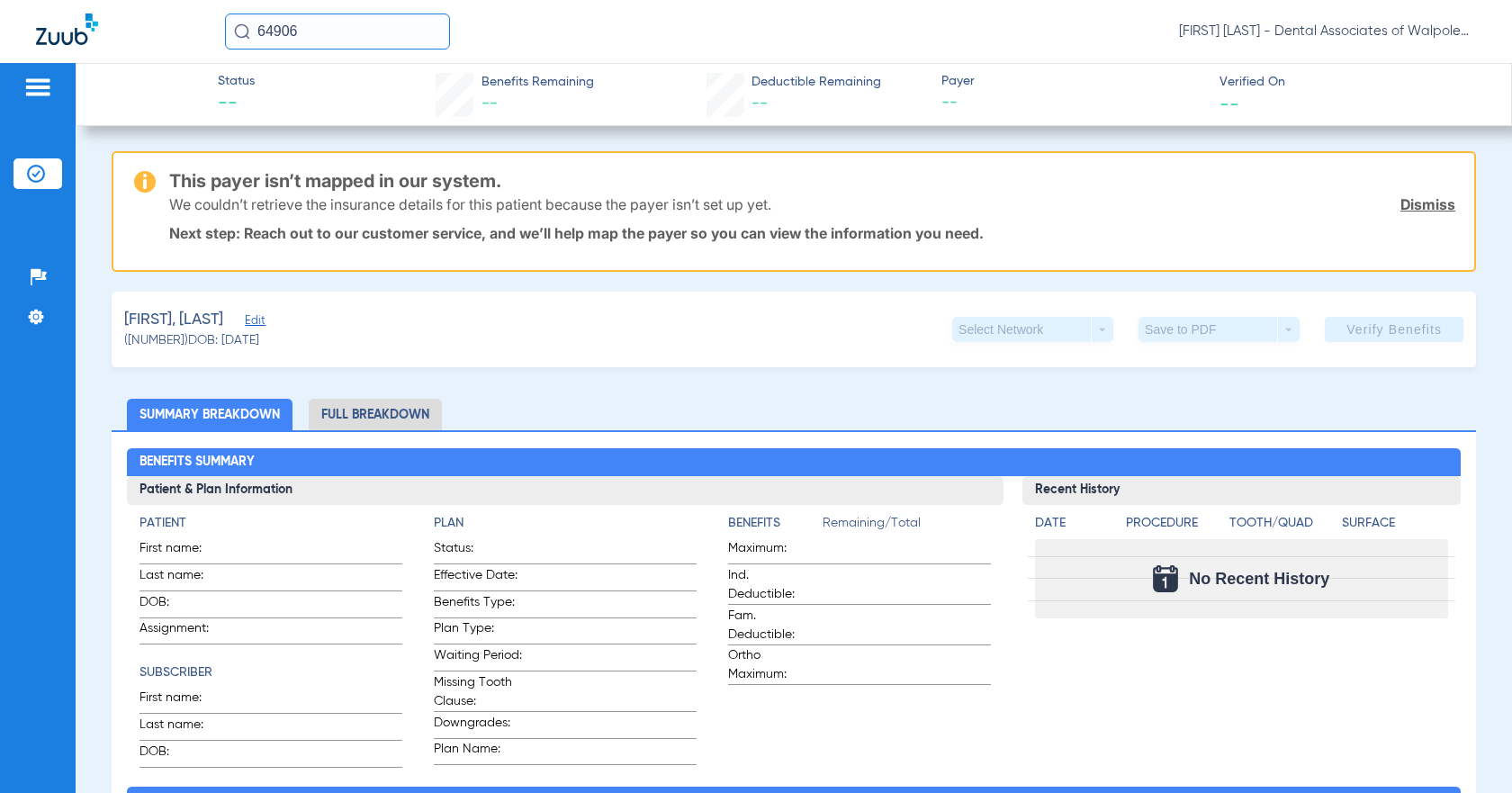 drag, startPoint x: 254, startPoint y: 25, endPoint x: 417, endPoint y: 57, distance: 166.11141 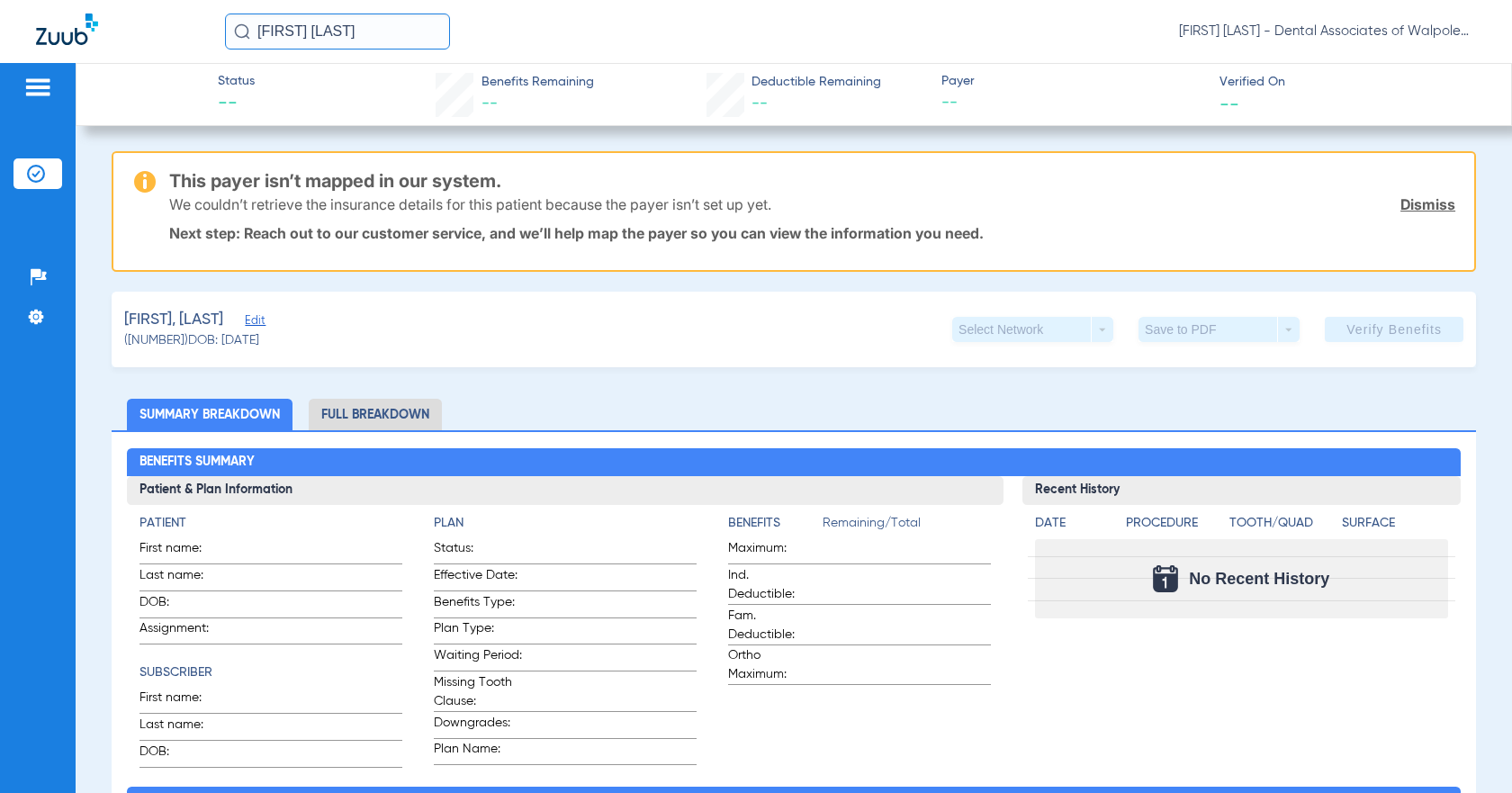 type on "[FIRST] [LAST]" 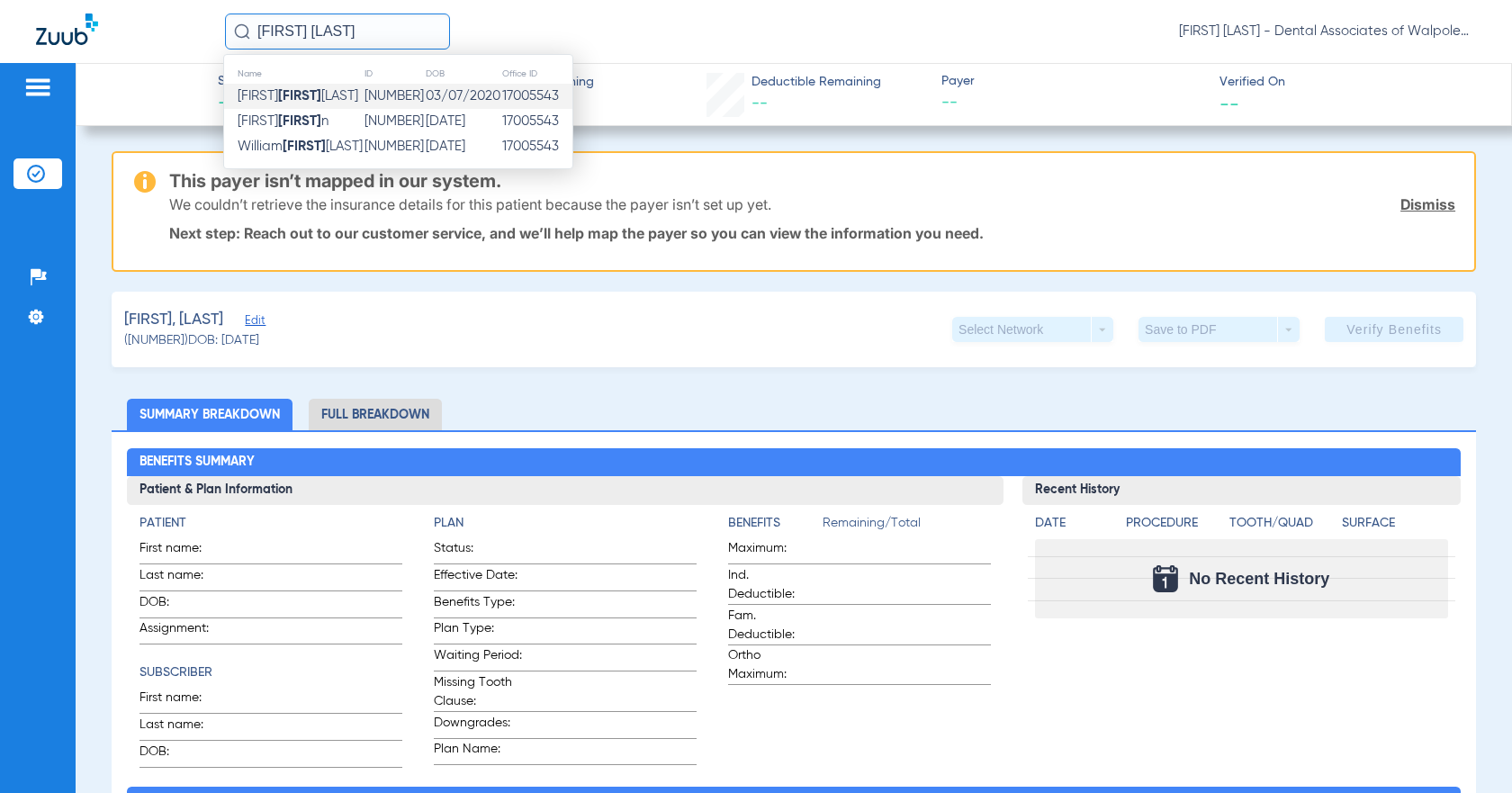 type on "[FIRST] [LAST]" 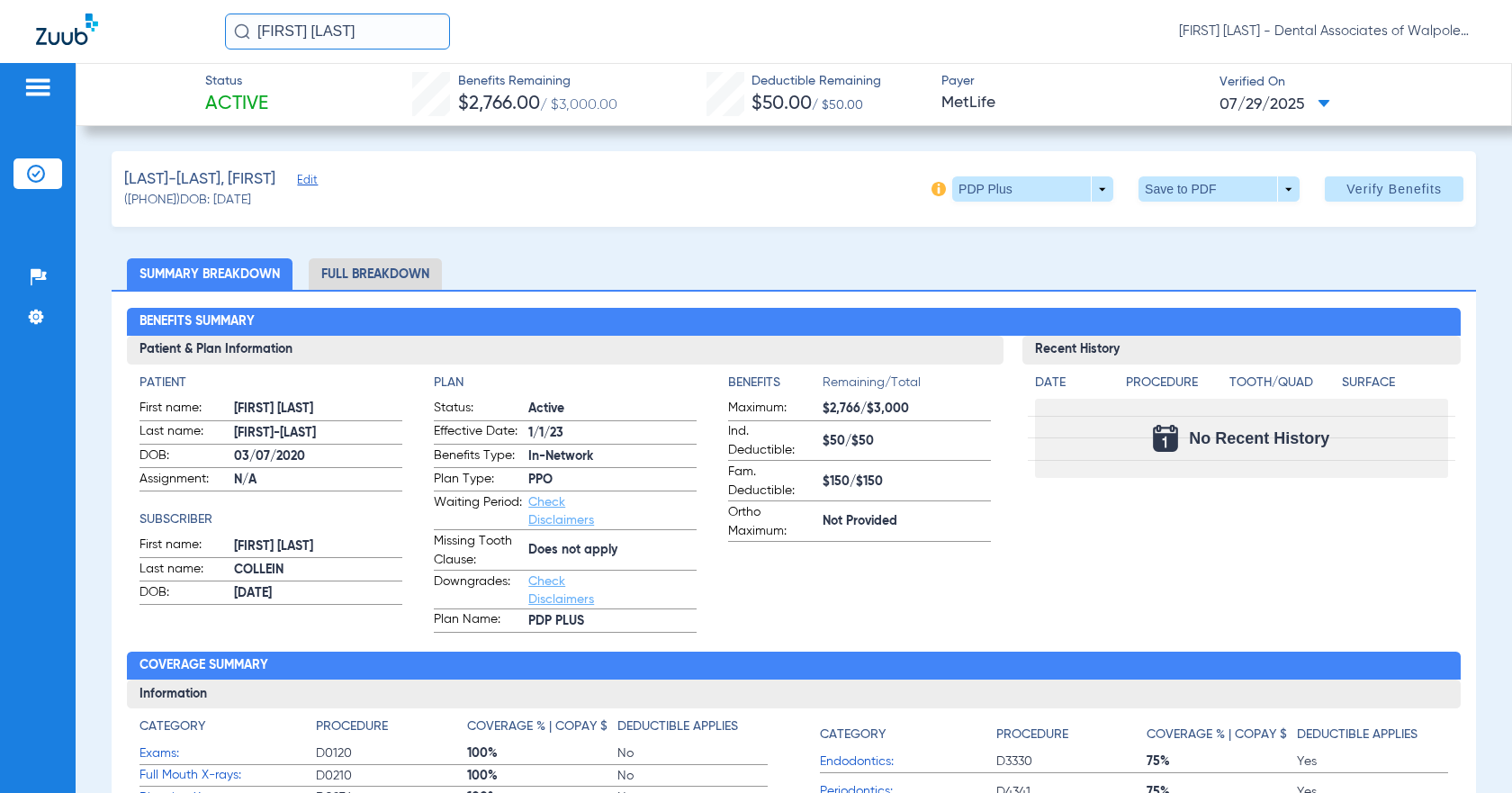 click on "Full Breakdown" 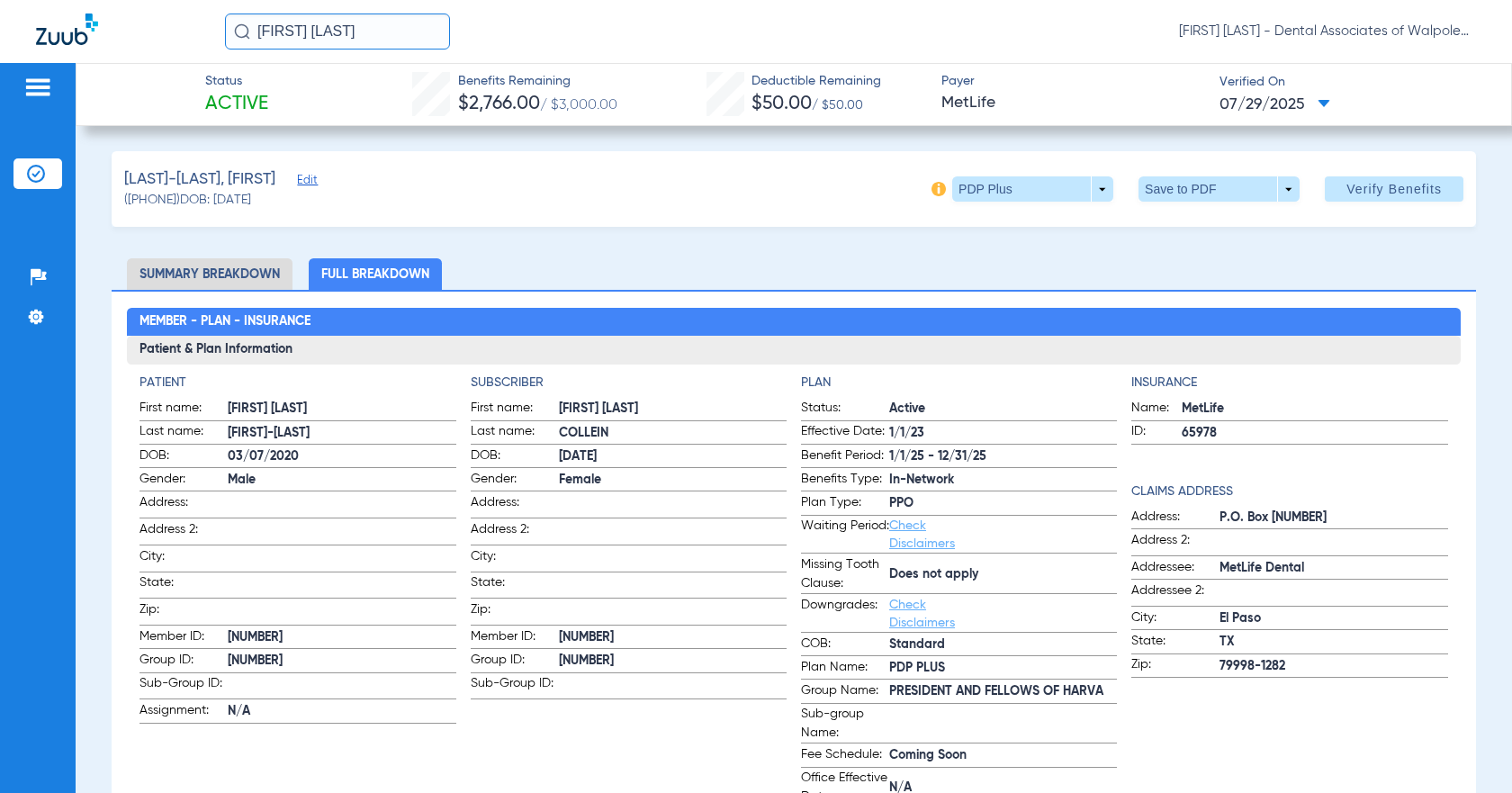 drag, startPoint x: 256, startPoint y: 30, endPoint x: 380, endPoint y: 47, distance: 125.1599 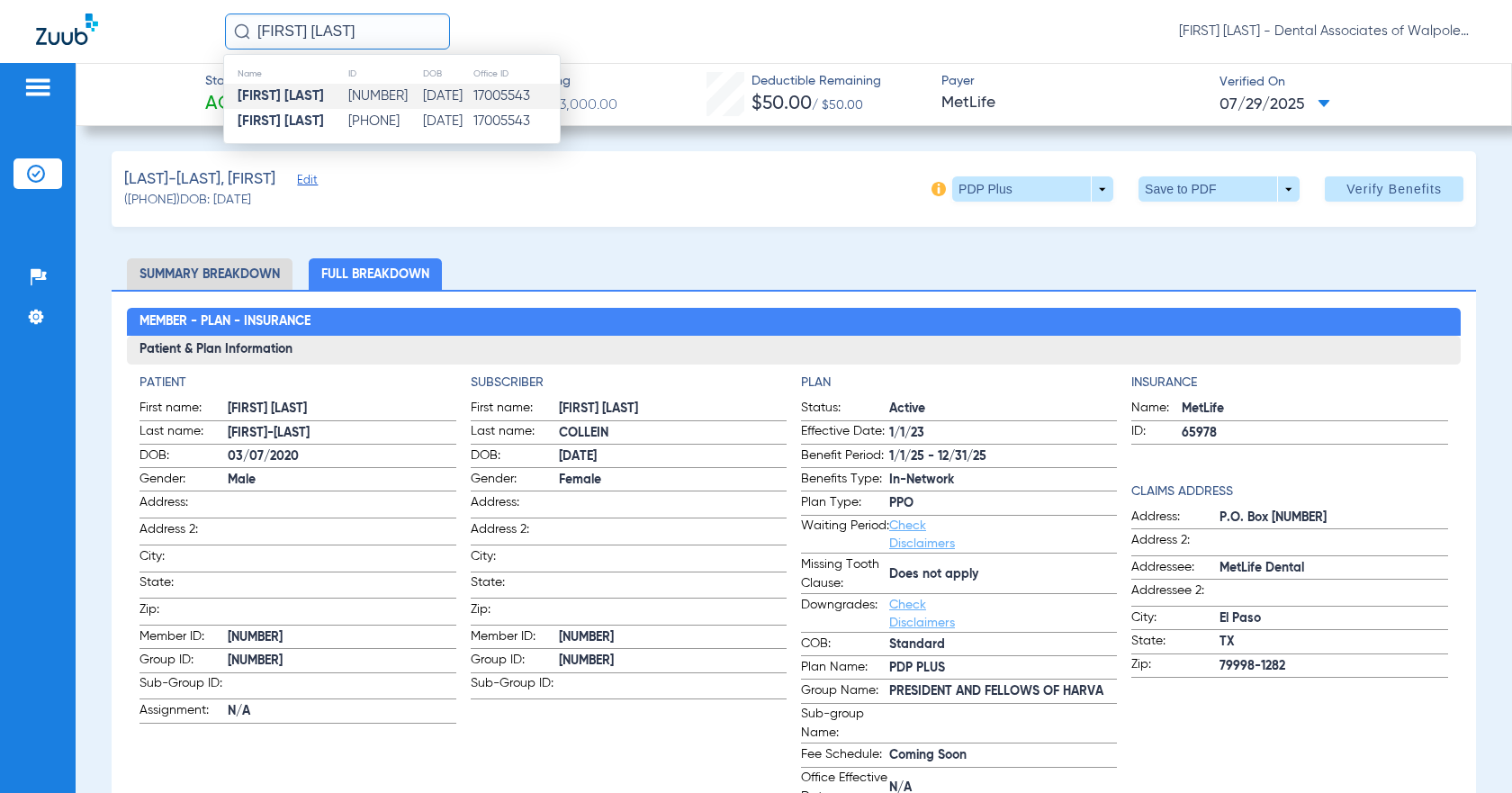 click on "[NUMBER]" 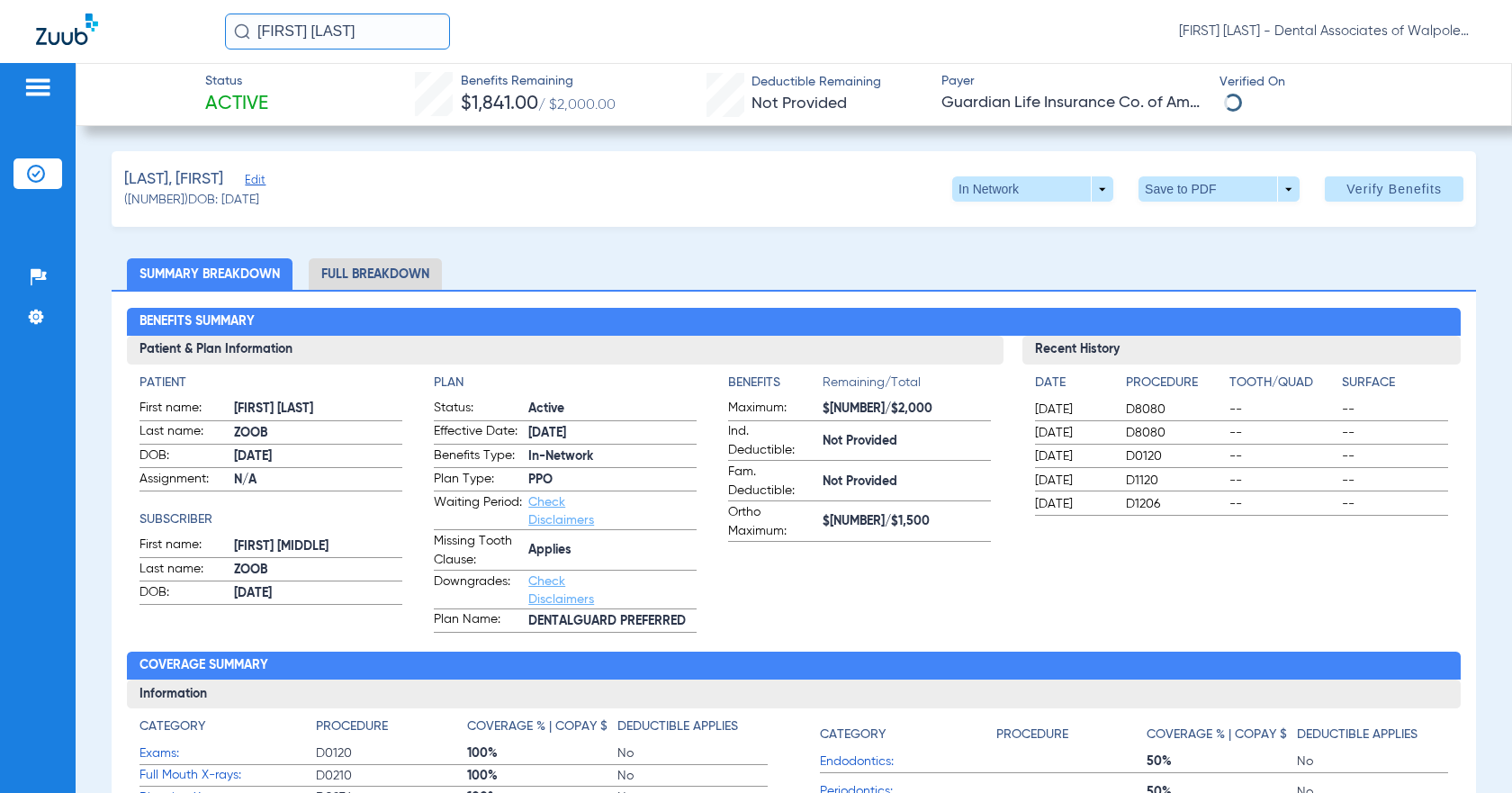 click on "Full Breakdown" 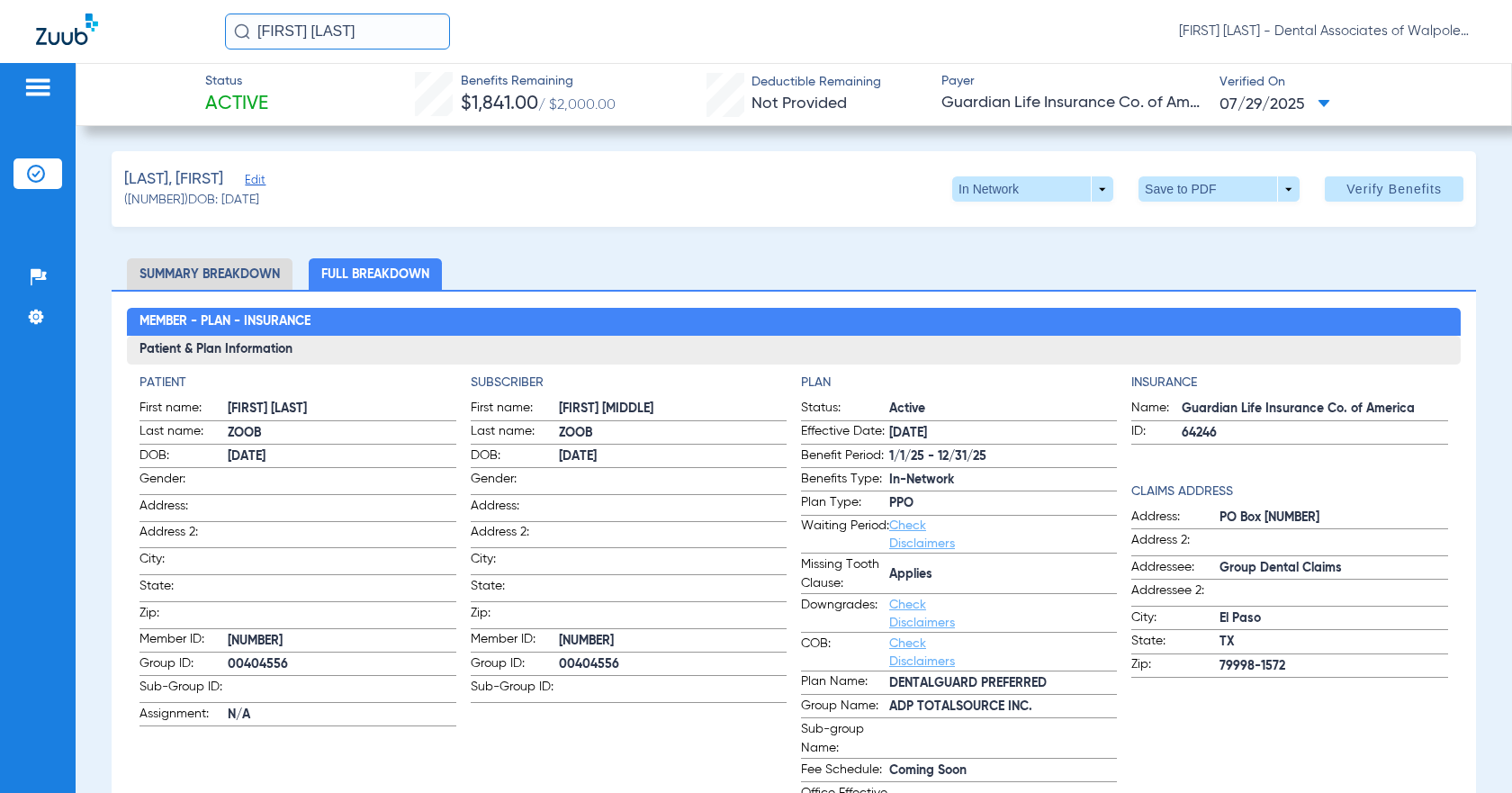 drag, startPoint x: 255, startPoint y: 29, endPoint x: 552, endPoint y: 25, distance: 297.02693 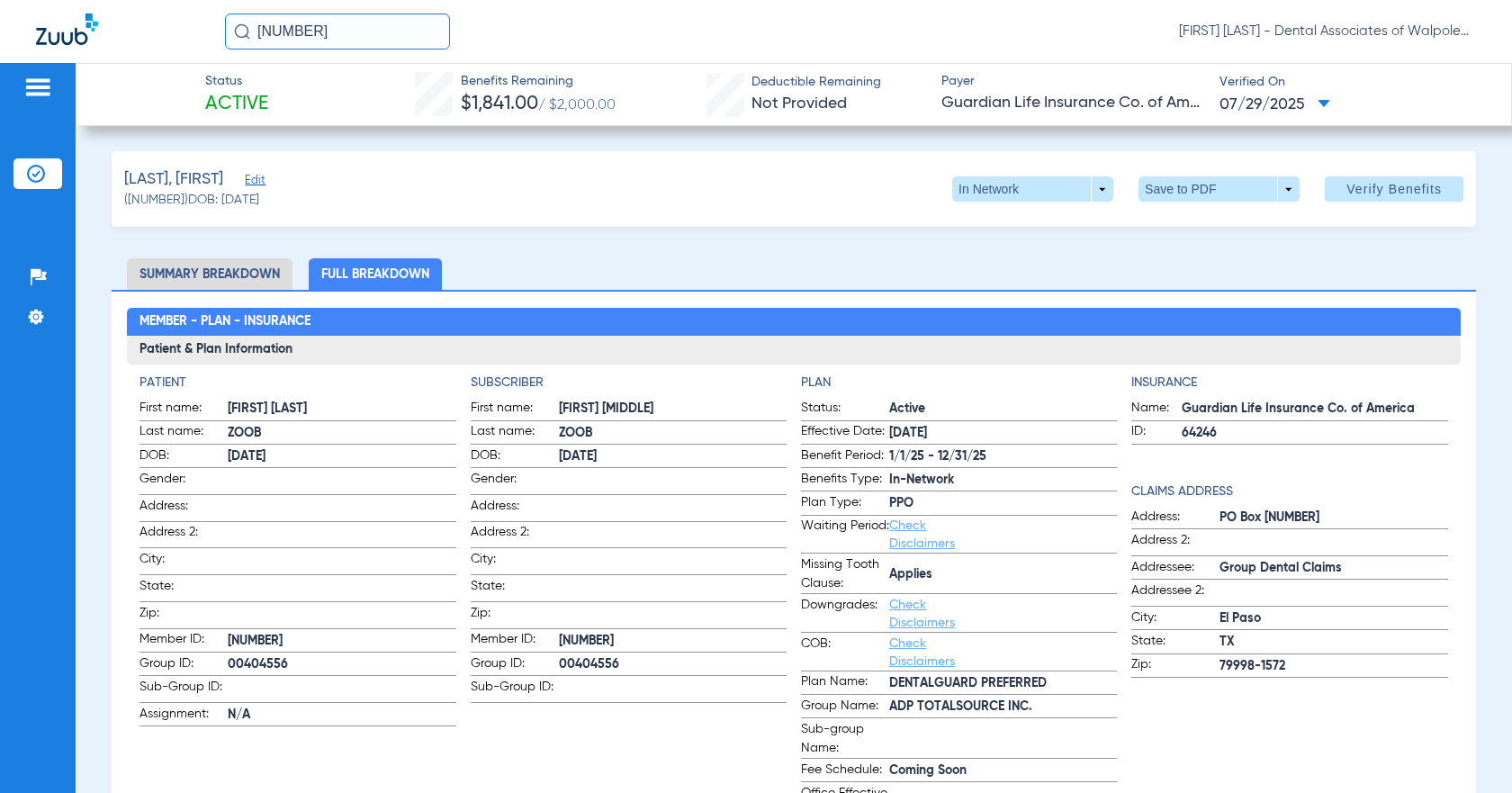 click on "[NUMBER]" 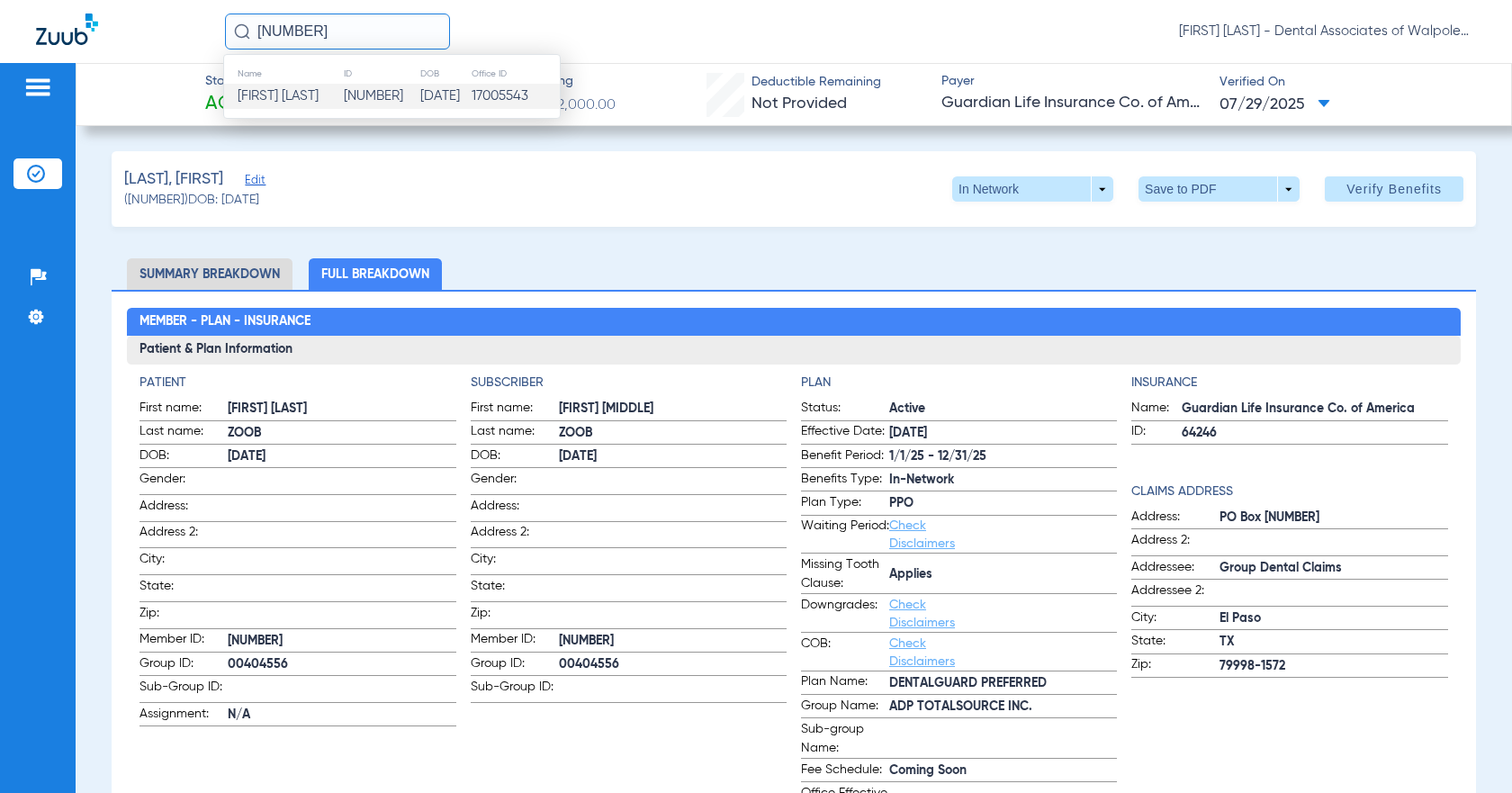 click on "[FIRST] [LAST]" 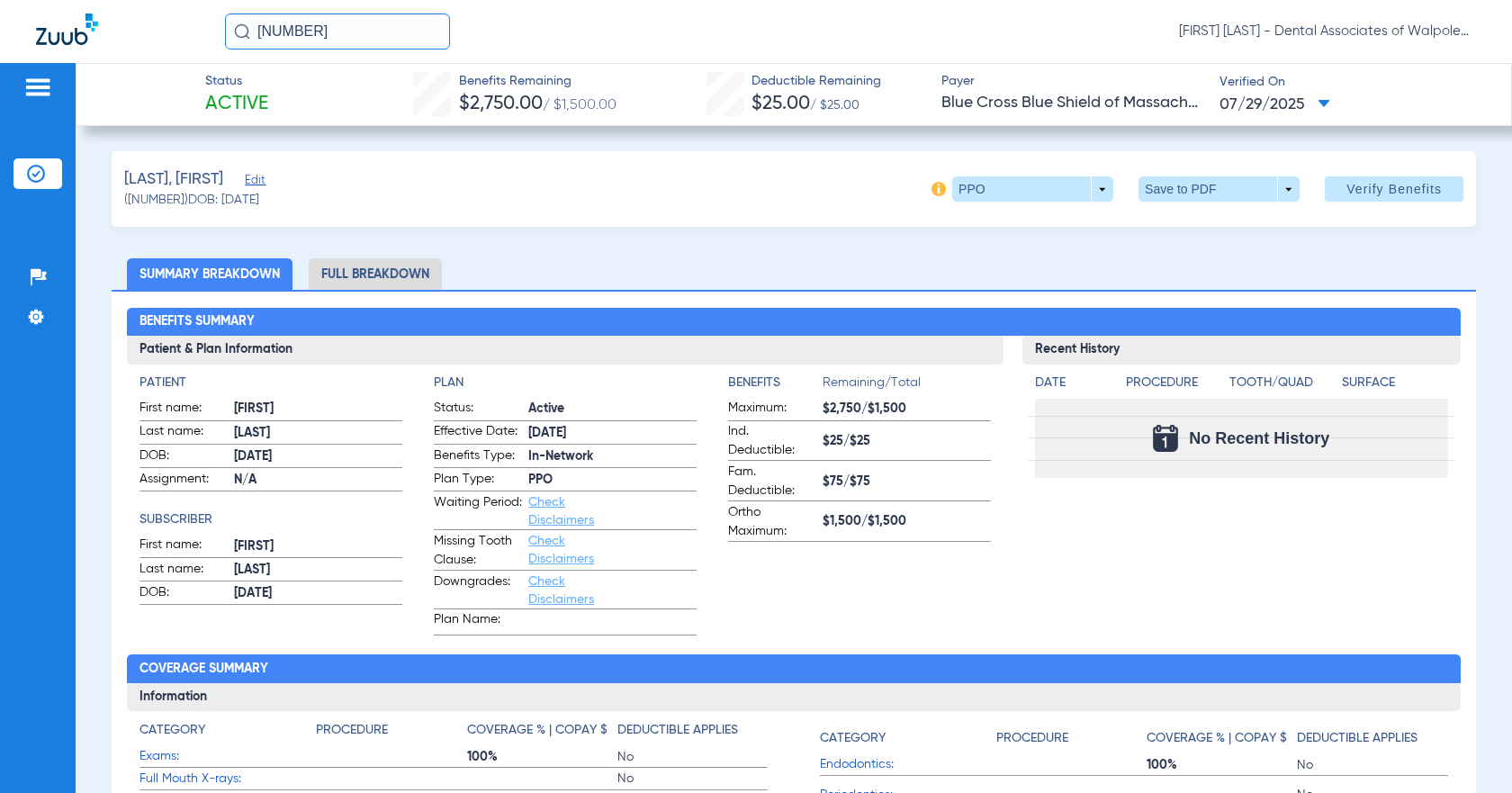 click on "Full Breakdown" 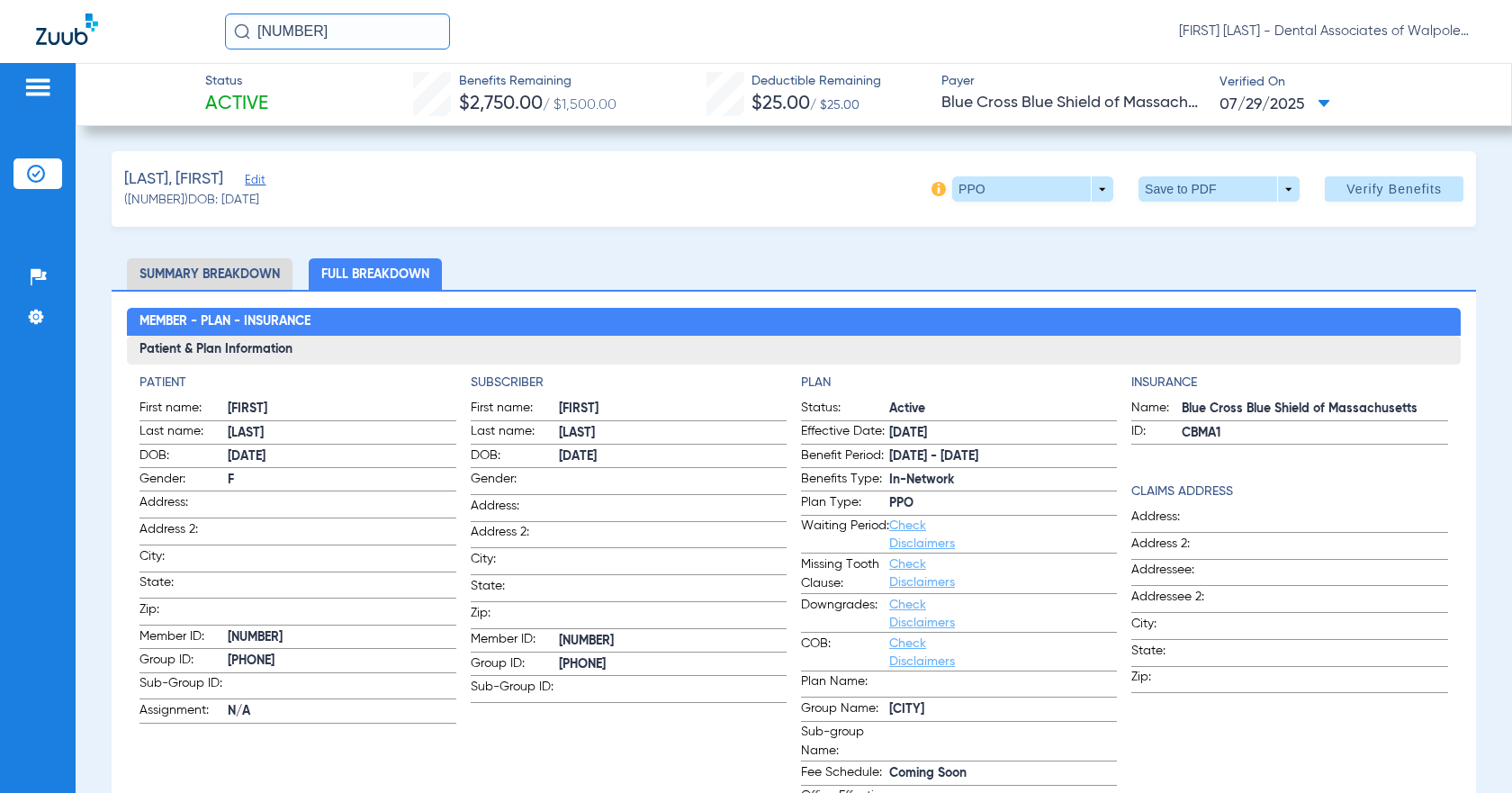 drag, startPoint x: 256, startPoint y: 28, endPoint x: 424, endPoint y: 18, distance: 168.29736 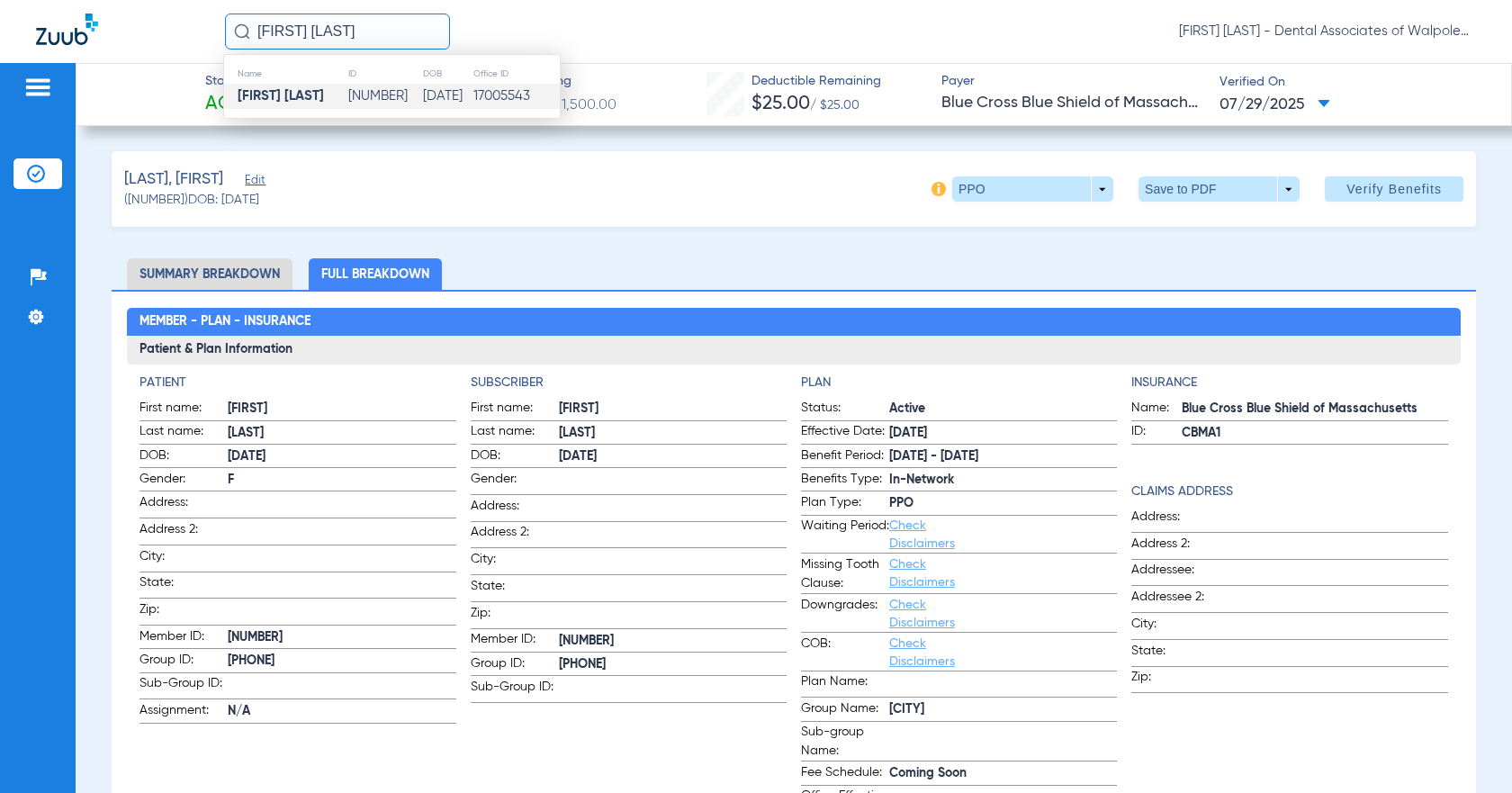 type on "[FIRST] [LAST]" 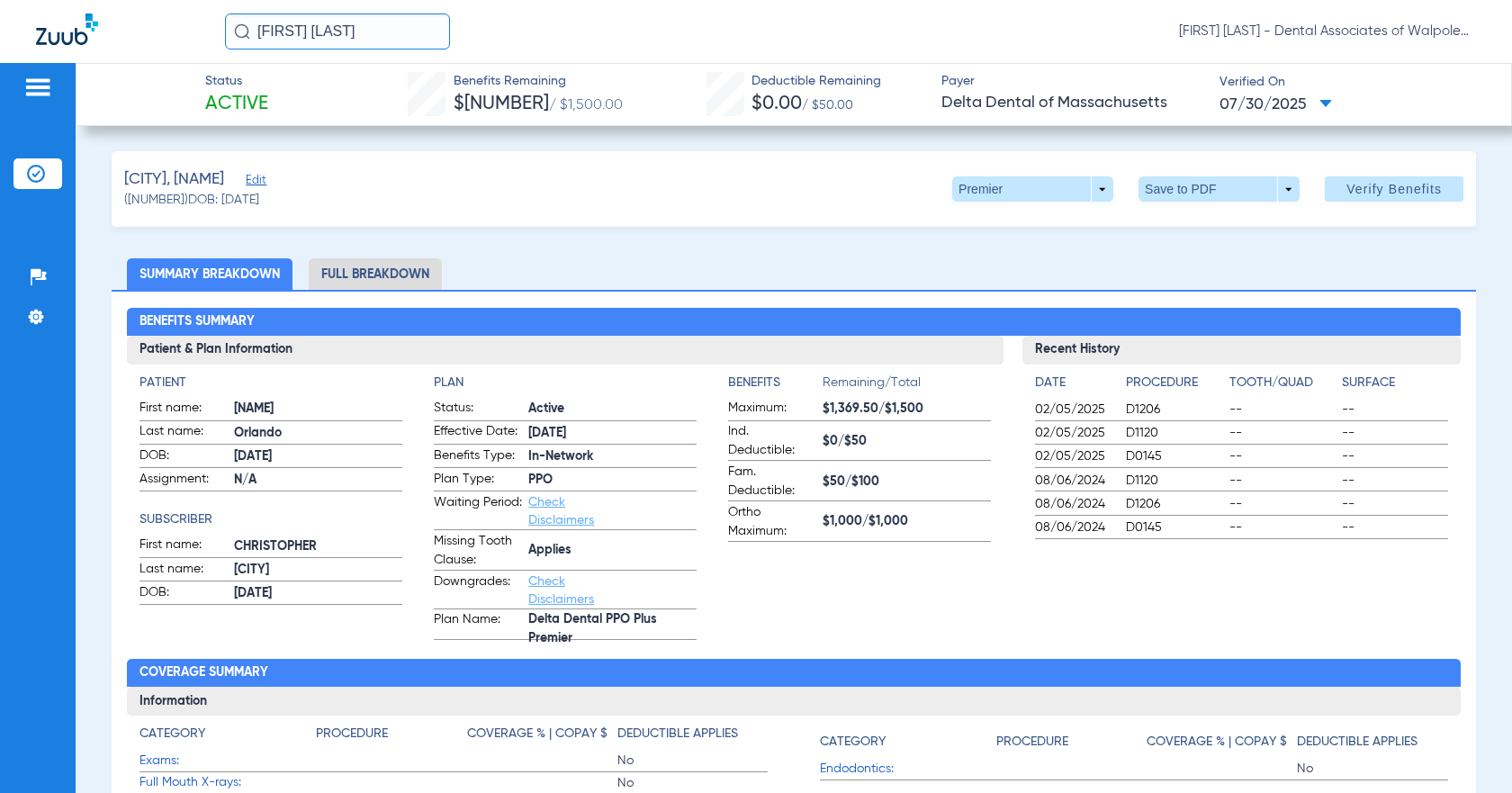 click on "Full Breakdown" 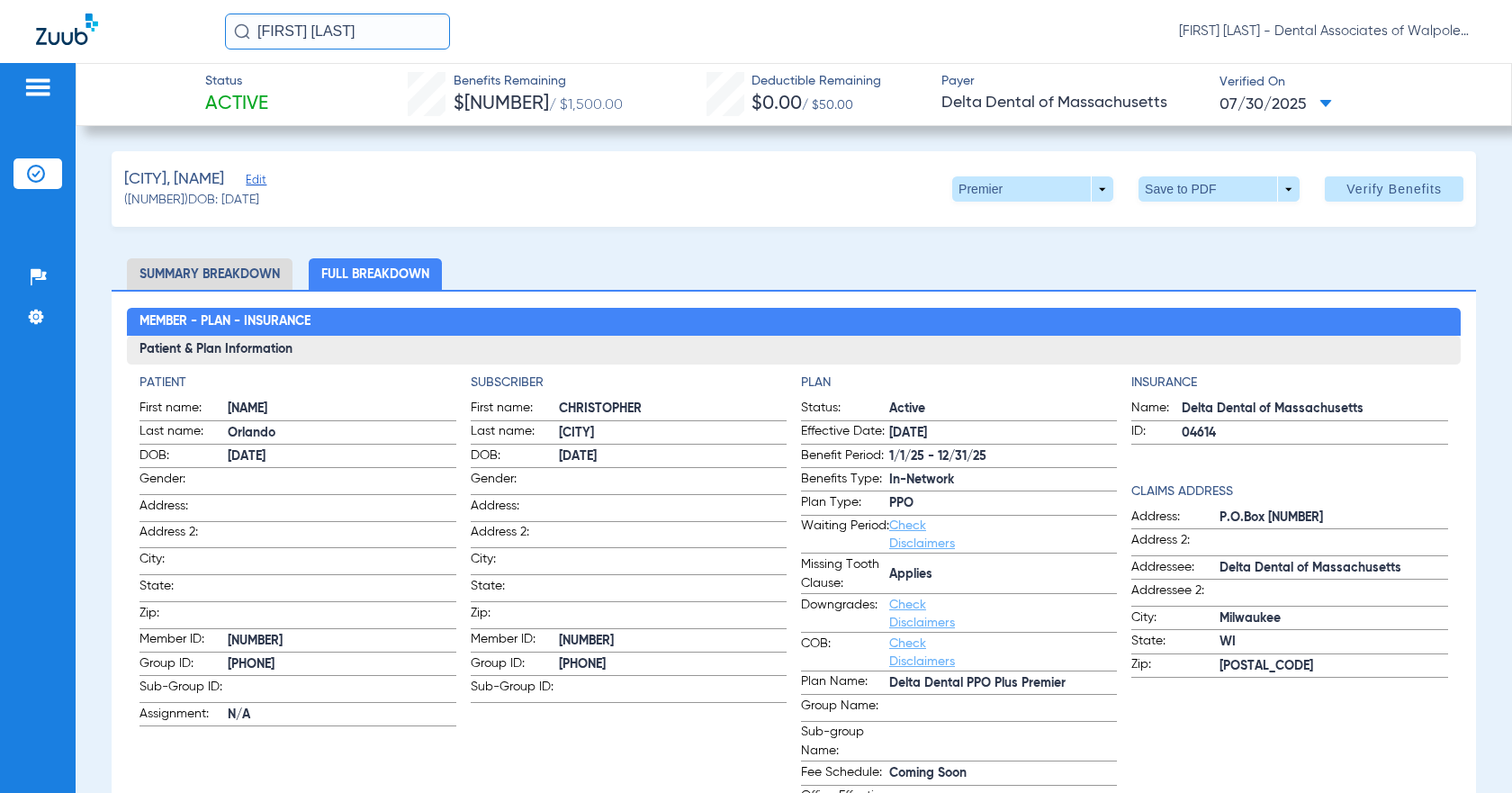 drag, startPoint x: 257, startPoint y: 29, endPoint x: 380, endPoint y: 38, distance: 123.32883 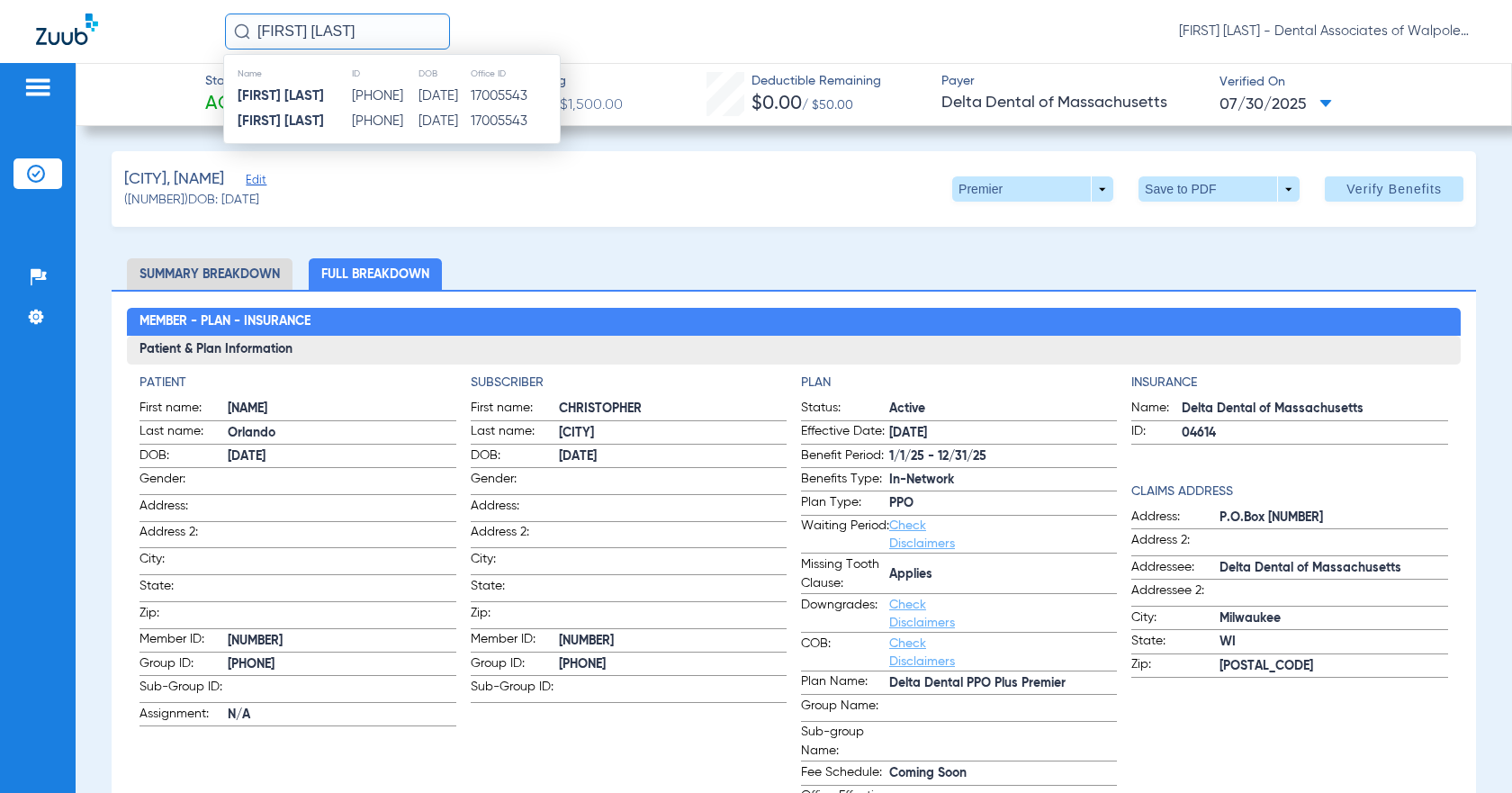 type on "[FIRST] [LAST]" 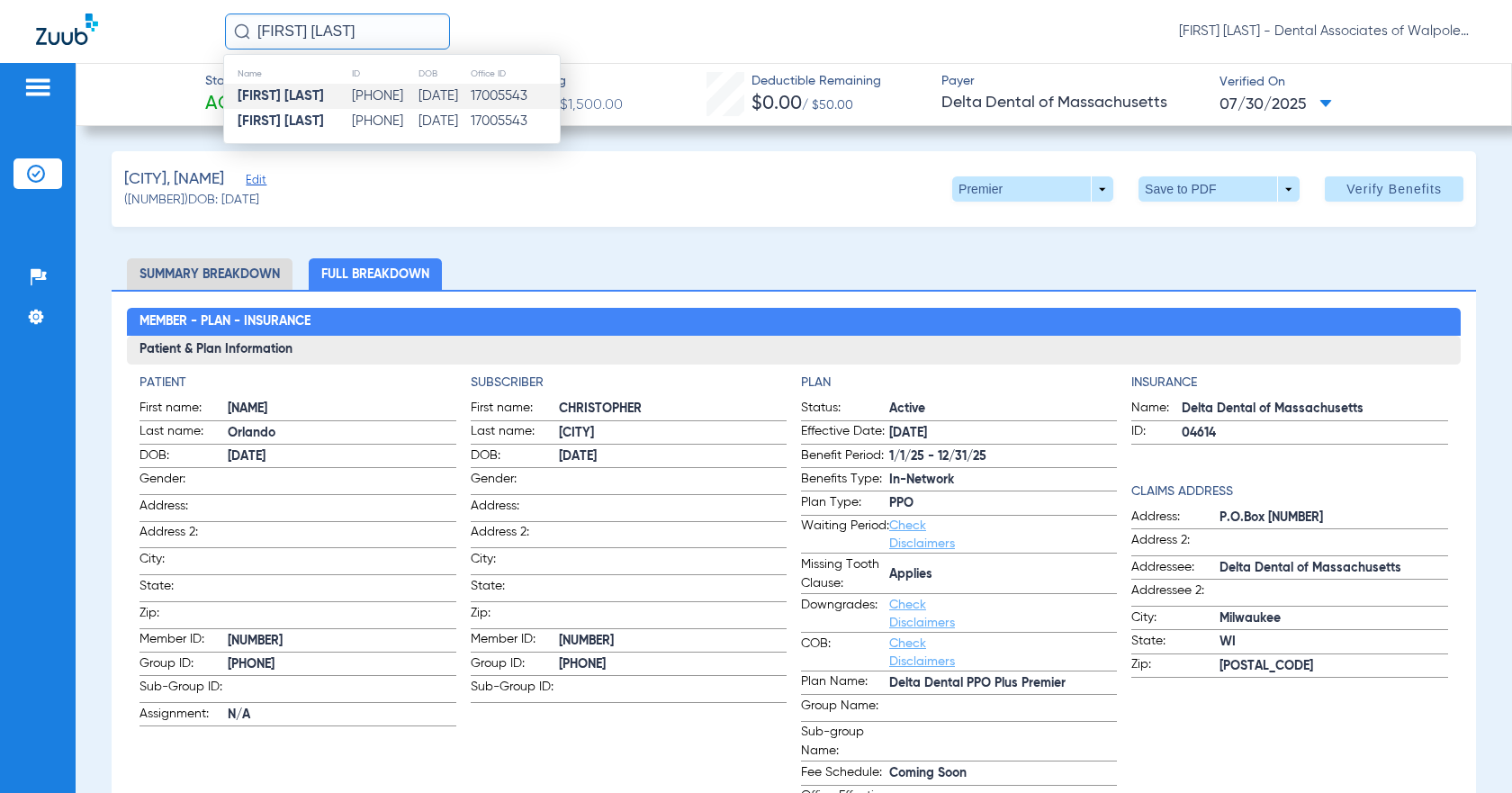 click on "[PHONE]" 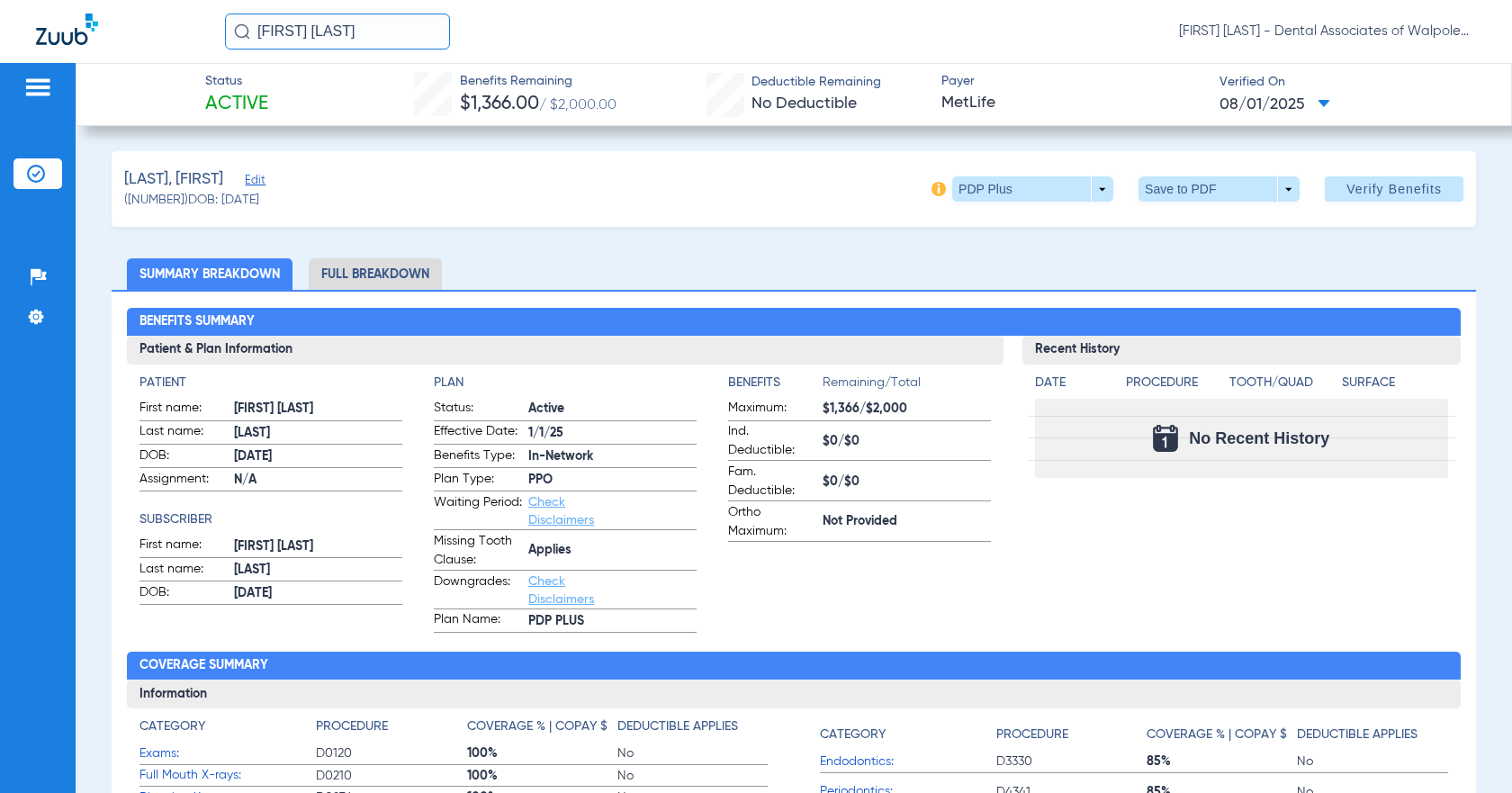 click on "Full Breakdown" 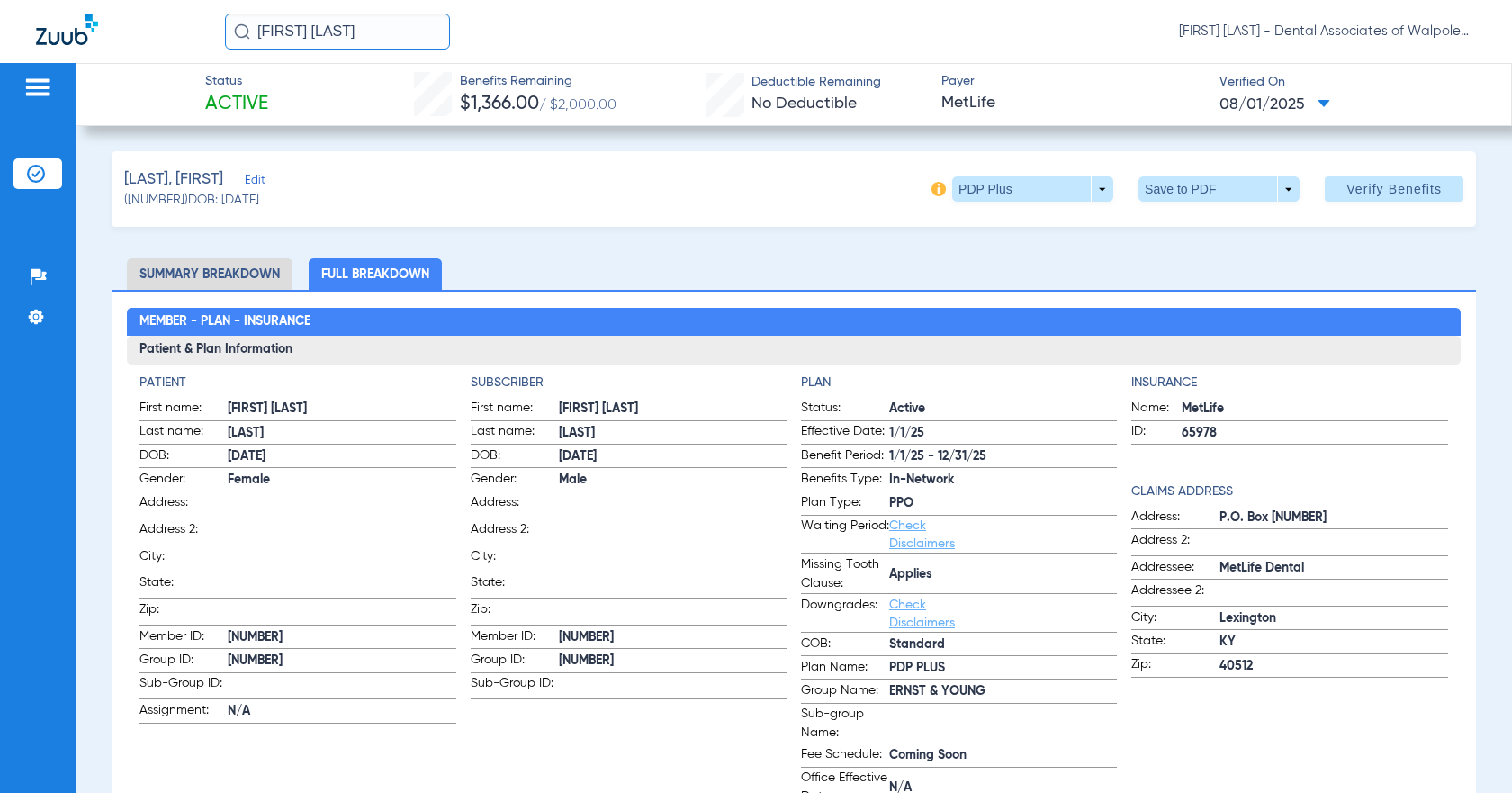 drag, startPoint x: 254, startPoint y: 34, endPoint x: 441, endPoint y: 50, distance: 187.68324 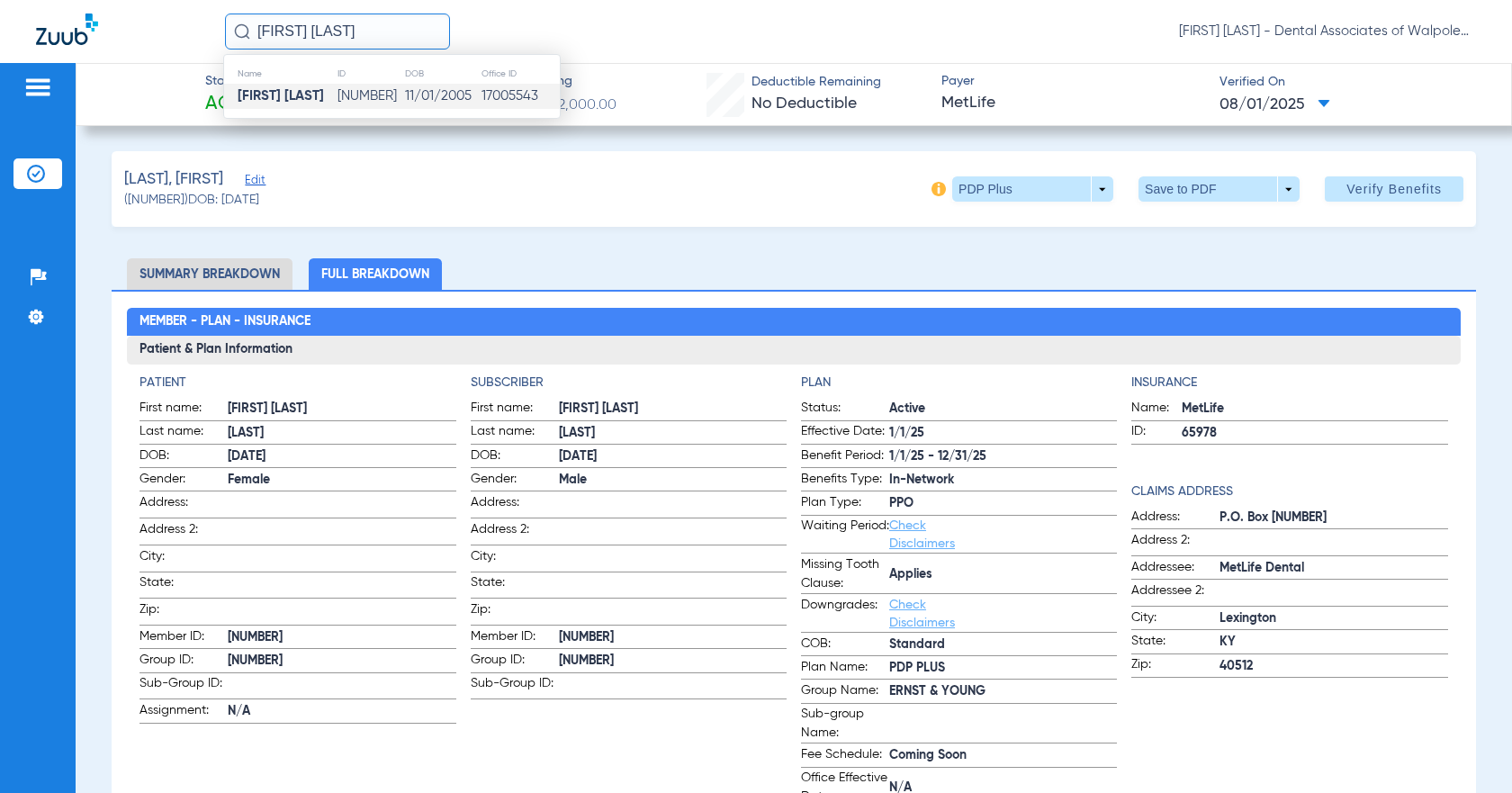click on "[FIRST] [LAST]" 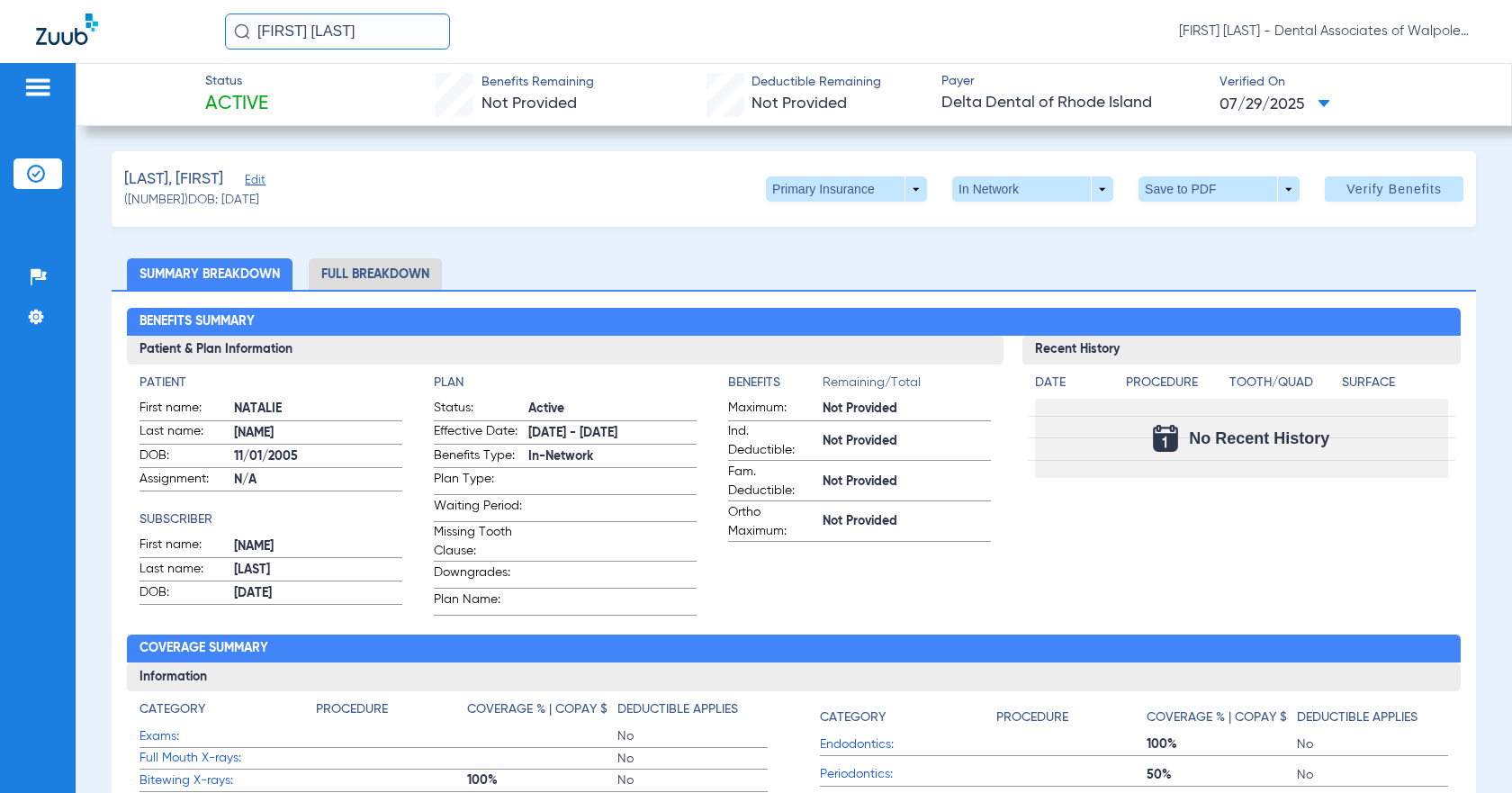 click on "Full Breakdown" 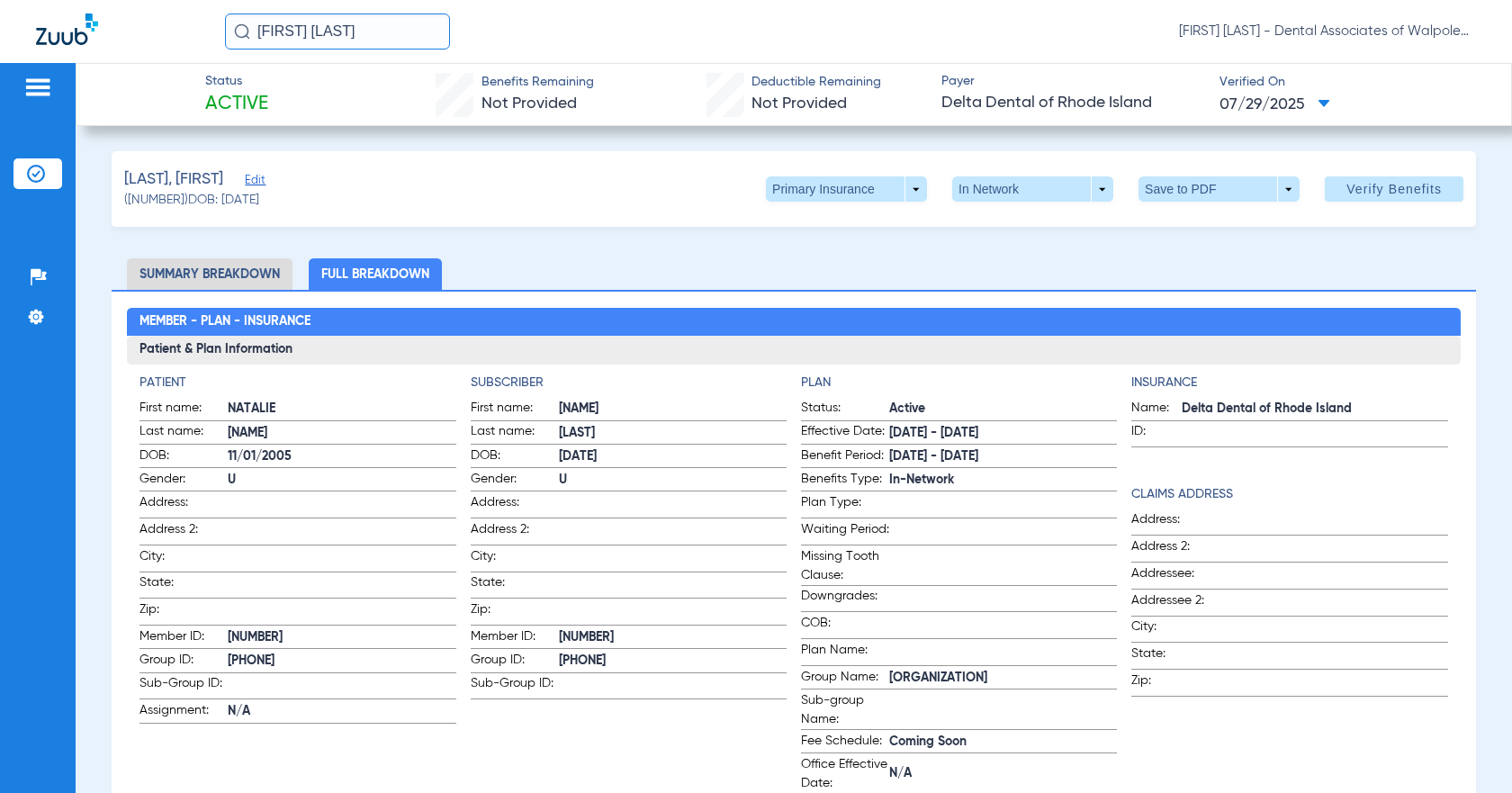 click on "Full Breakdown" 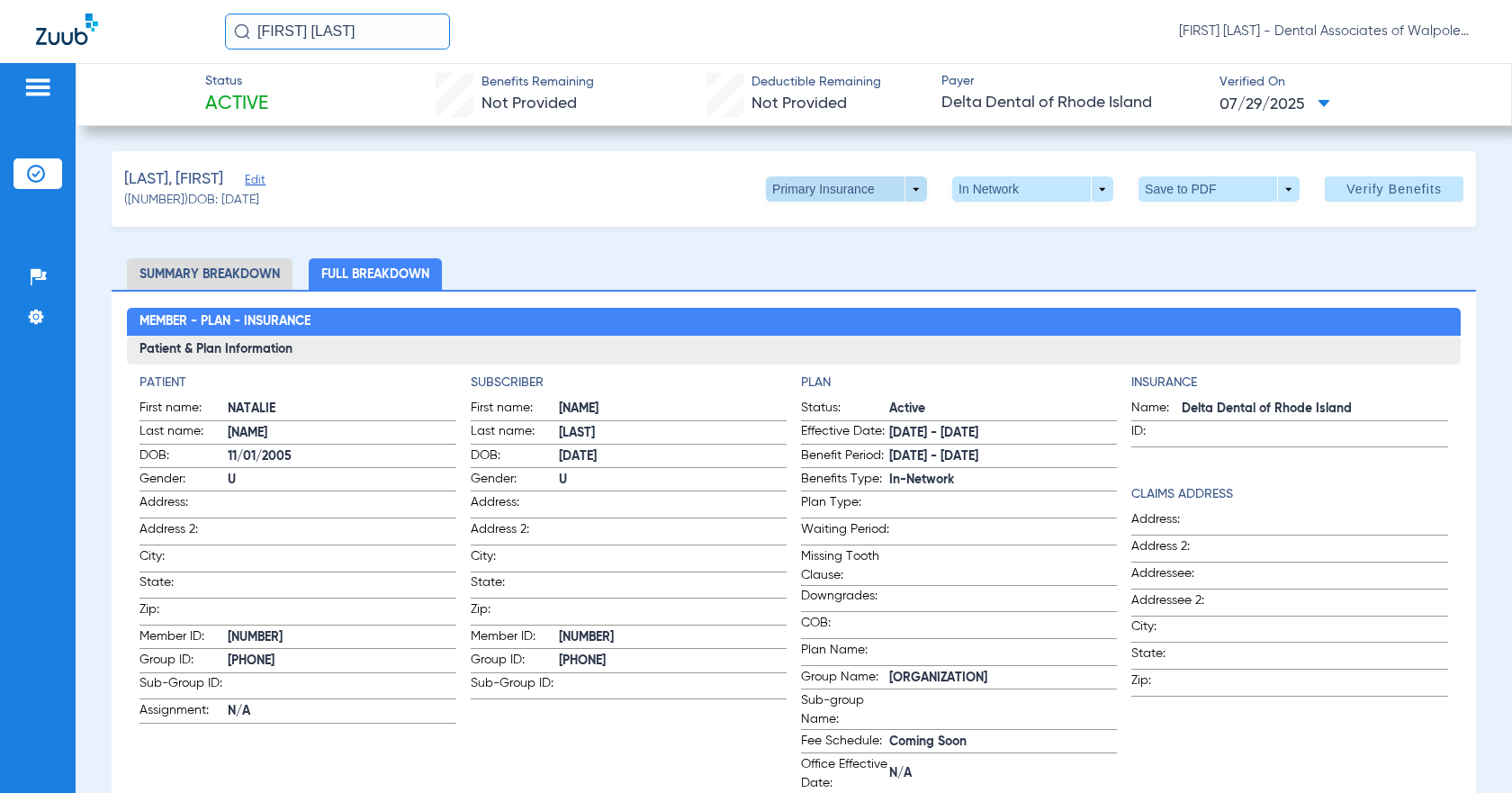 click 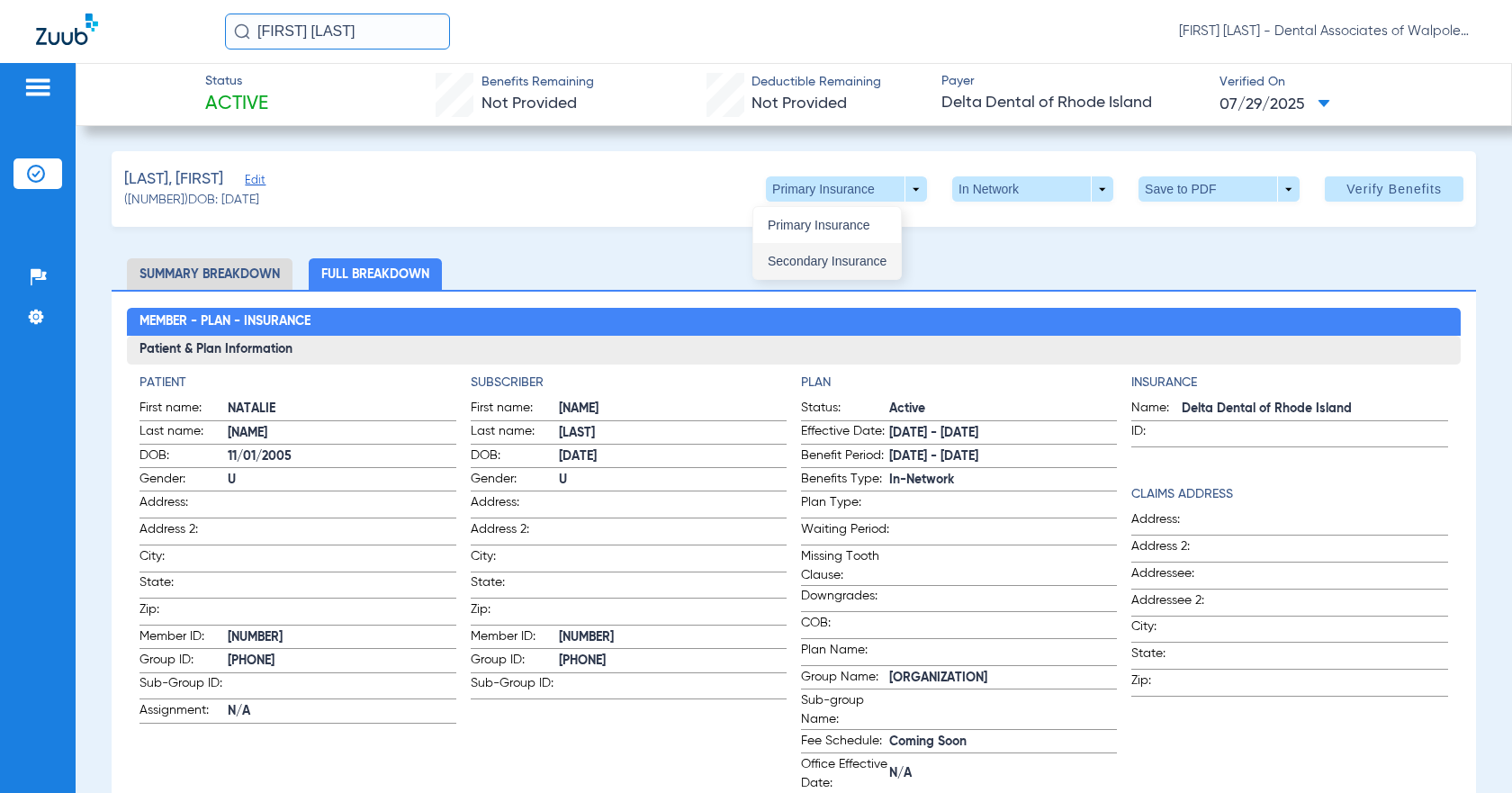 click on "Secondary Insurance" at bounding box center (827, 261) 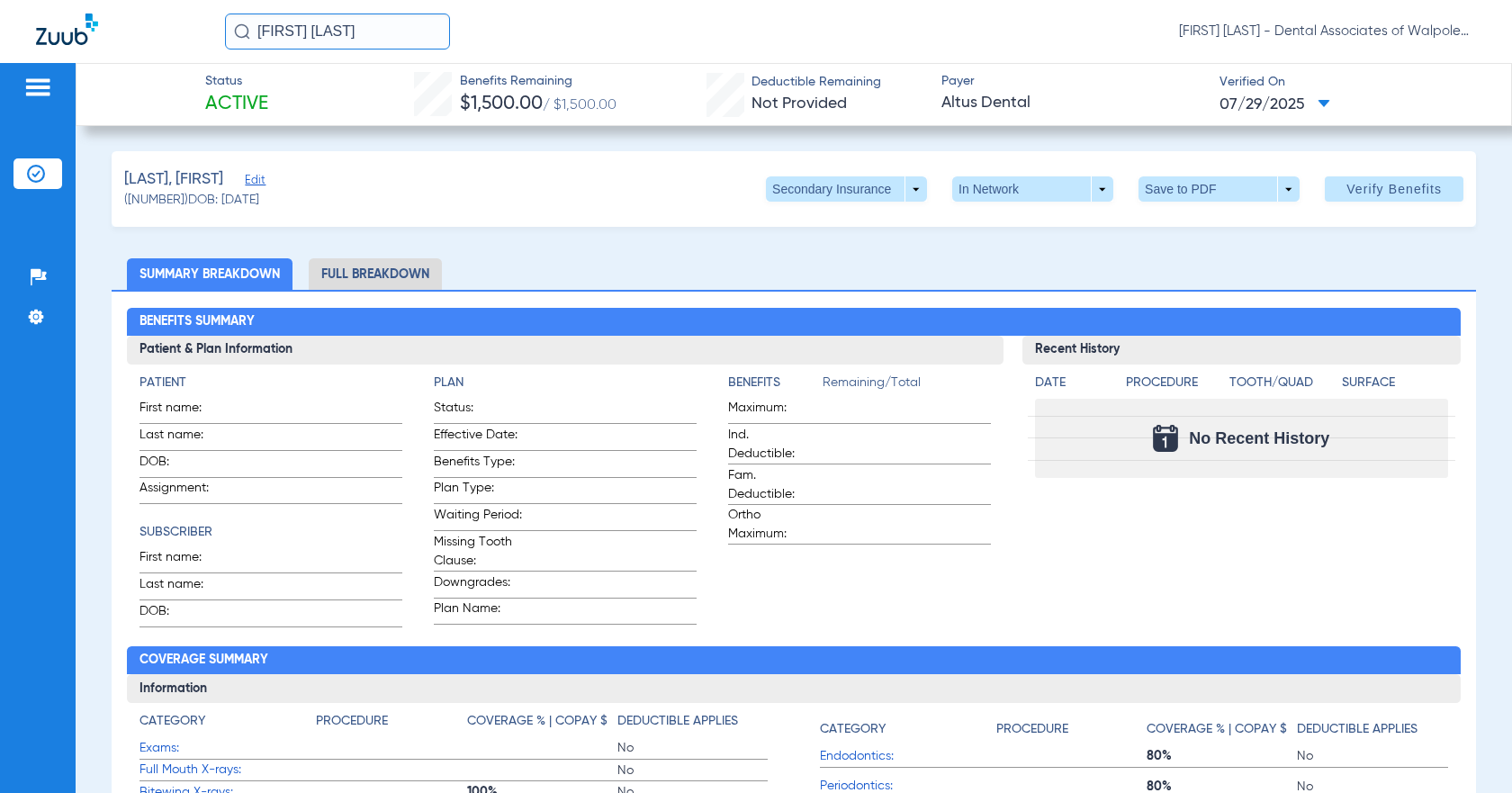 click on "Full Breakdown" 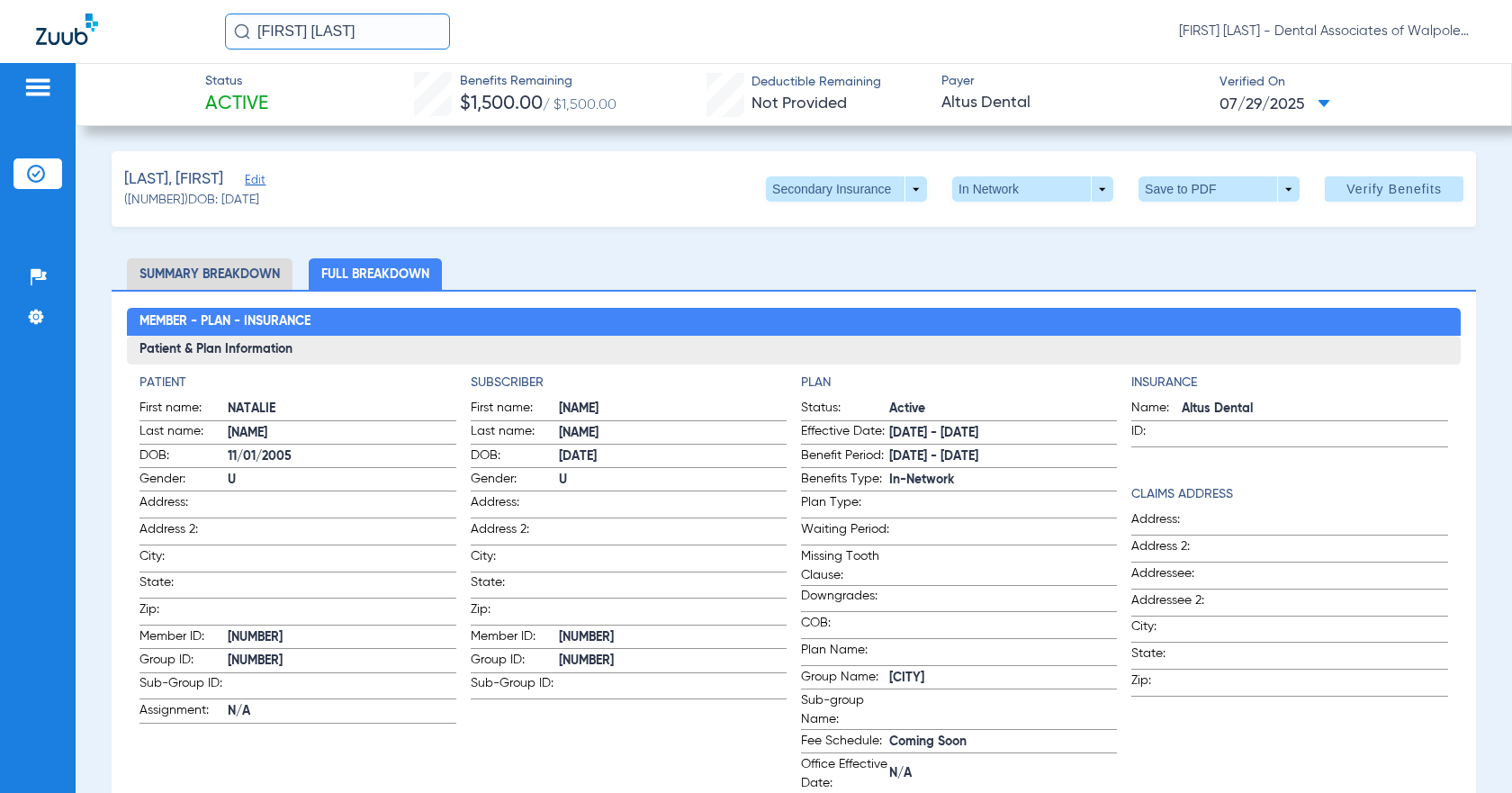 drag, startPoint x: 259, startPoint y: 29, endPoint x: 437, endPoint y: 32, distance: 178.02528 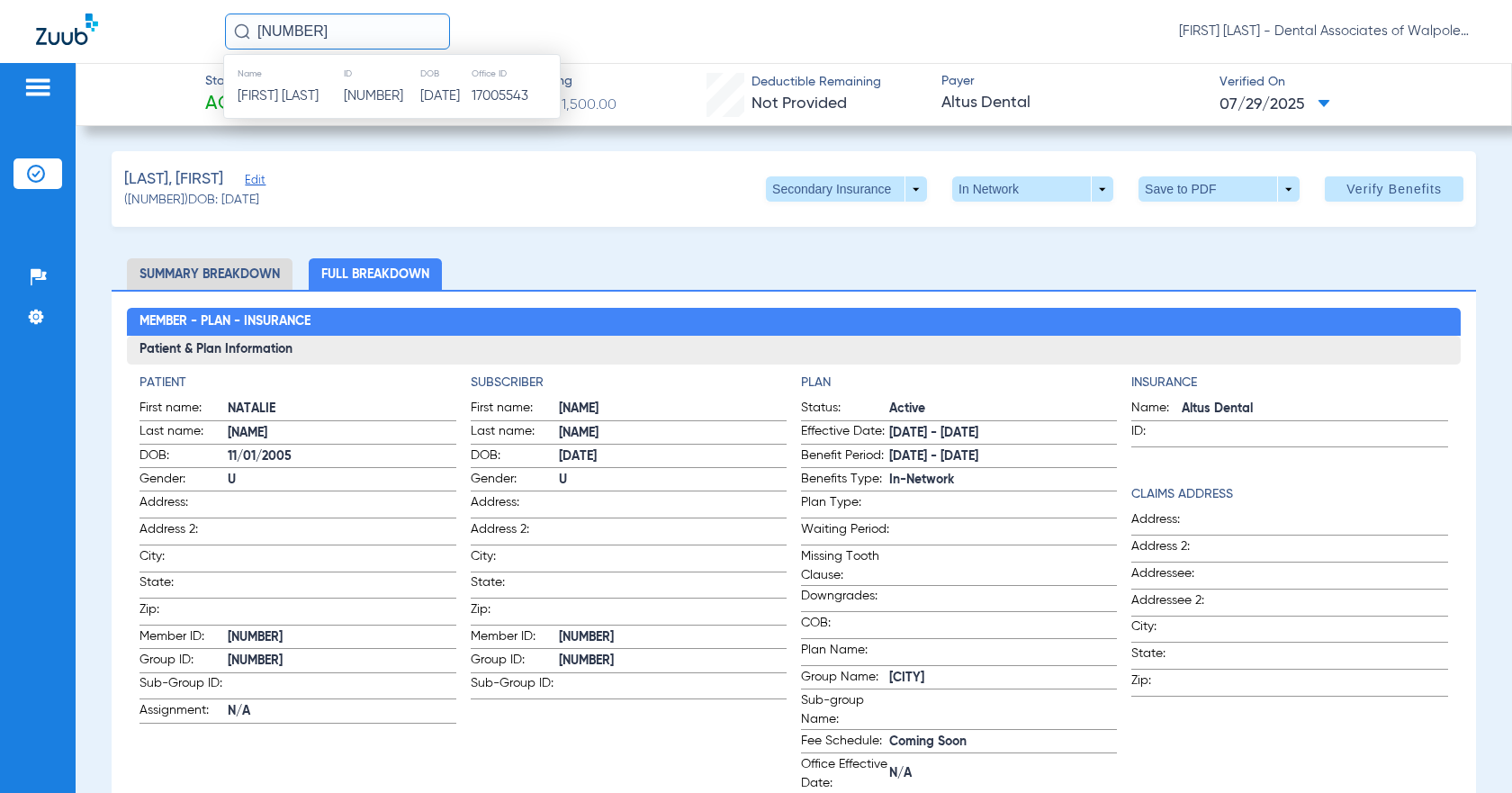click on "[FIRST] [LAST]" 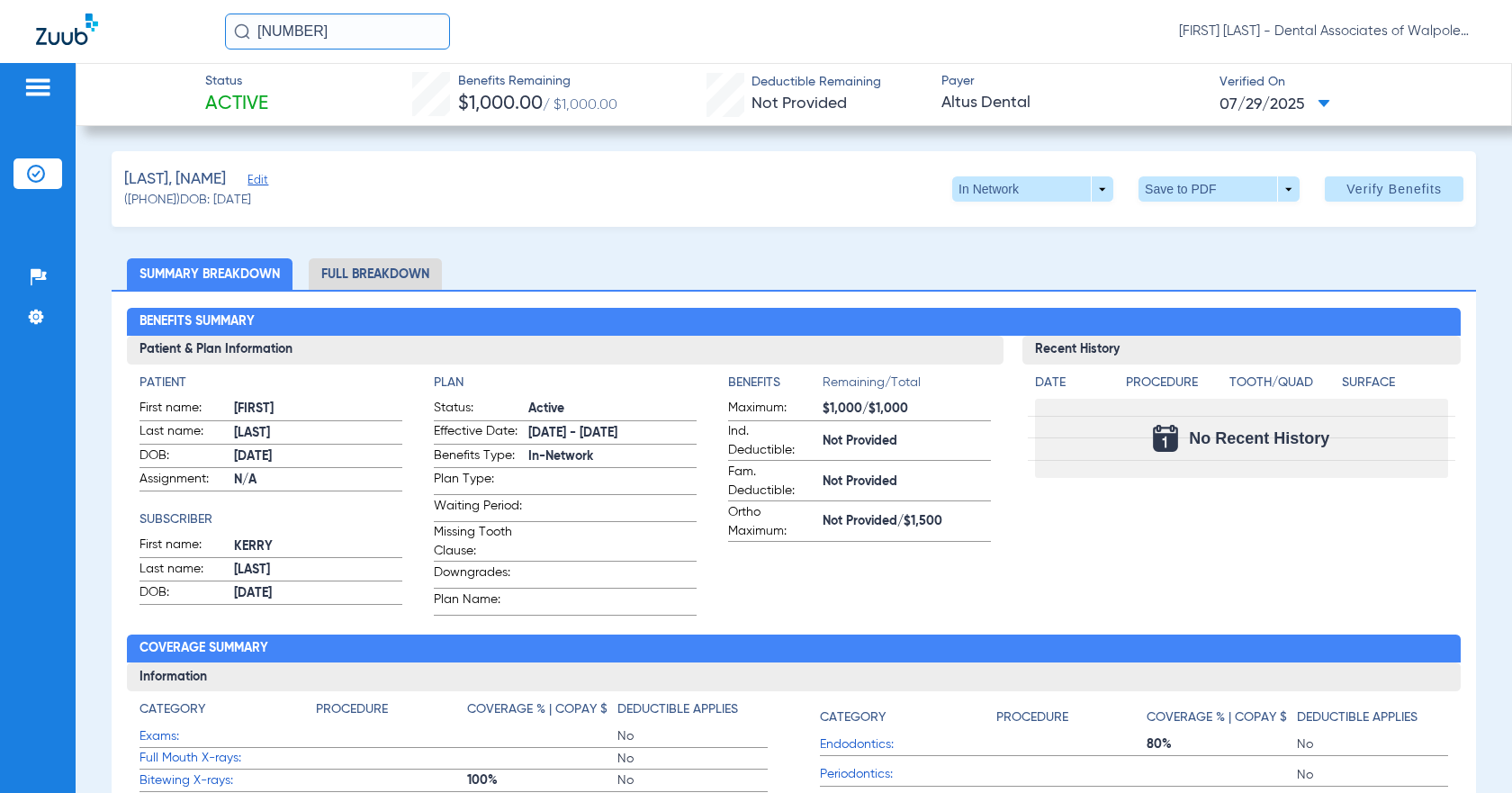 click on "Full Breakdown" 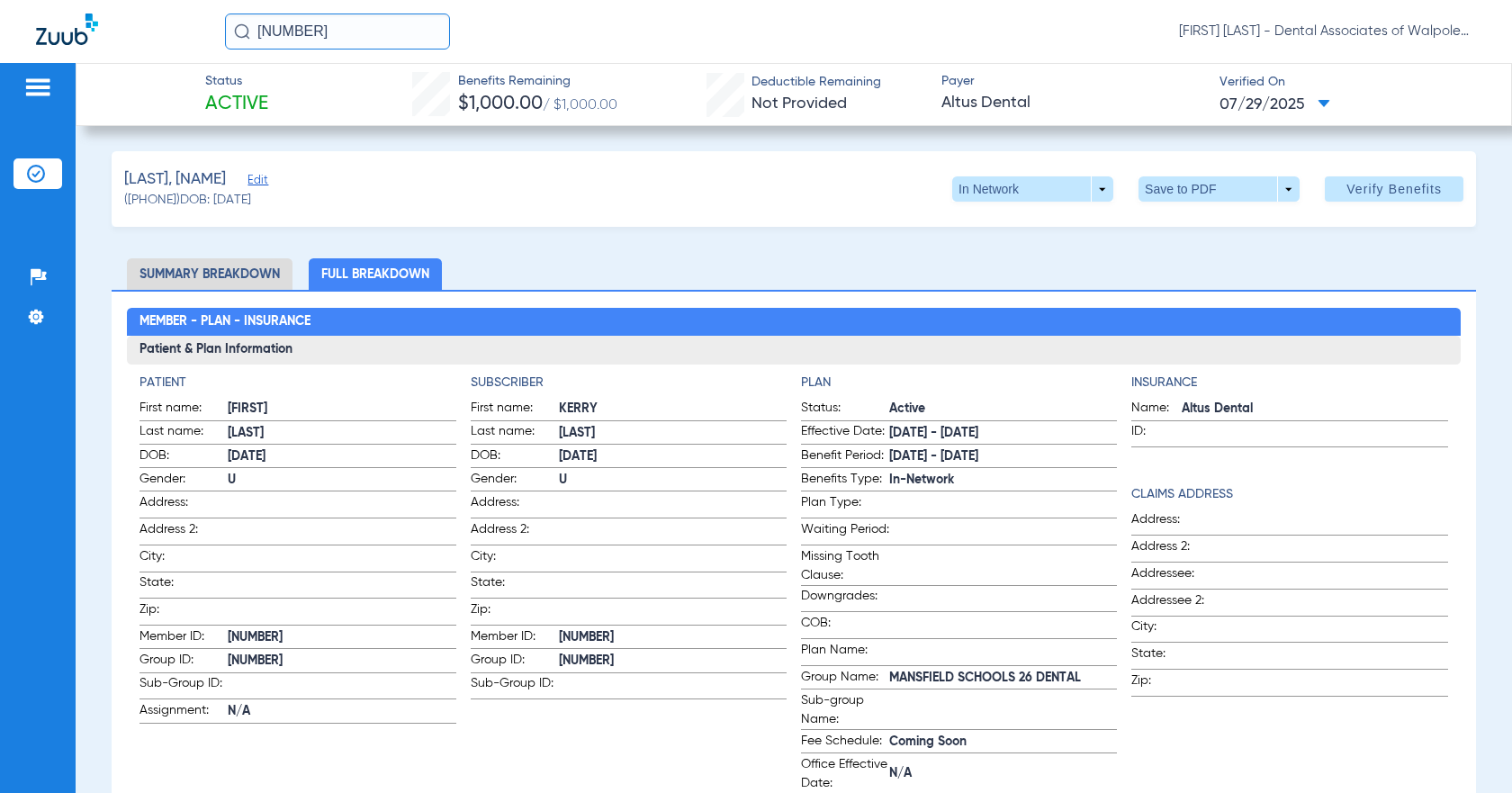 drag, startPoint x: 316, startPoint y: 33, endPoint x: 434, endPoint y: 37, distance: 118.06778 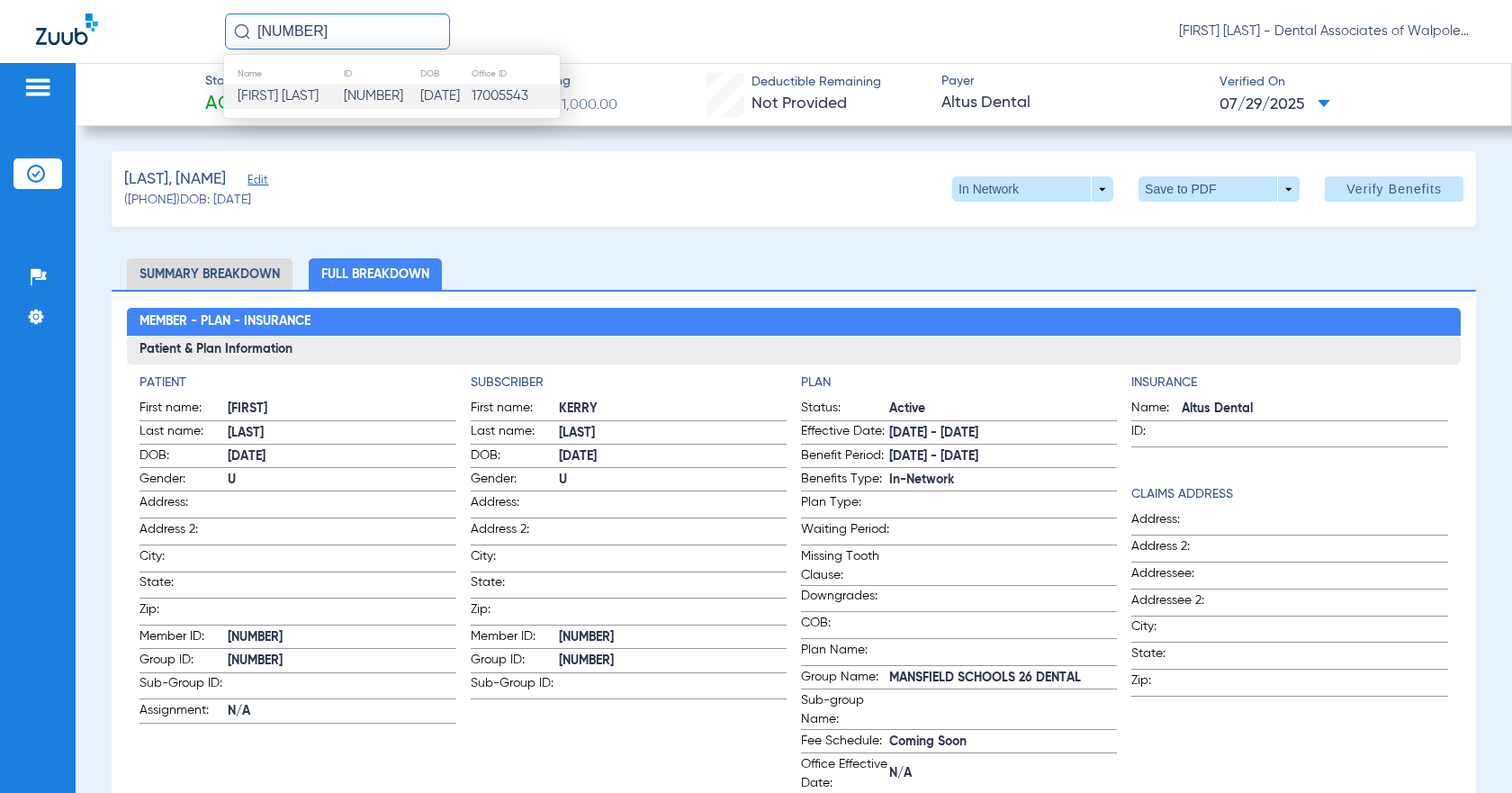 click on "[FIRST] [LAST]" 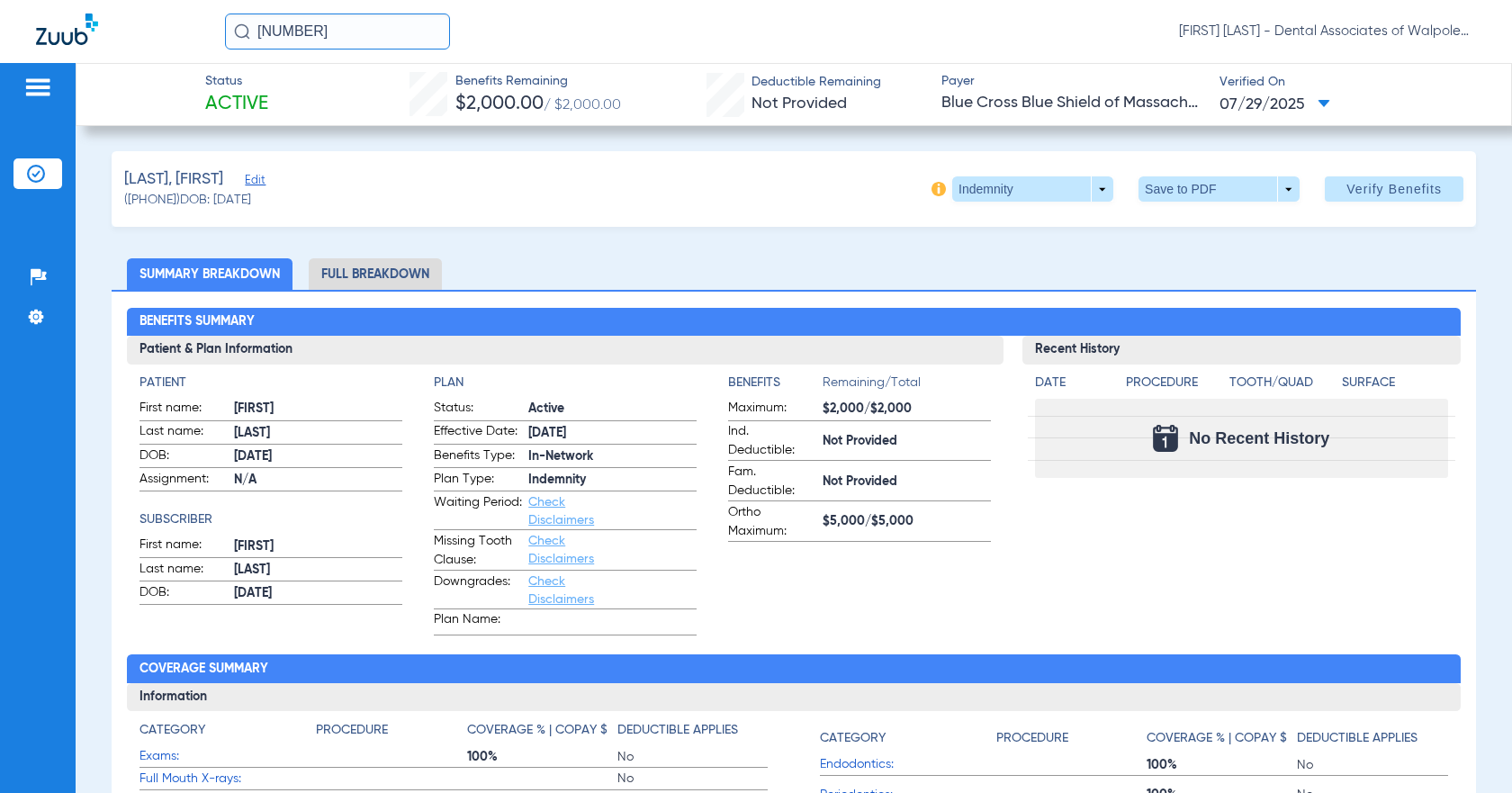 click on "Full Breakdown" 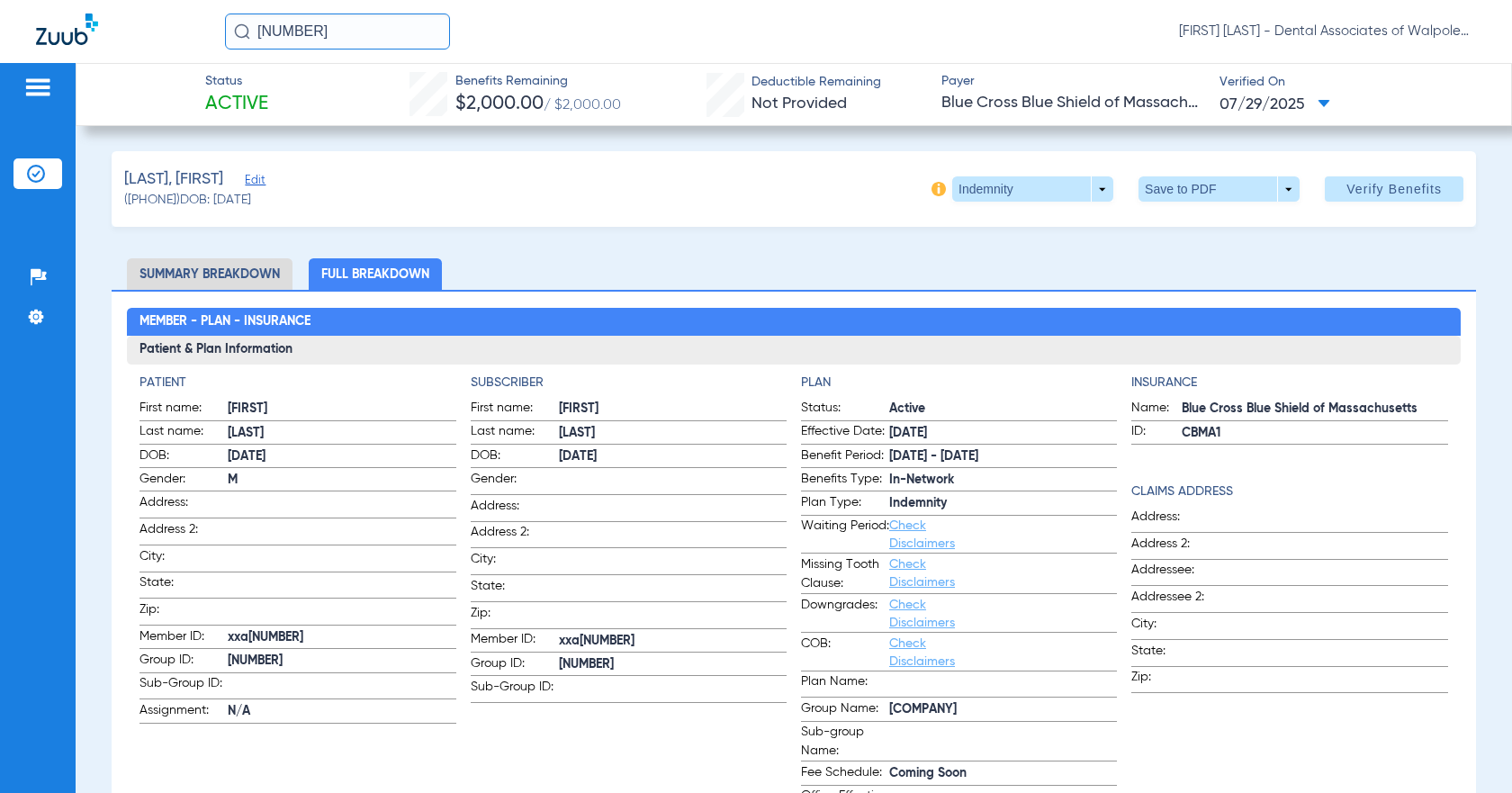 drag, startPoint x: 257, startPoint y: 32, endPoint x: 405, endPoint y: 22, distance: 148.33745 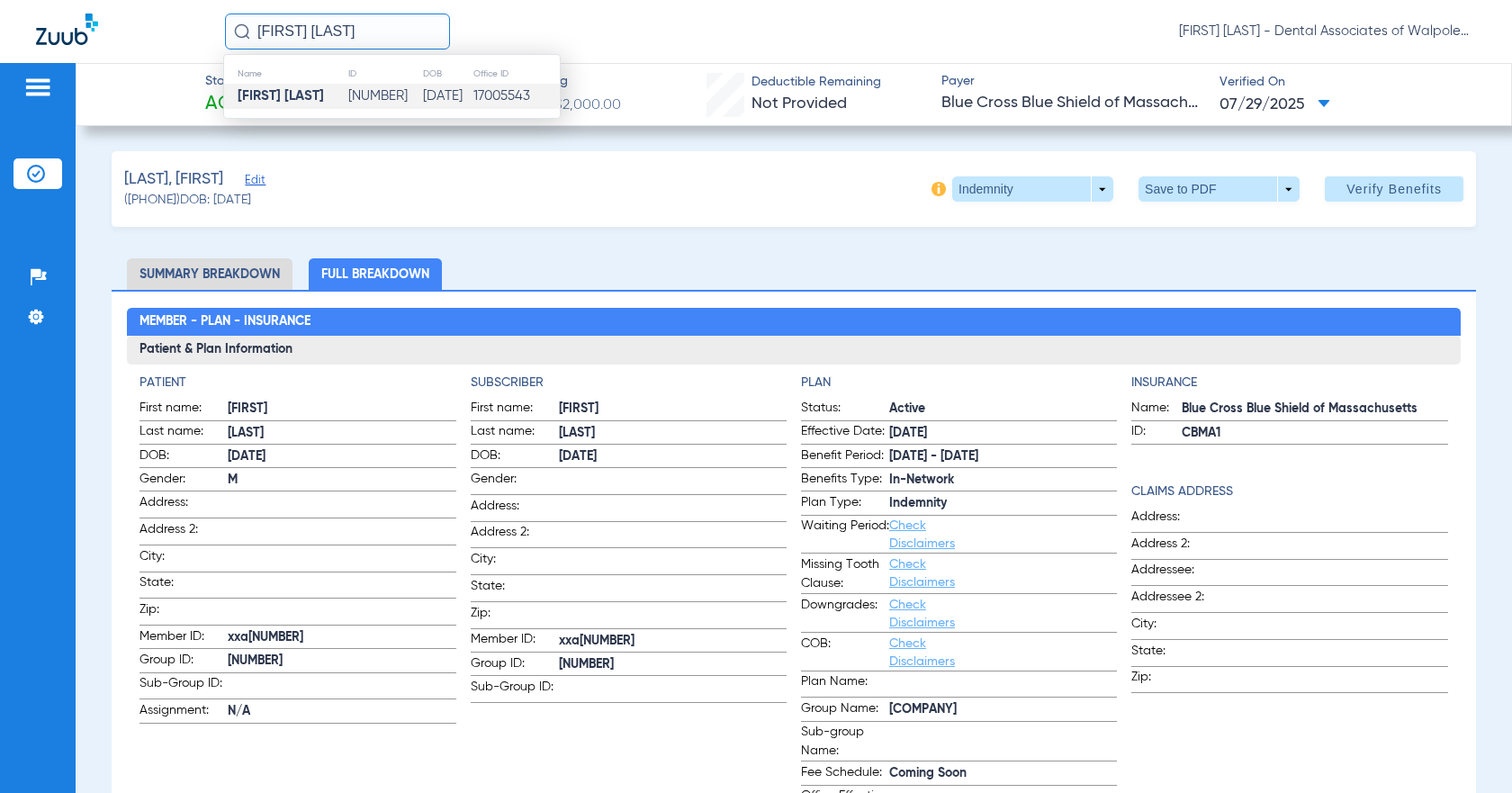 click on "[FIRST] [LAST]" 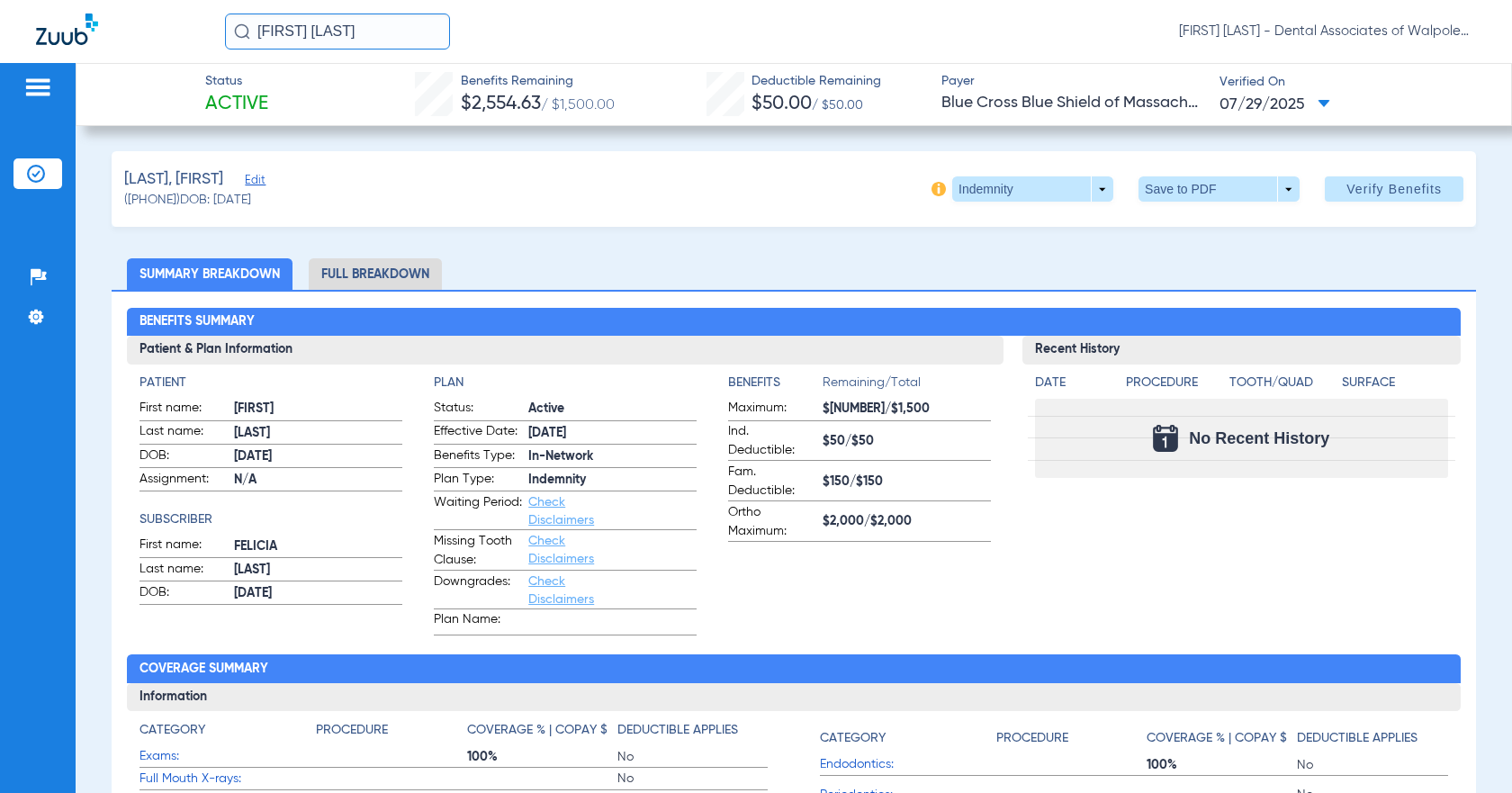 click on "Full Breakdown" 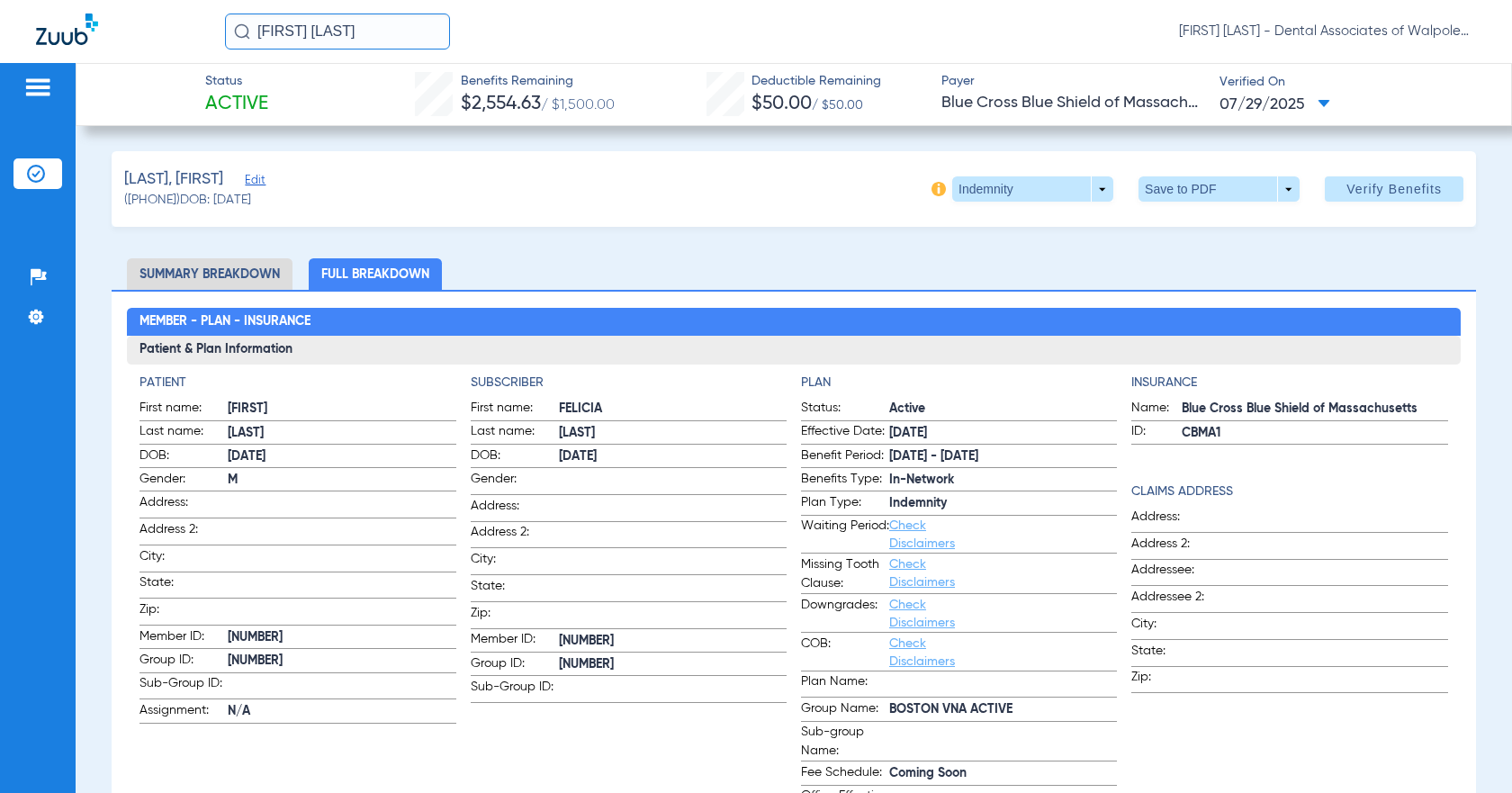 drag, startPoint x: 253, startPoint y: 32, endPoint x: 464, endPoint y: 29, distance: 211.02133 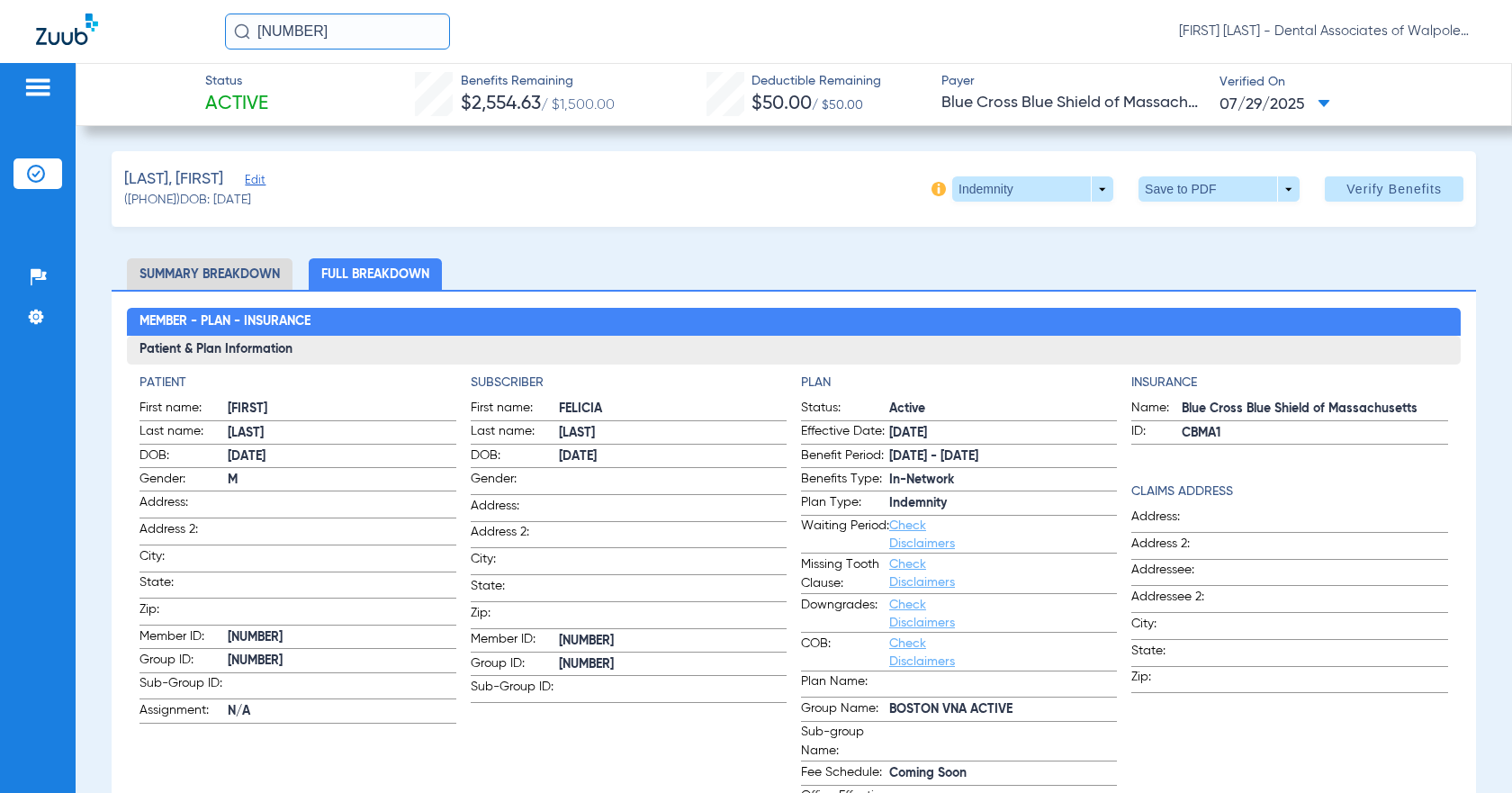 click on "Full Breakdown" 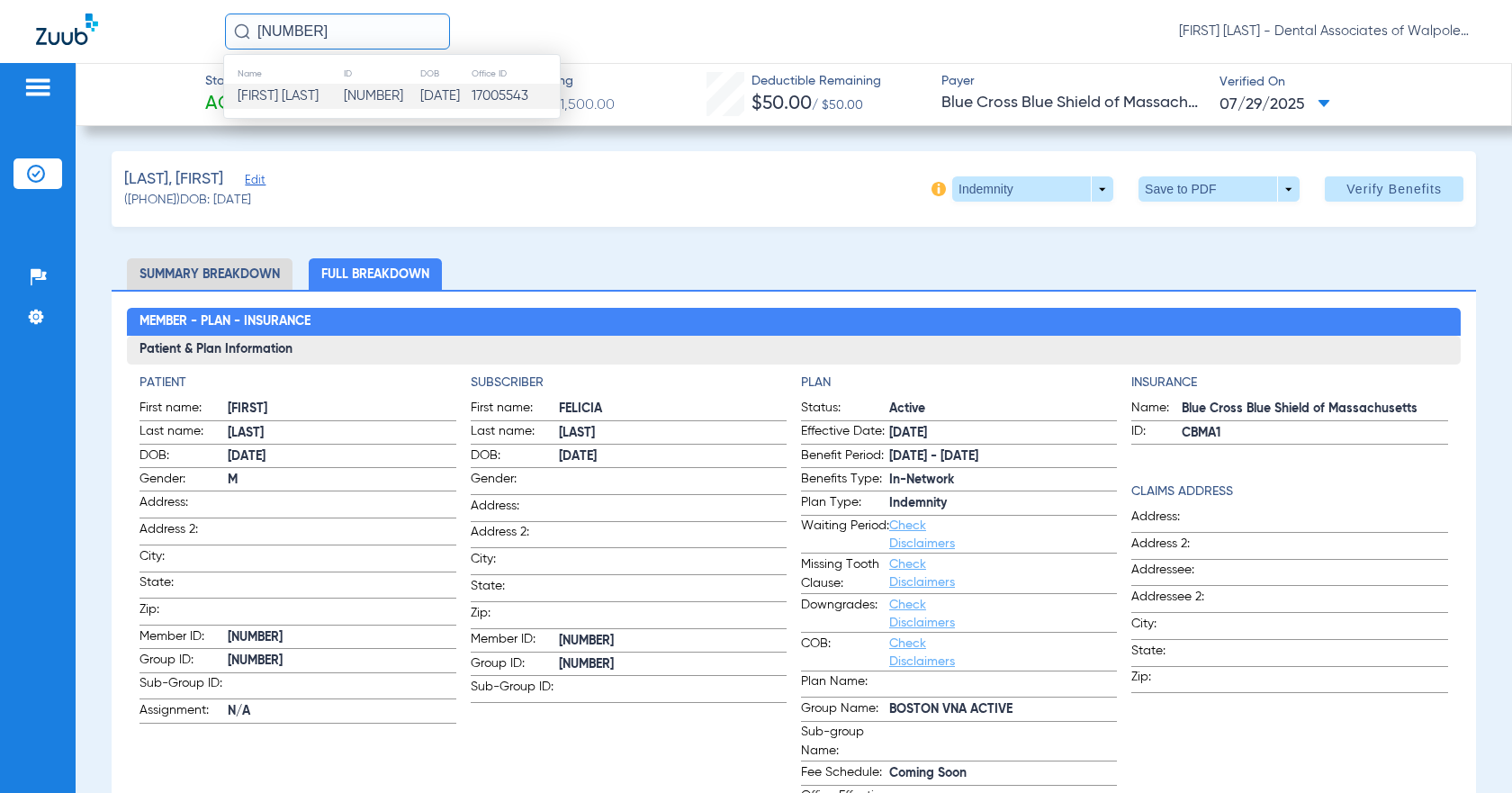 click on "[FIRST] [LAST]" 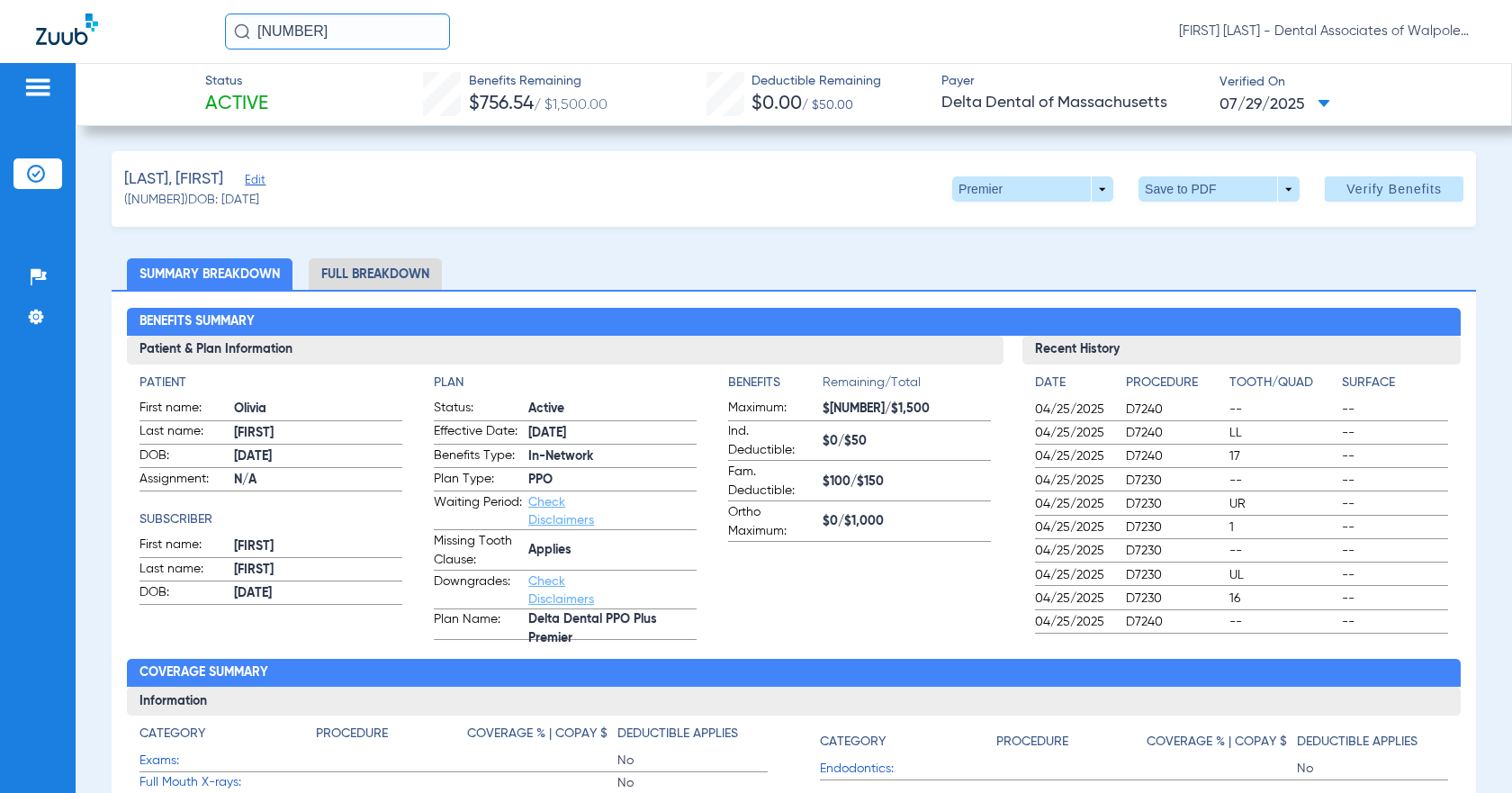 click on "Full Breakdown" 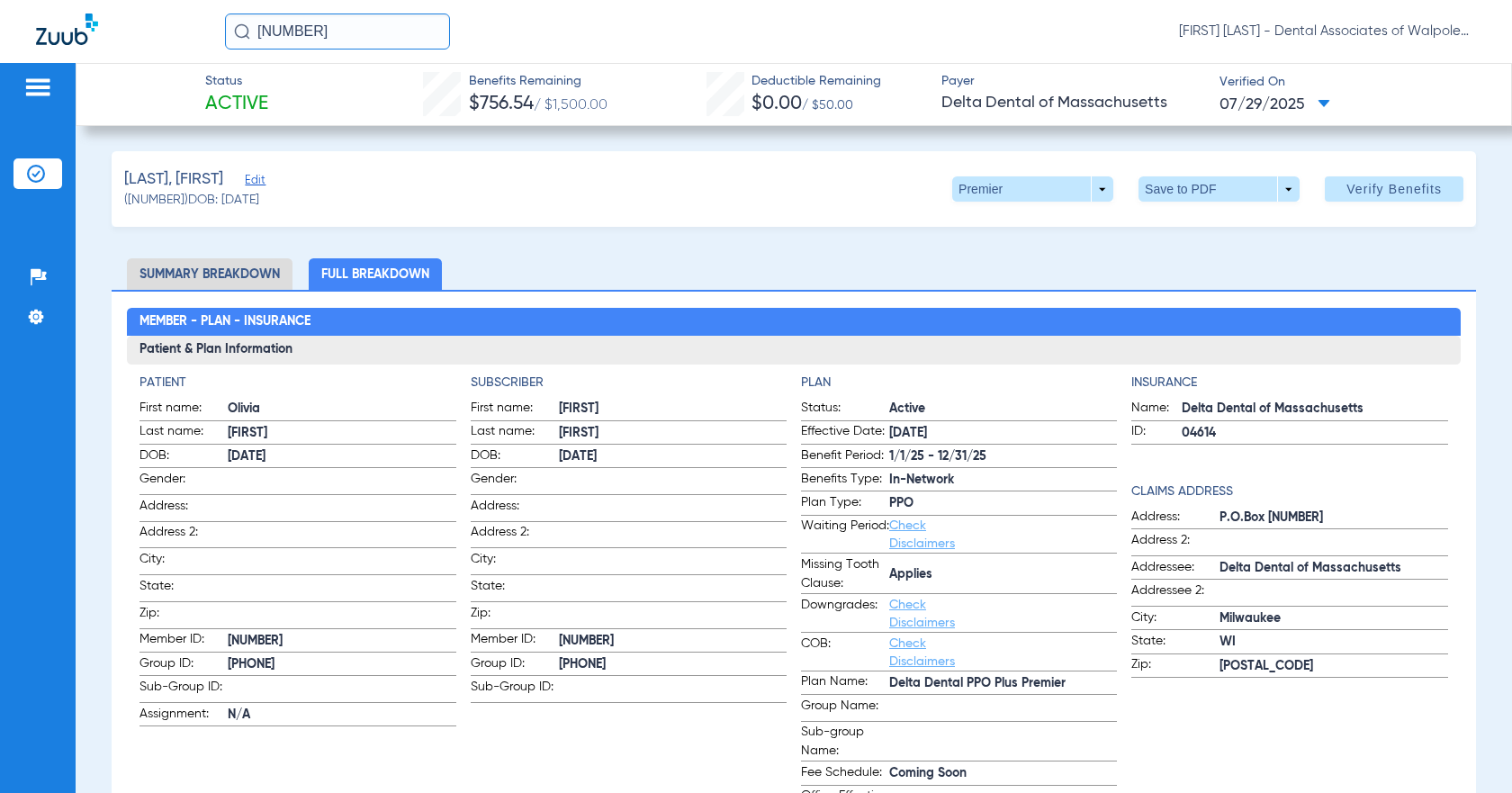 drag, startPoint x: 255, startPoint y: 27, endPoint x: 379, endPoint y: 44, distance: 125.1599 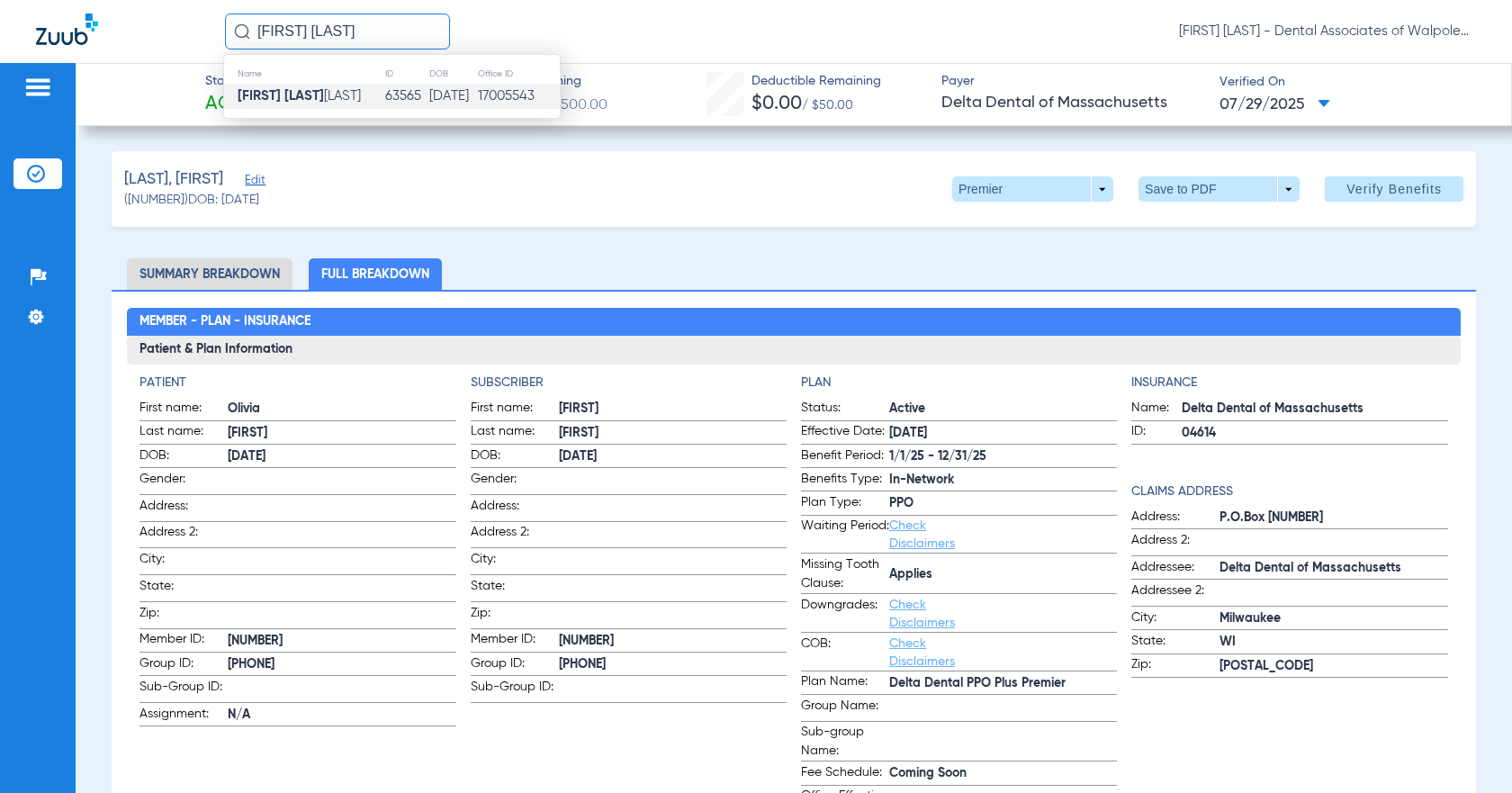 click on "[FIRST] [LAST]" 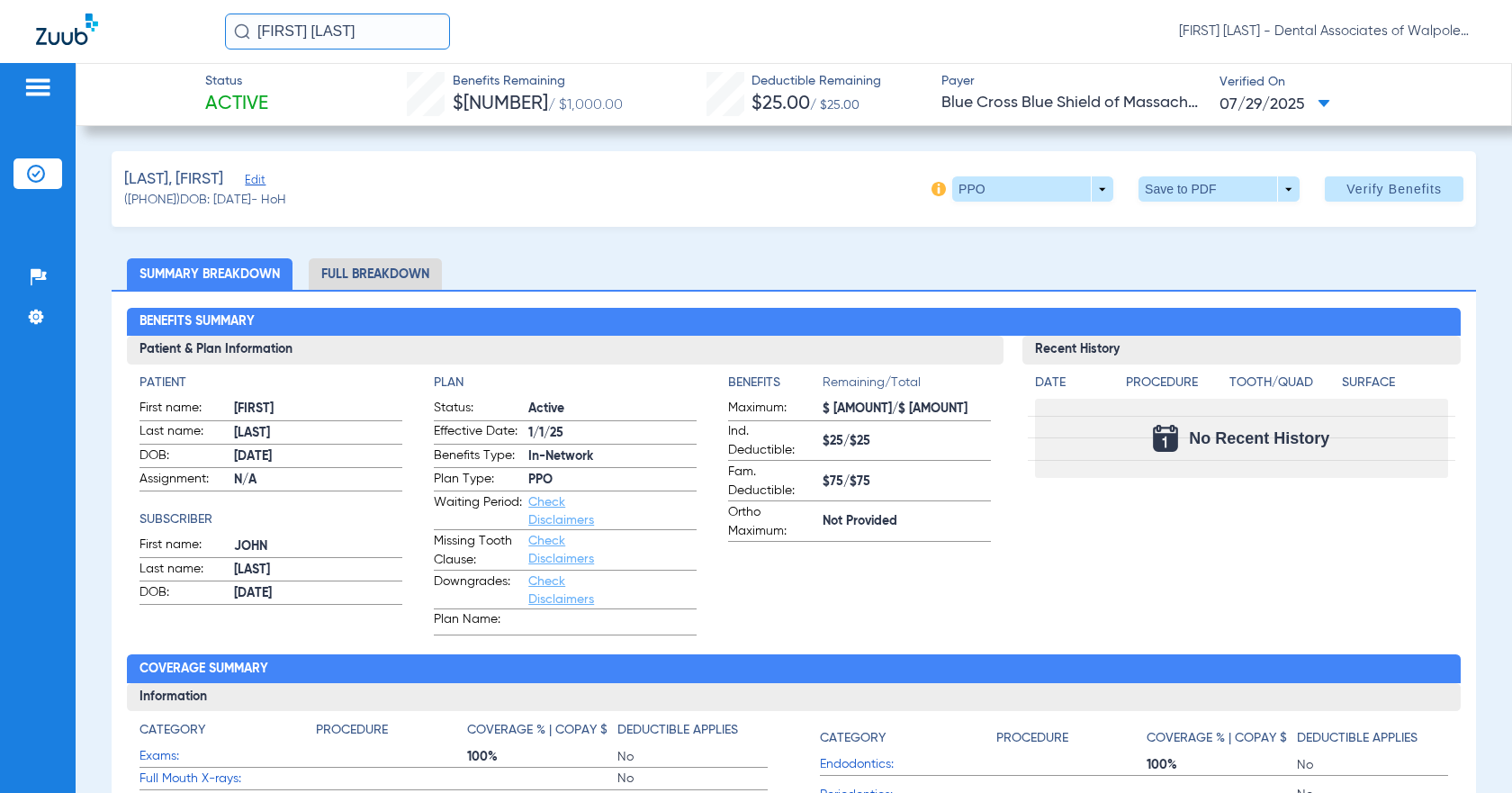 click on "Full Breakdown" 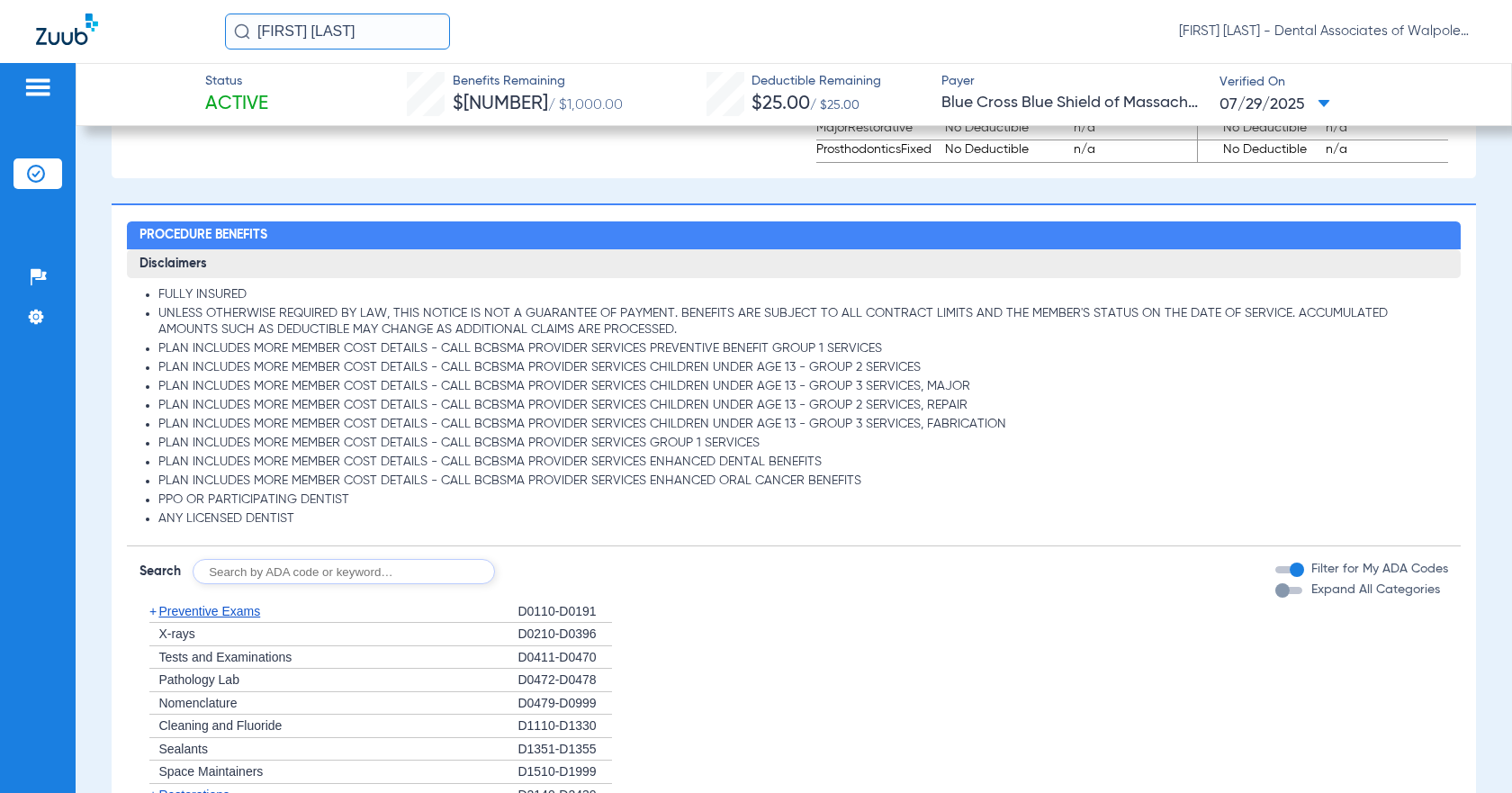 scroll, scrollTop: 1364, scrollLeft: 0, axis: vertical 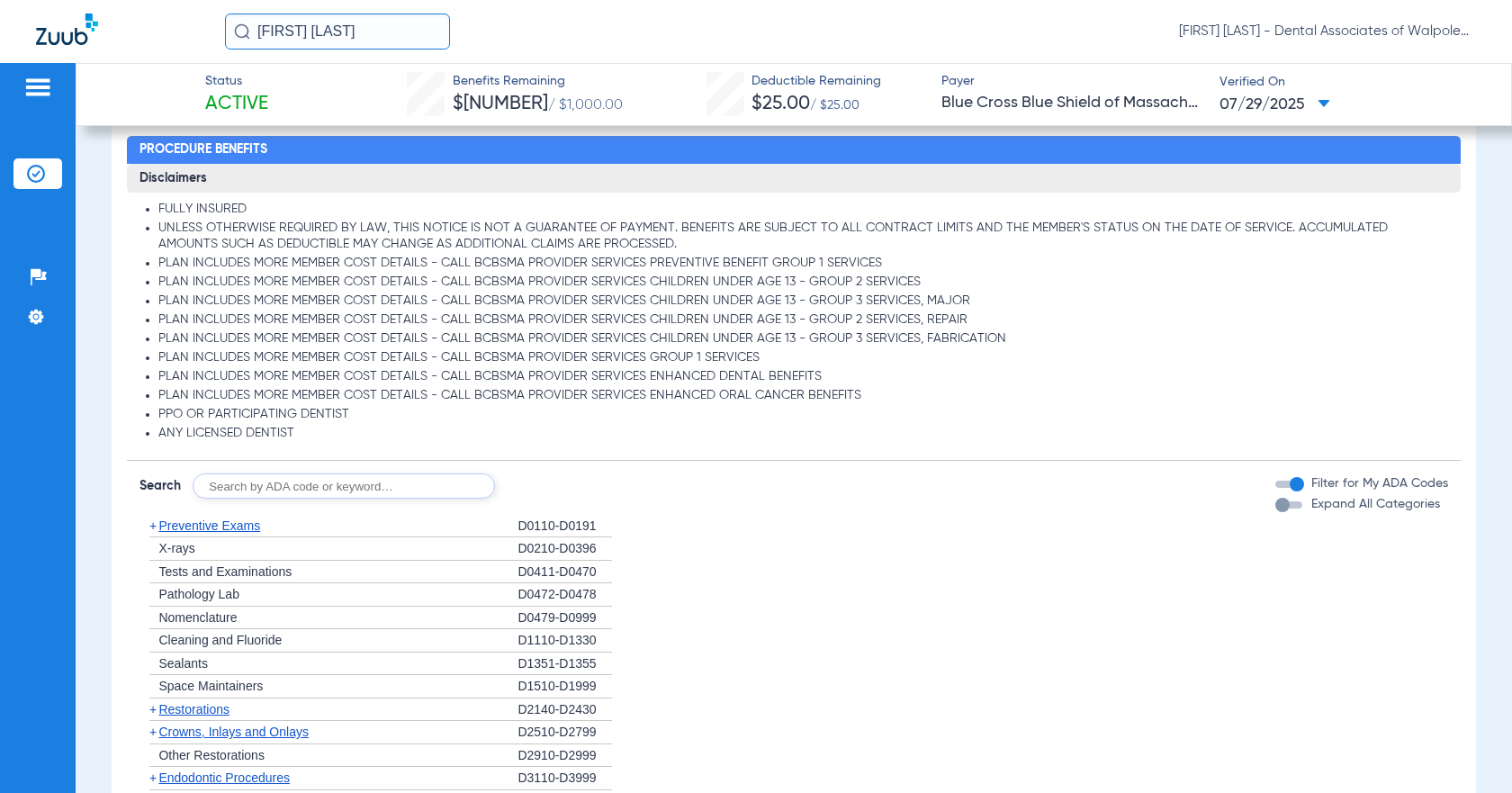 click on "D1351-D1355" 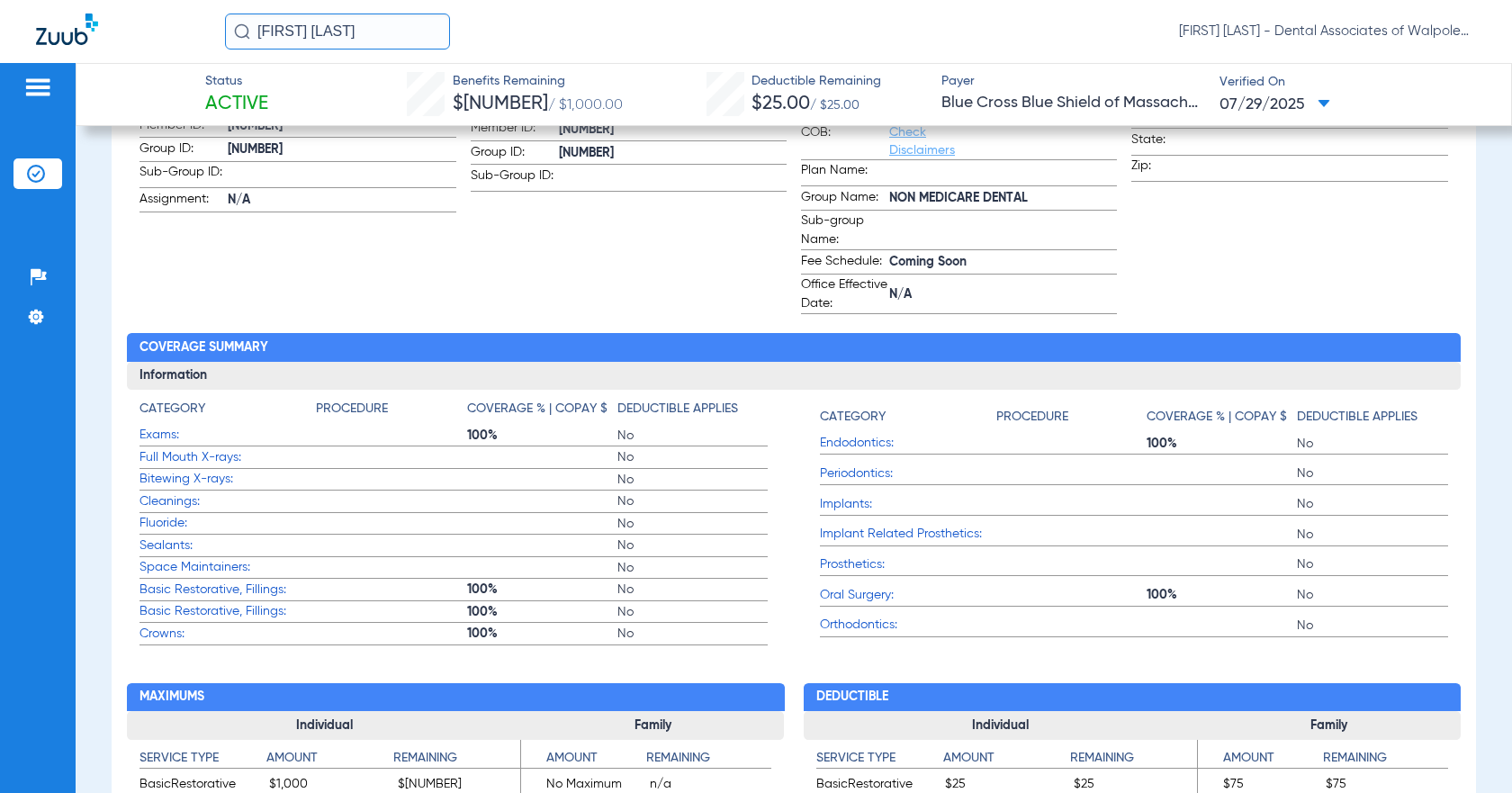 scroll, scrollTop: 428, scrollLeft: 0, axis: vertical 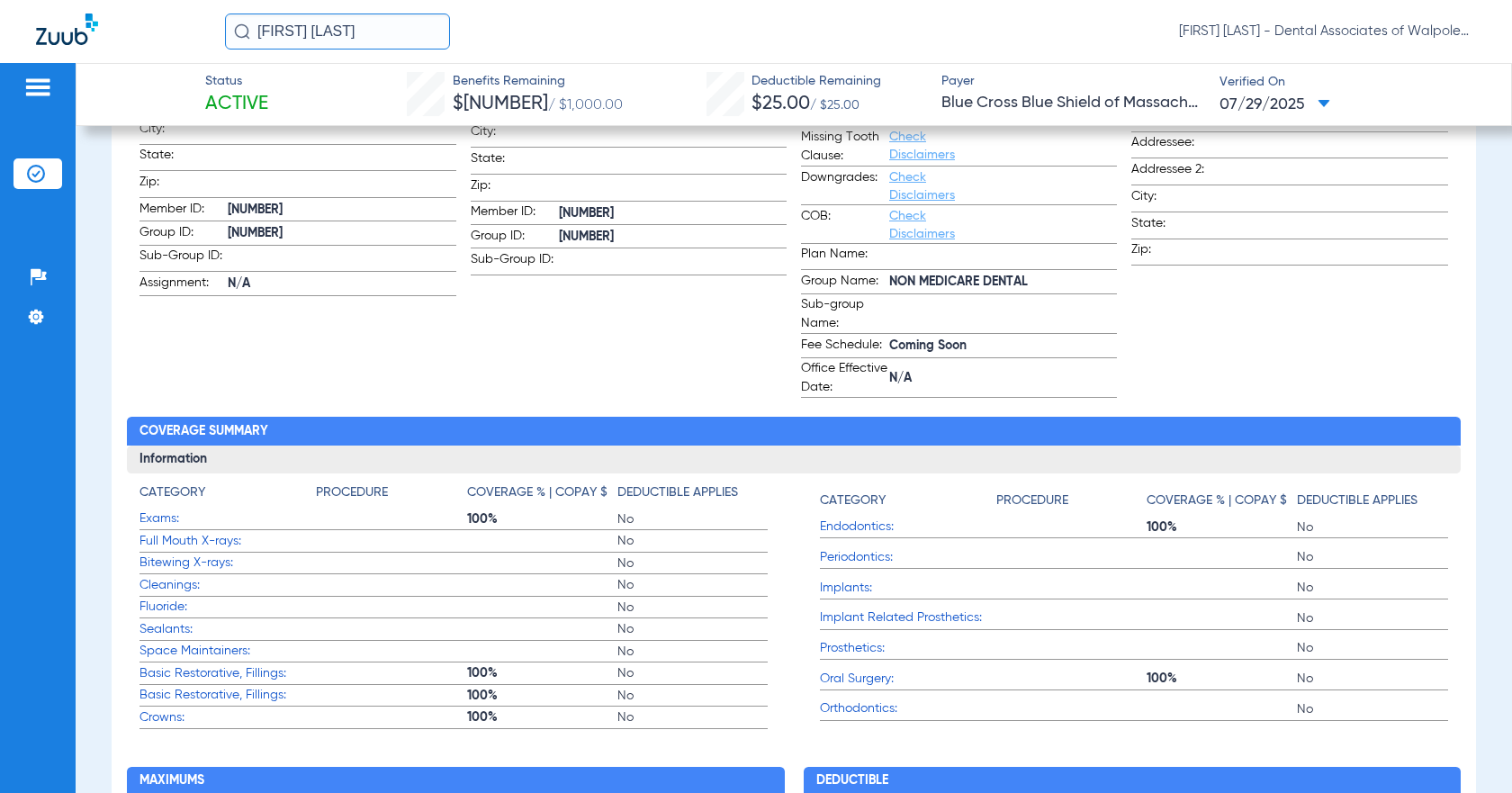 drag, startPoint x: 316, startPoint y: 36, endPoint x: 470, endPoint y: 45, distance: 154.26276 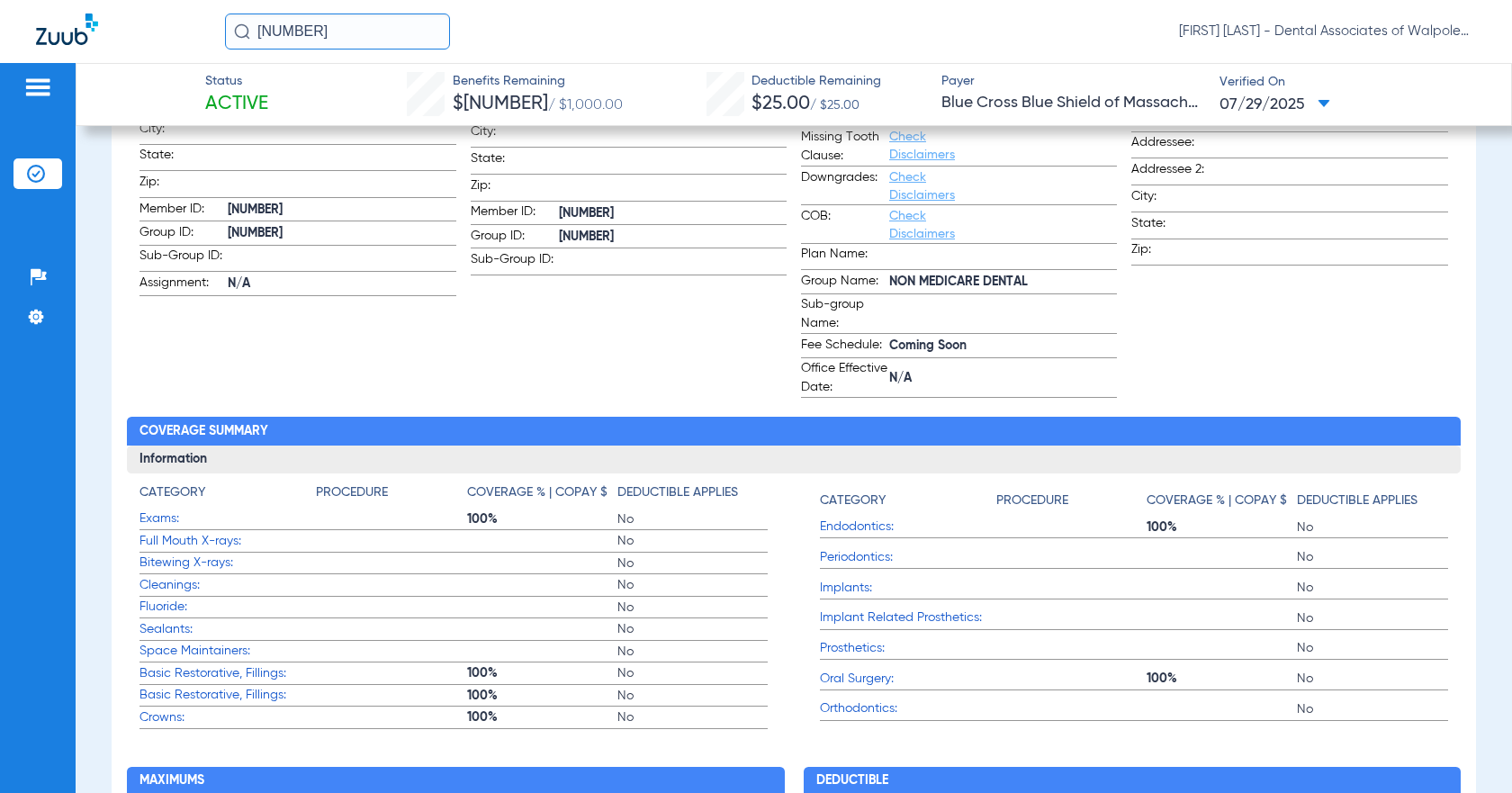 click on "[NUMBER]" 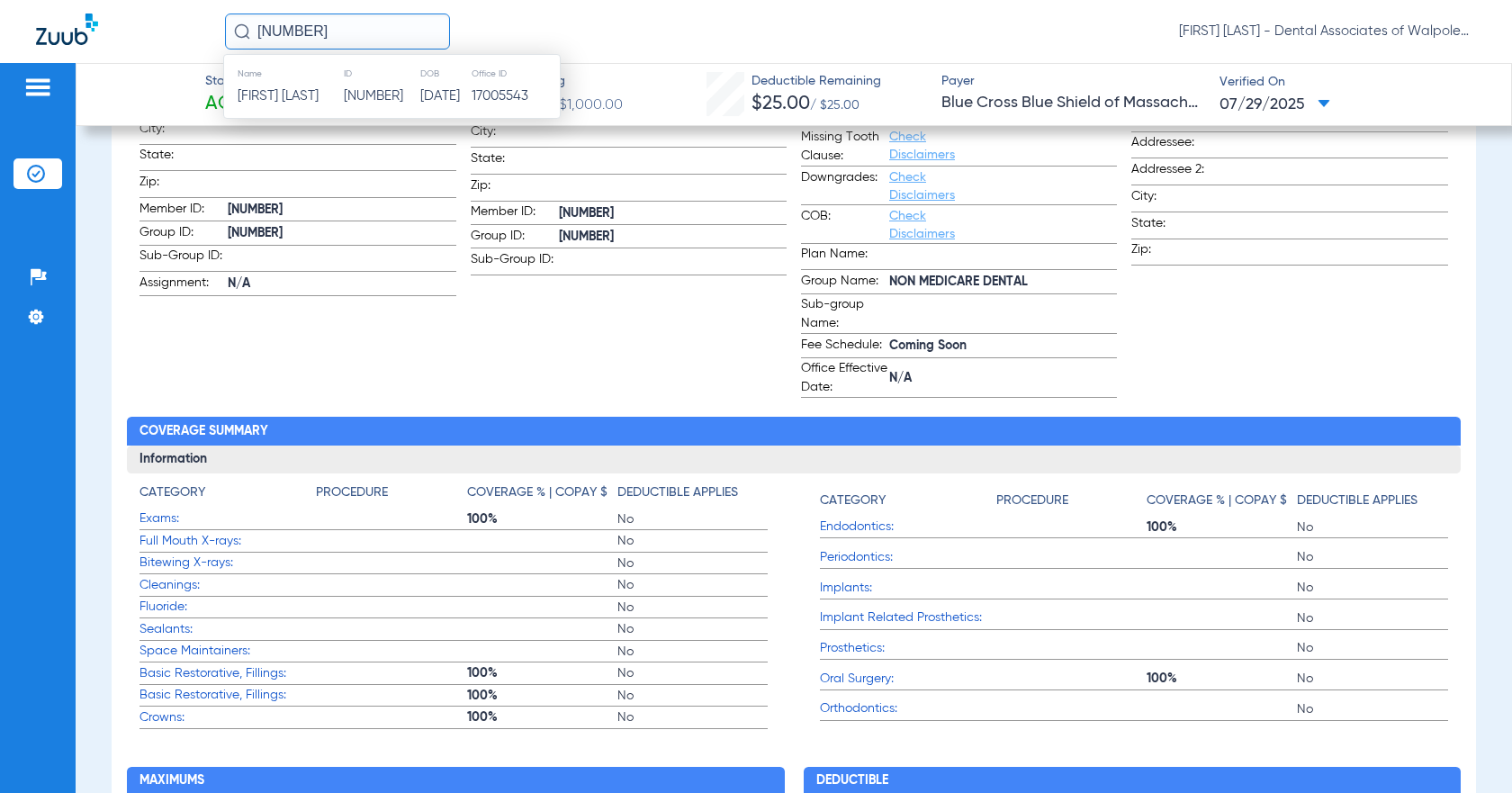click on "[FIRST] [LAST]" 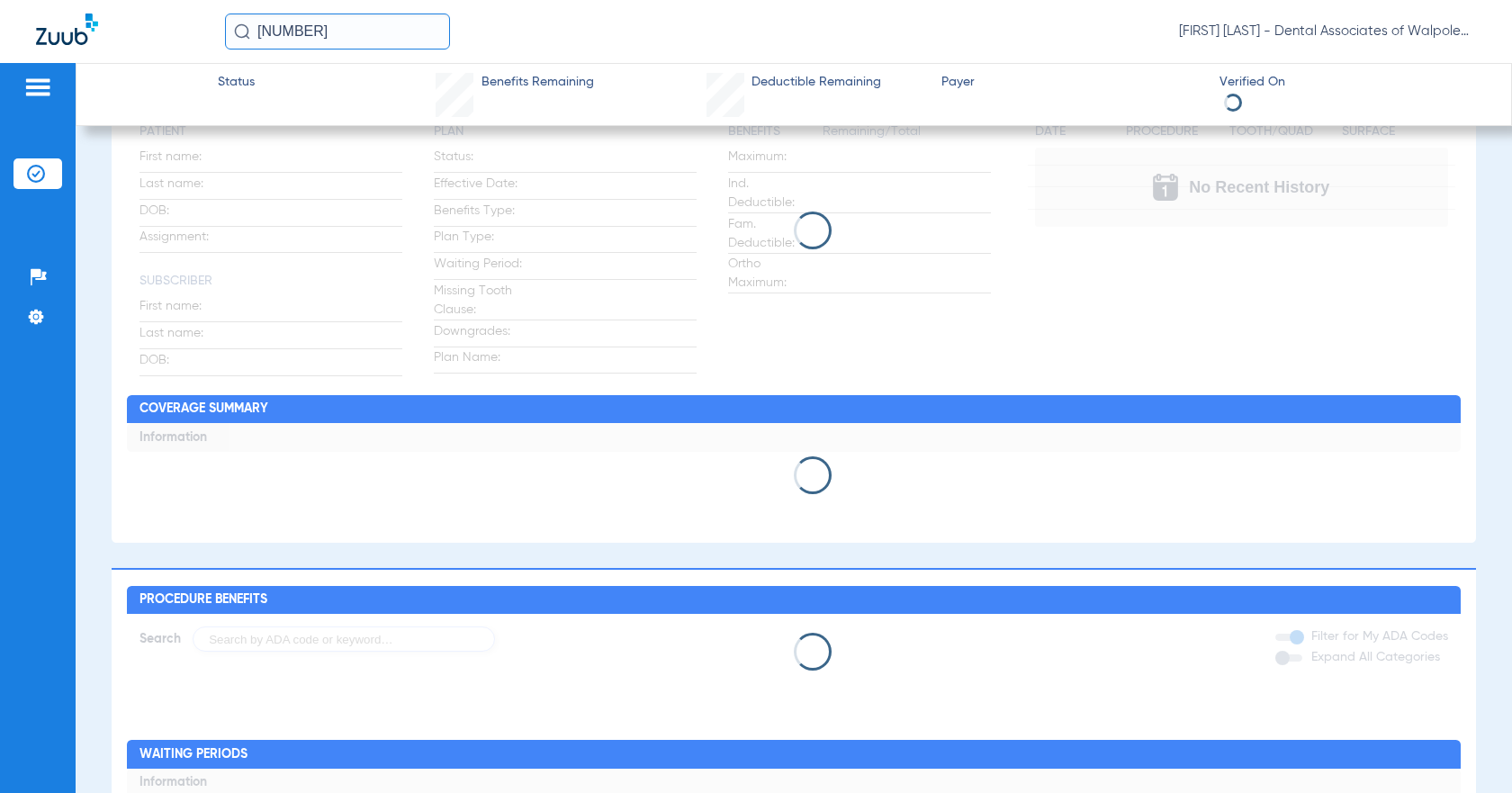 scroll, scrollTop: 255, scrollLeft: 0, axis: vertical 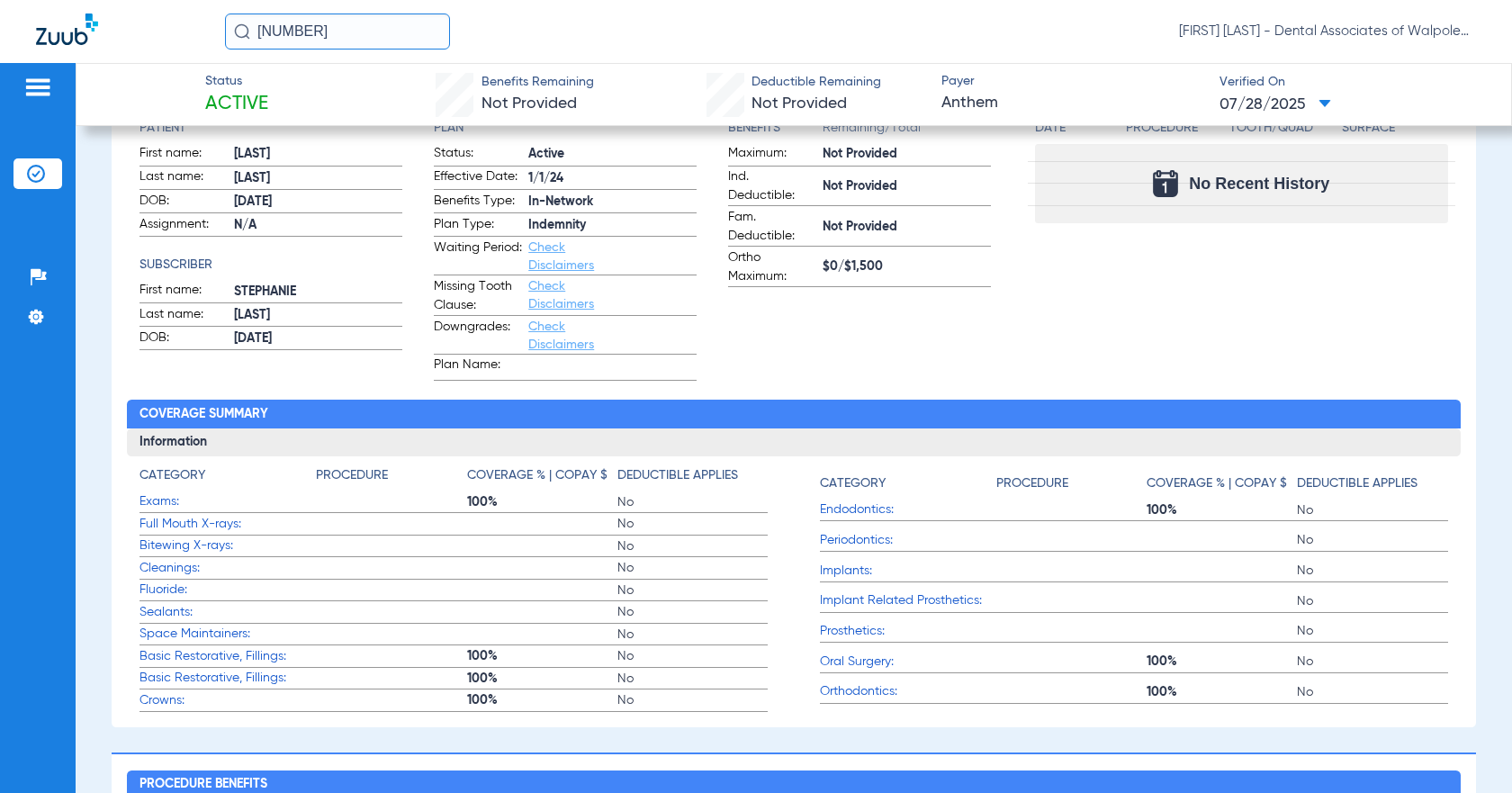 click on "[NUMBER]" 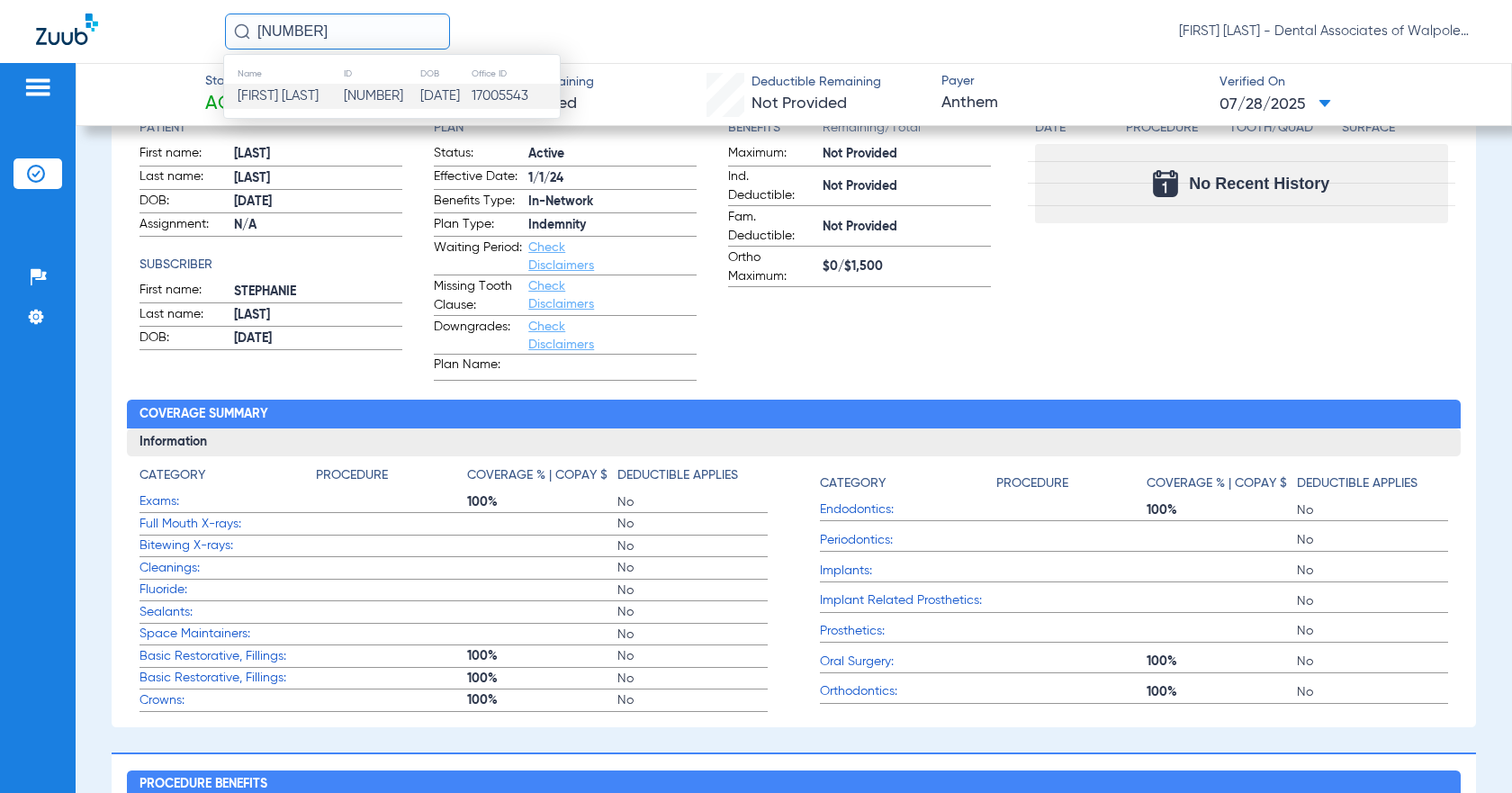 click on "[FIRST] [LAST]" 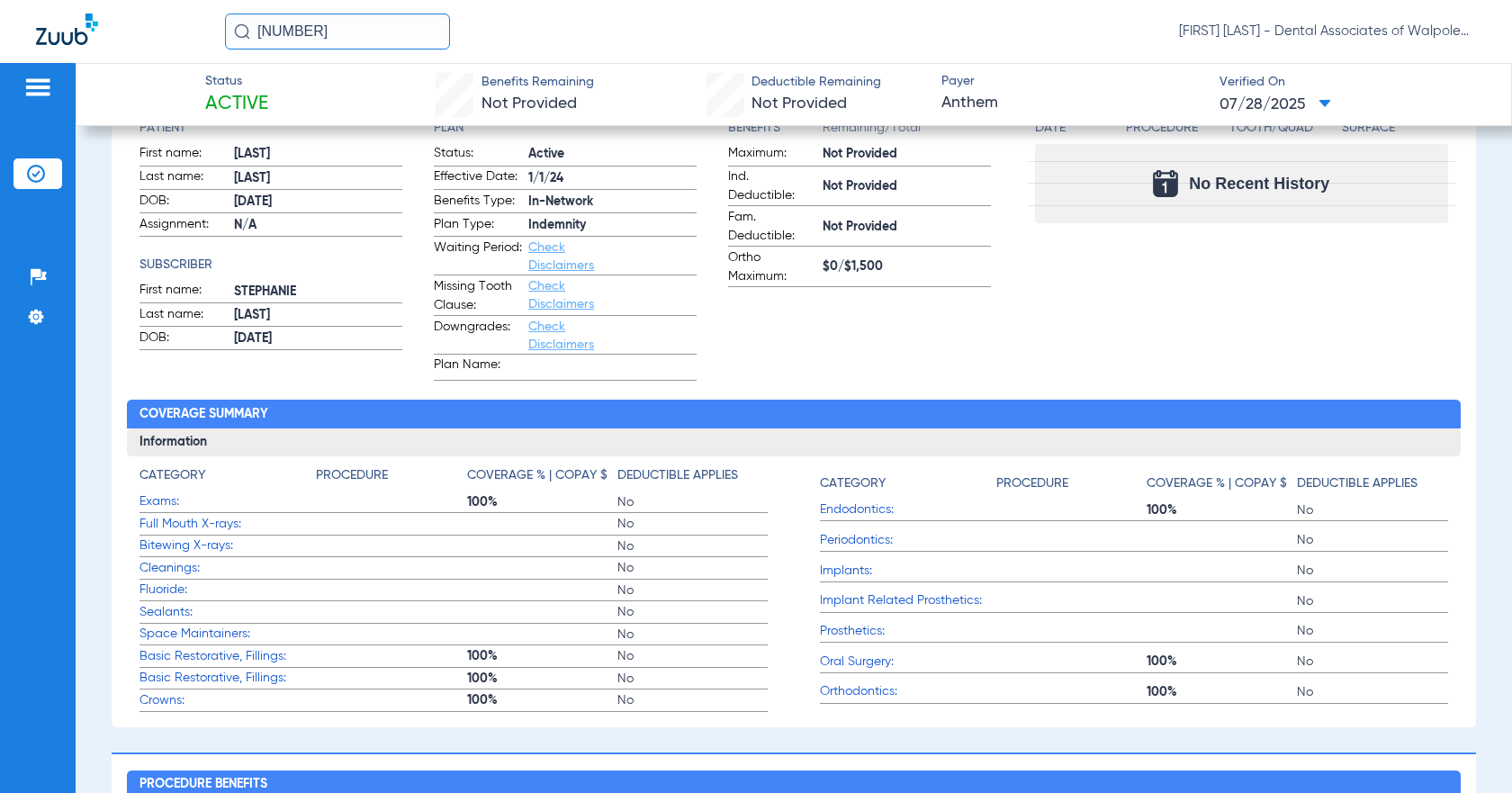 click on "[NUMBER]" 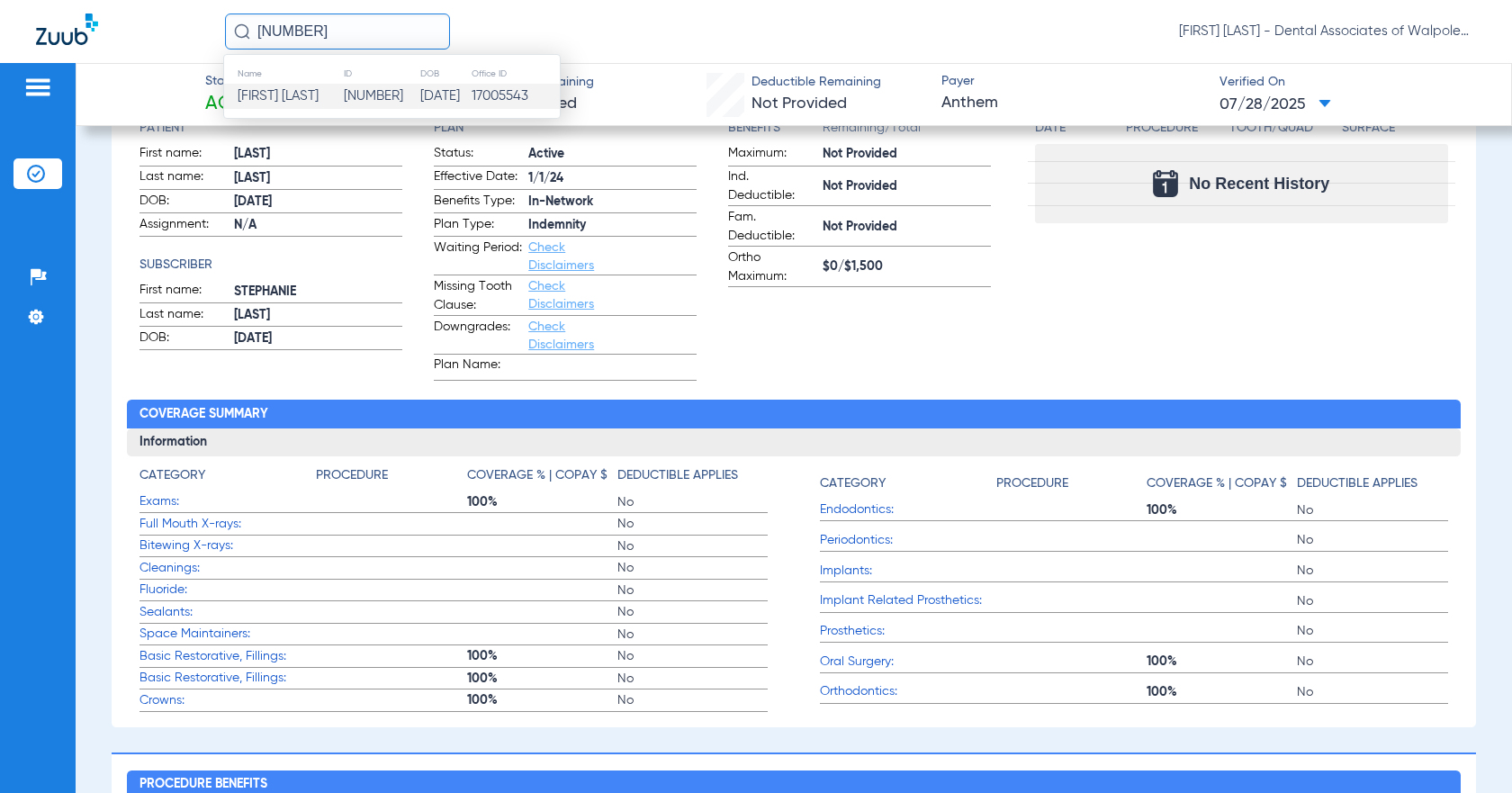 click on "[FIRST] [LAST]" 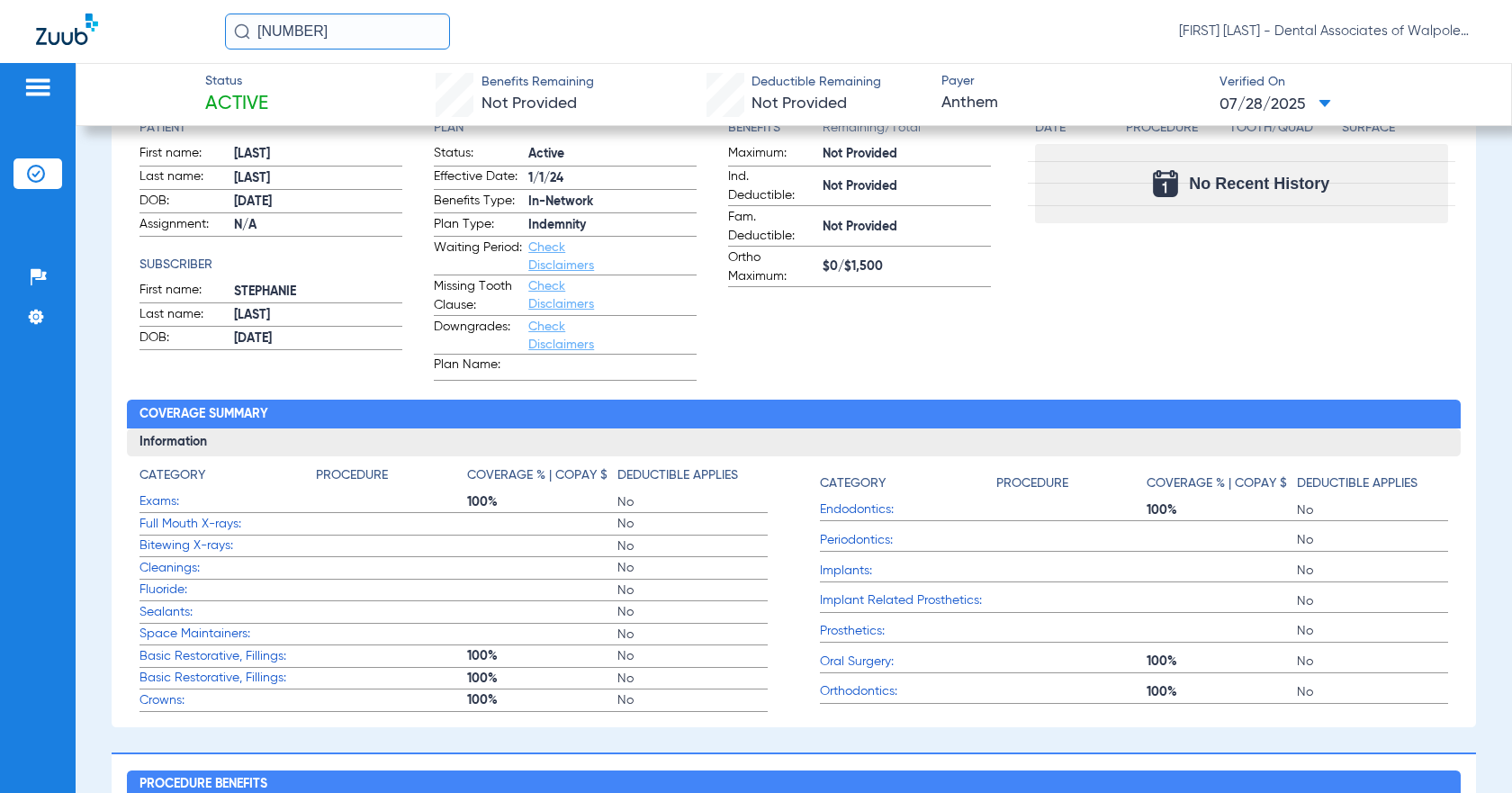 click on "[NUMBER]" 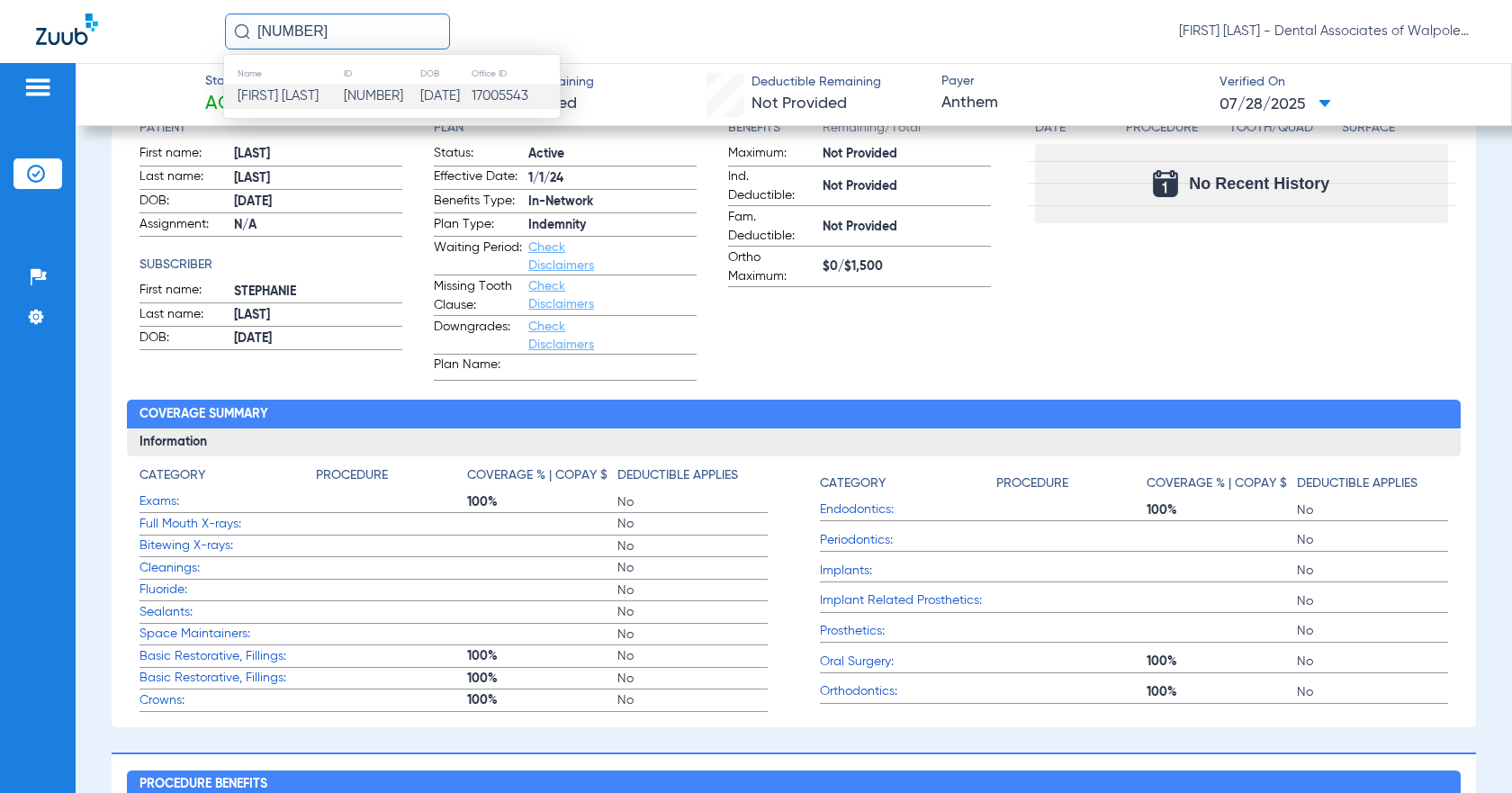 click on "[FIRST] [LAST]" 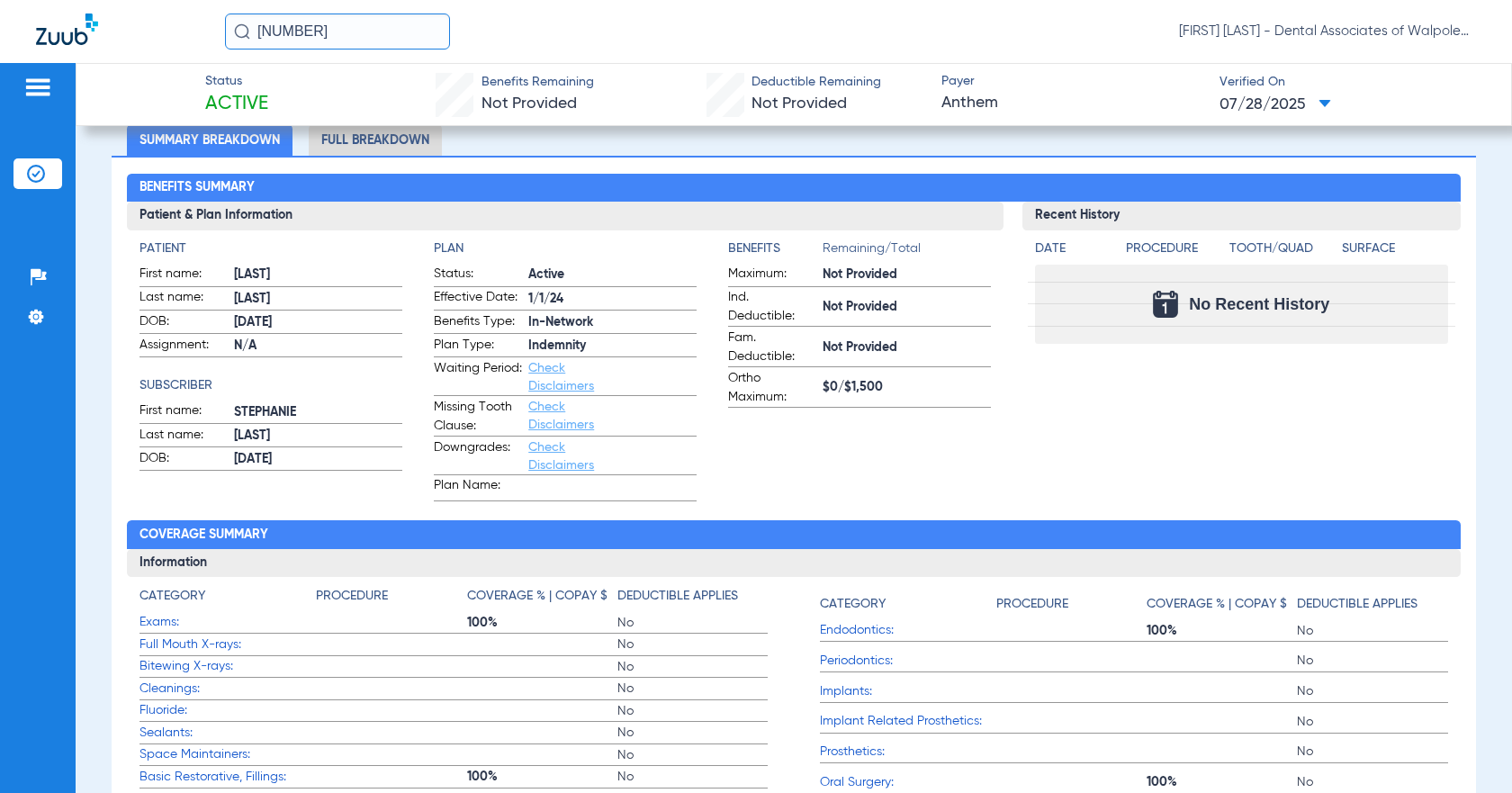 scroll, scrollTop: 111, scrollLeft: 0, axis: vertical 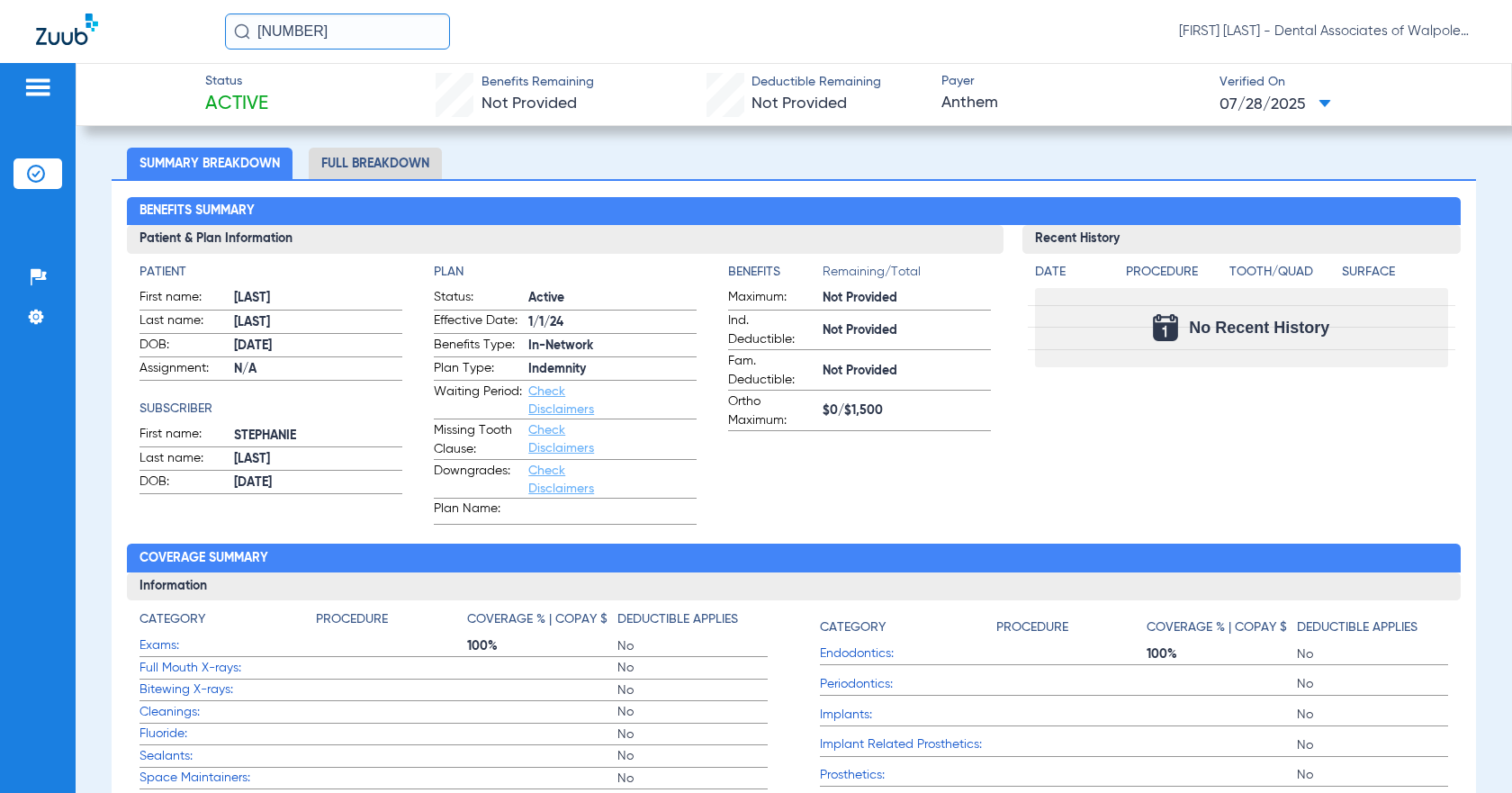 drag, startPoint x: 268, startPoint y: 28, endPoint x: 437, endPoint y: 2, distance: 170.9883 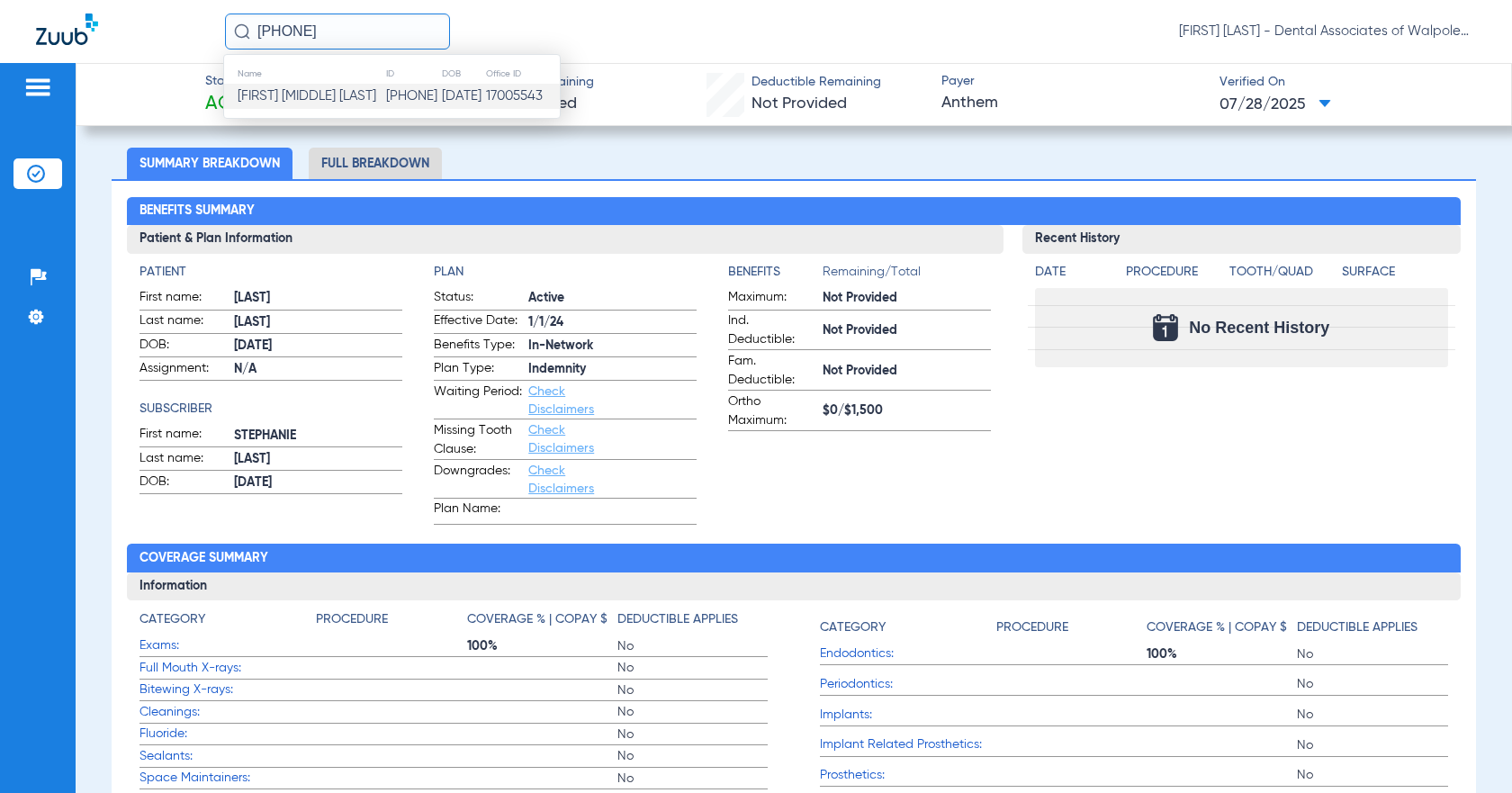 click on "[FIRST] [MIDDLE] [LAST]" 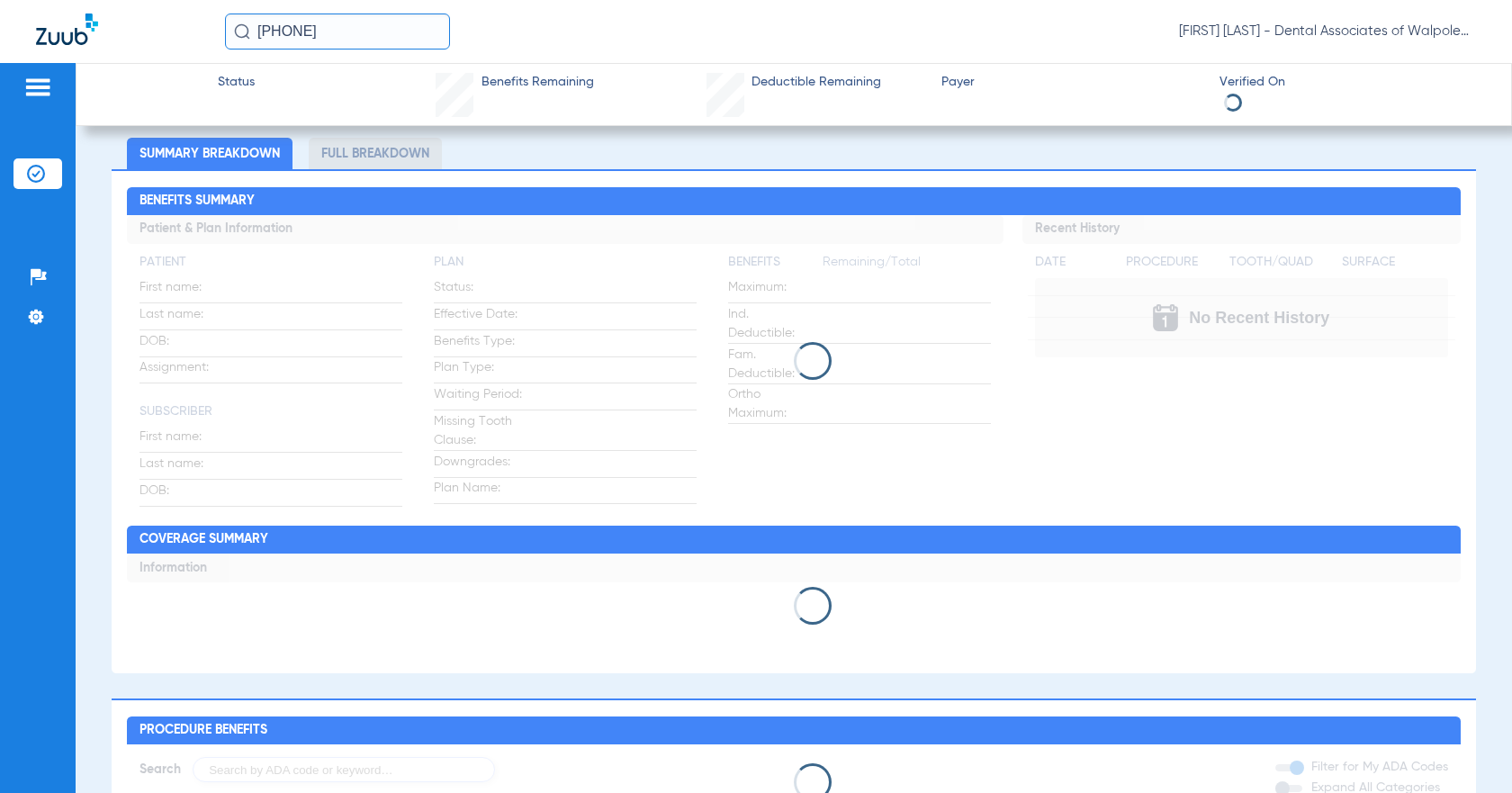 scroll, scrollTop: 111, scrollLeft: 0, axis: vertical 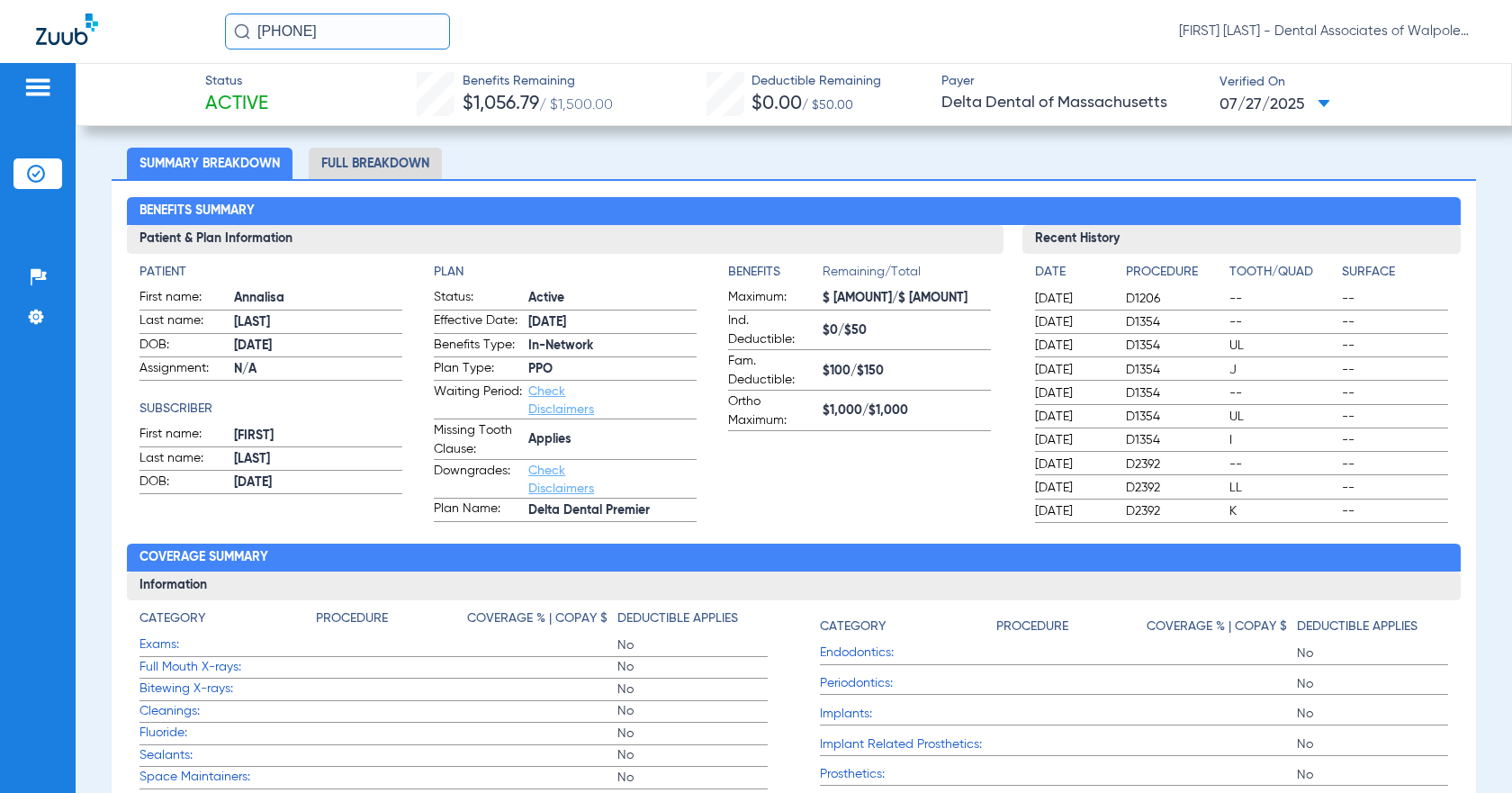 click on "Full Breakdown" 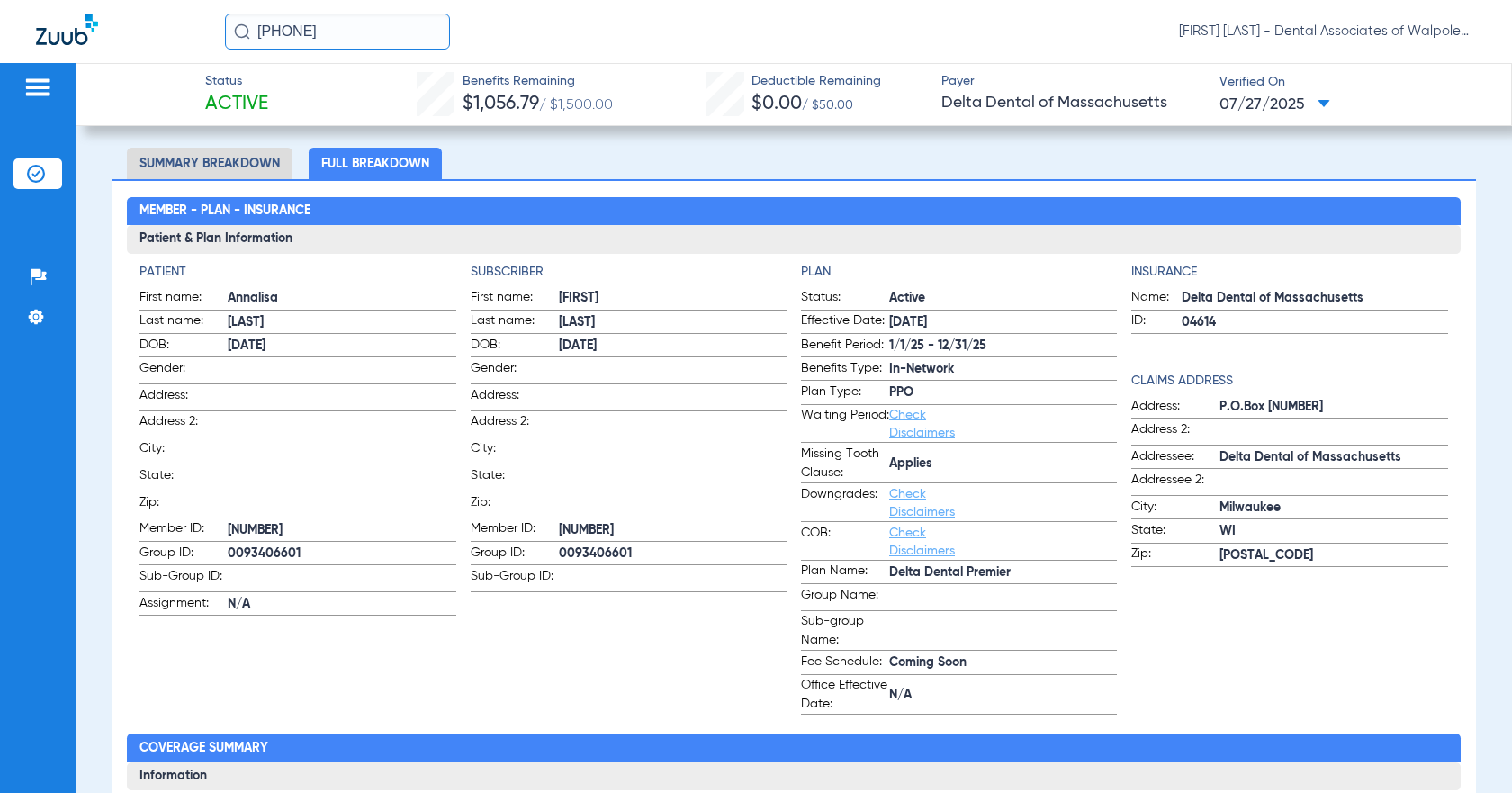 drag, startPoint x: 256, startPoint y: 32, endPoint x: 364, endPoint y: 29, distance: 108.04166 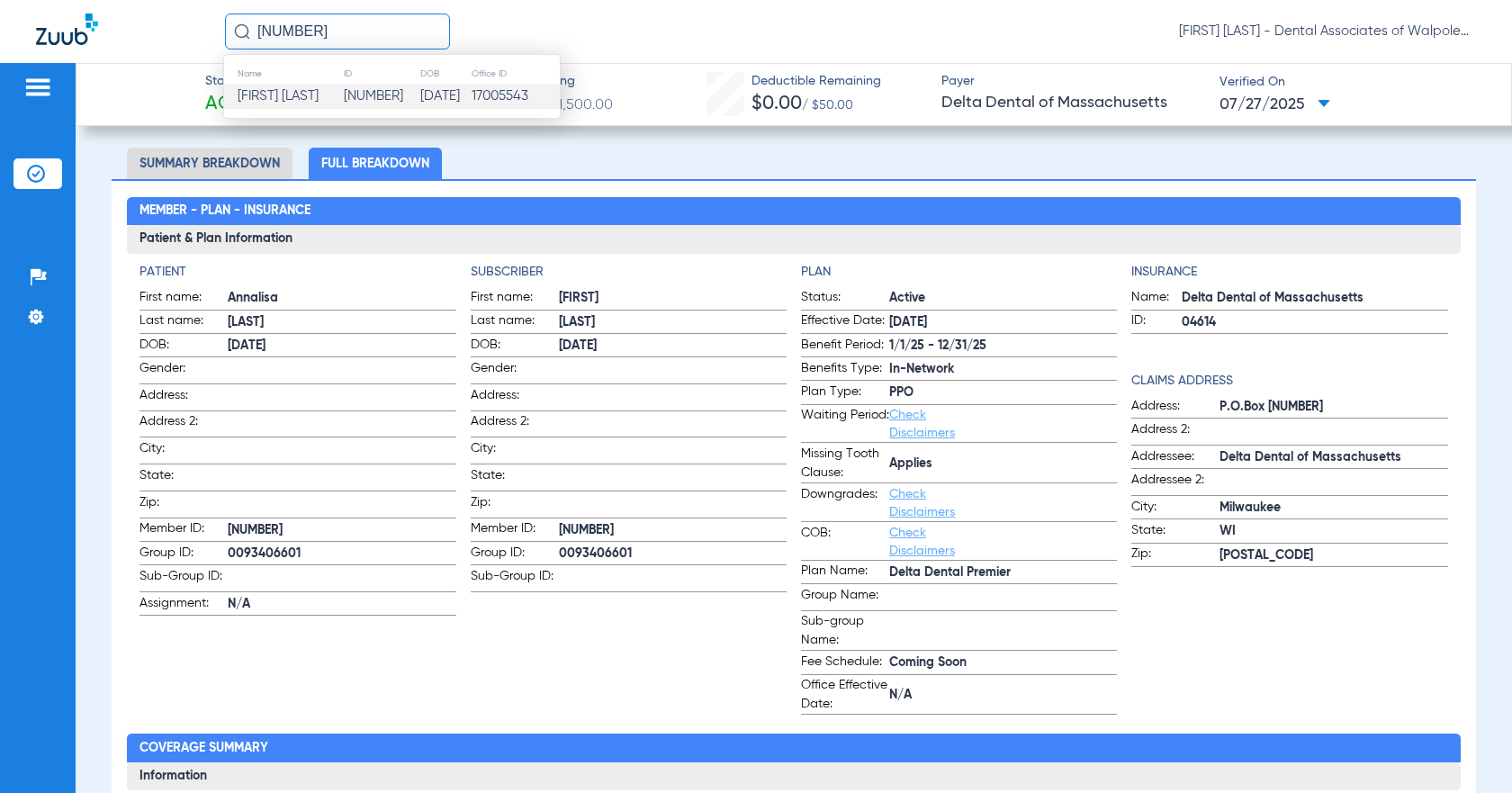 click on "[FIRST] [LAST]" 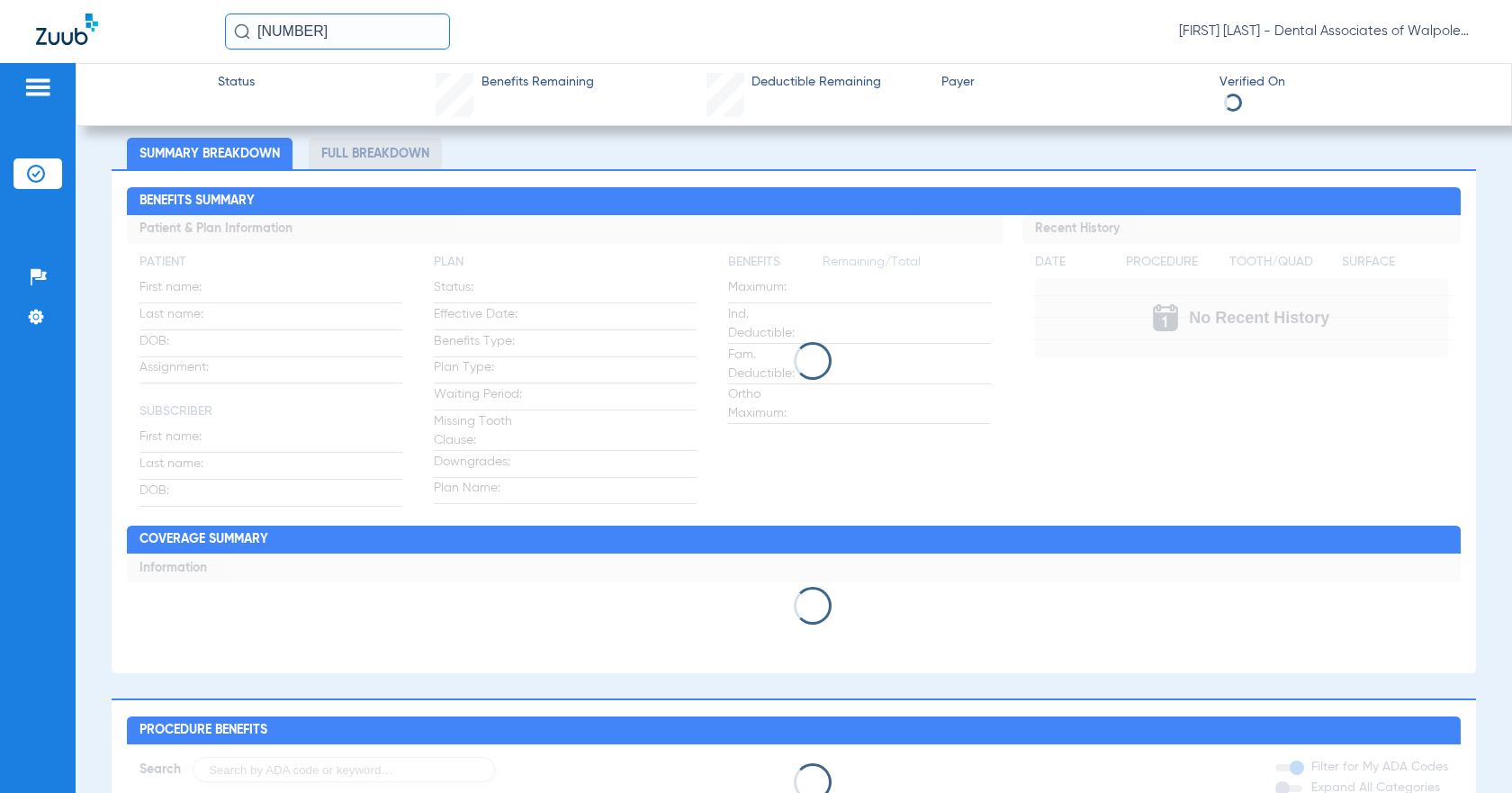 scroll, scrollTop: 111, scrollLeft: 0, axis: vertical 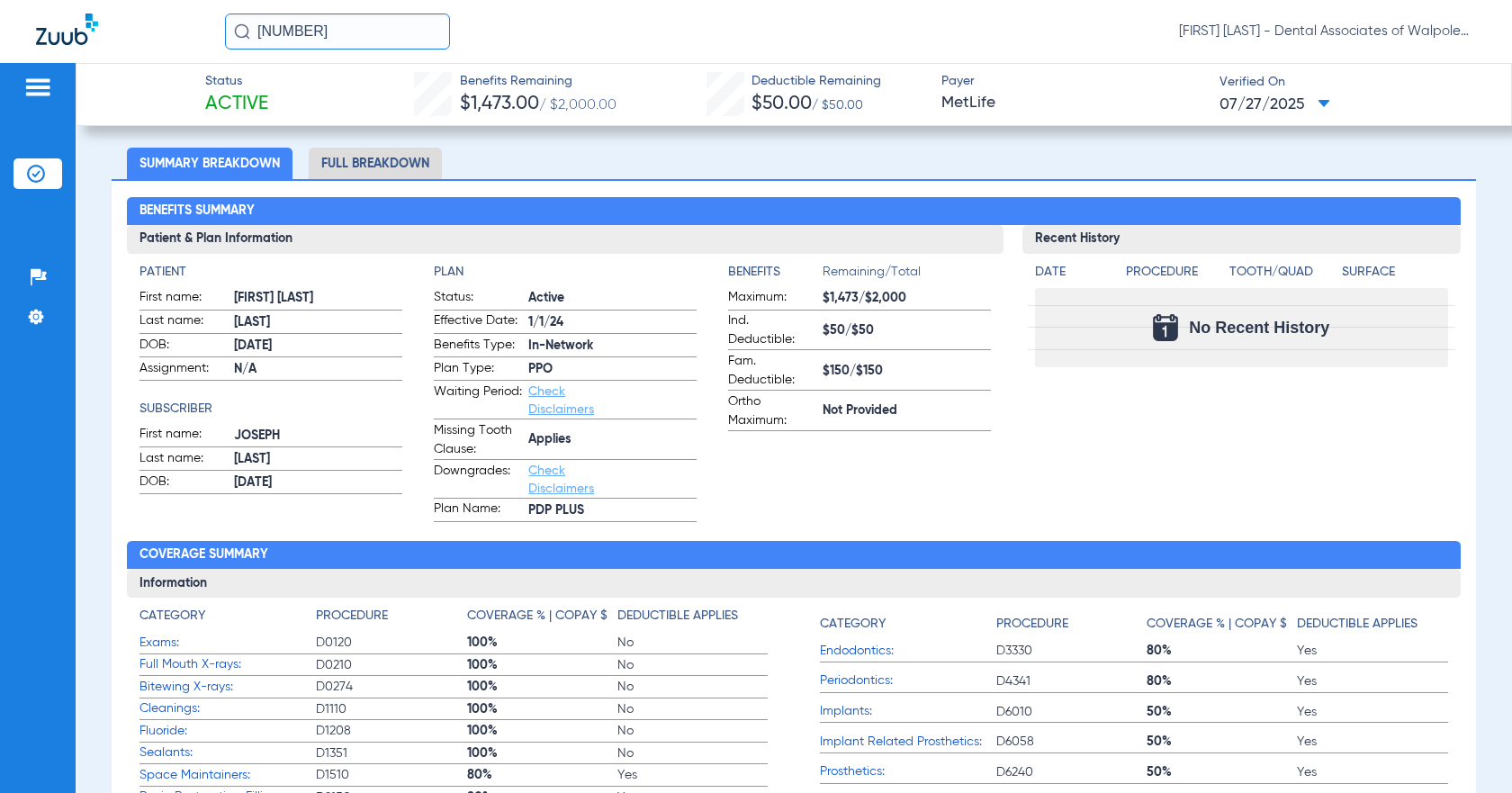 click on "Full Breakdown" 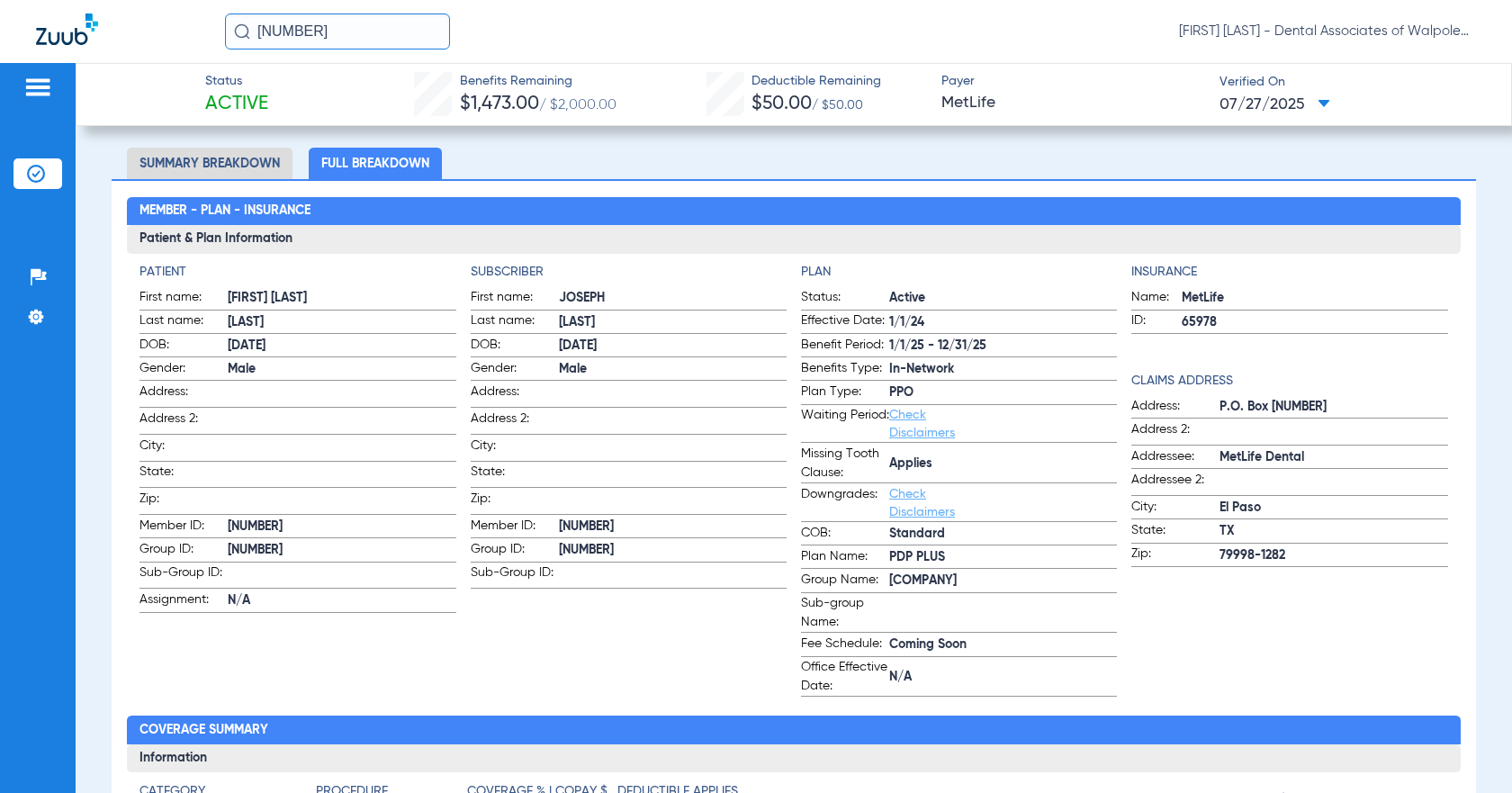 click on "Full Breakdown" 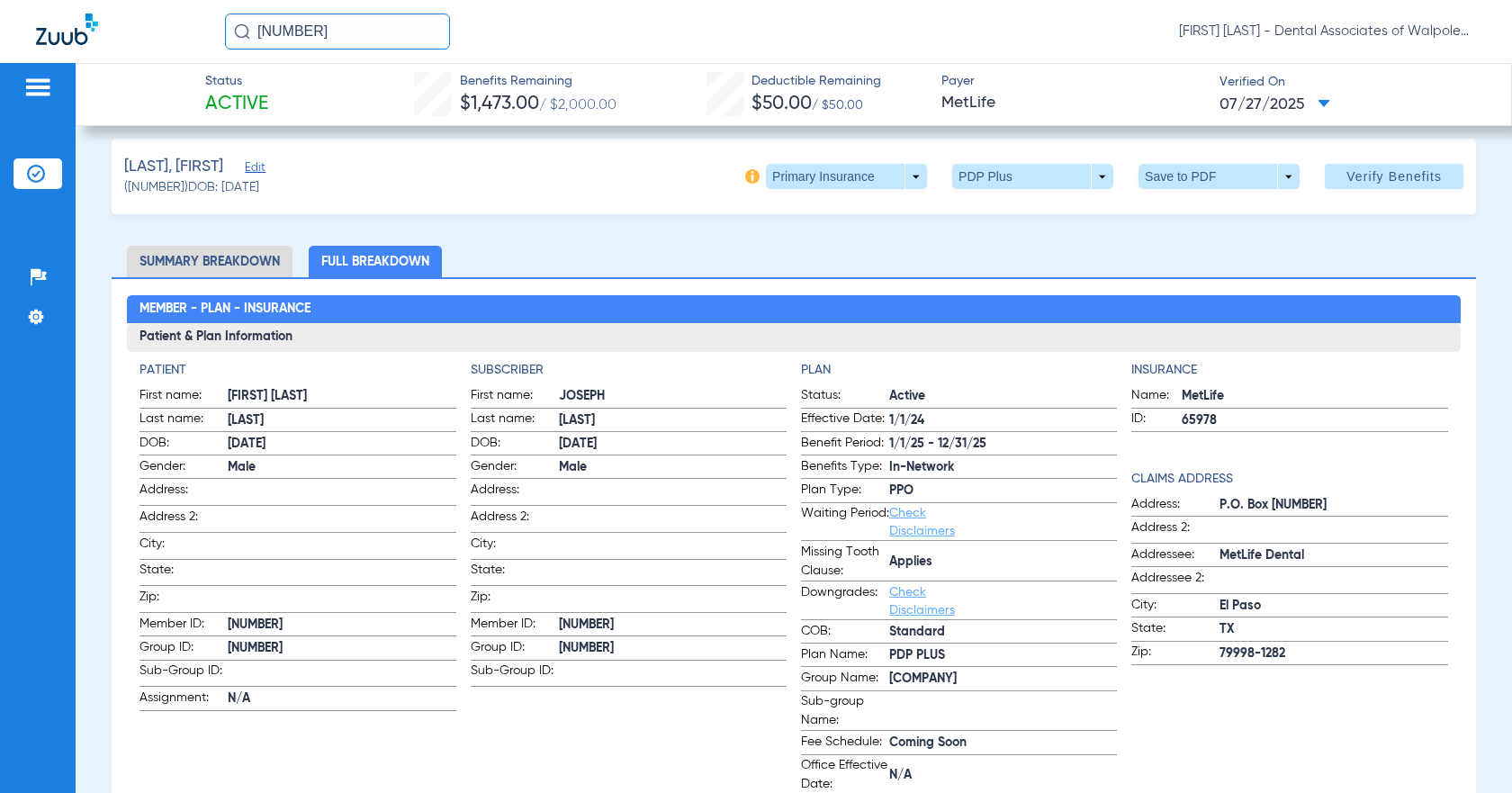 scroll, scrollTop: 3, scrollLeft: 0, axis: vertical 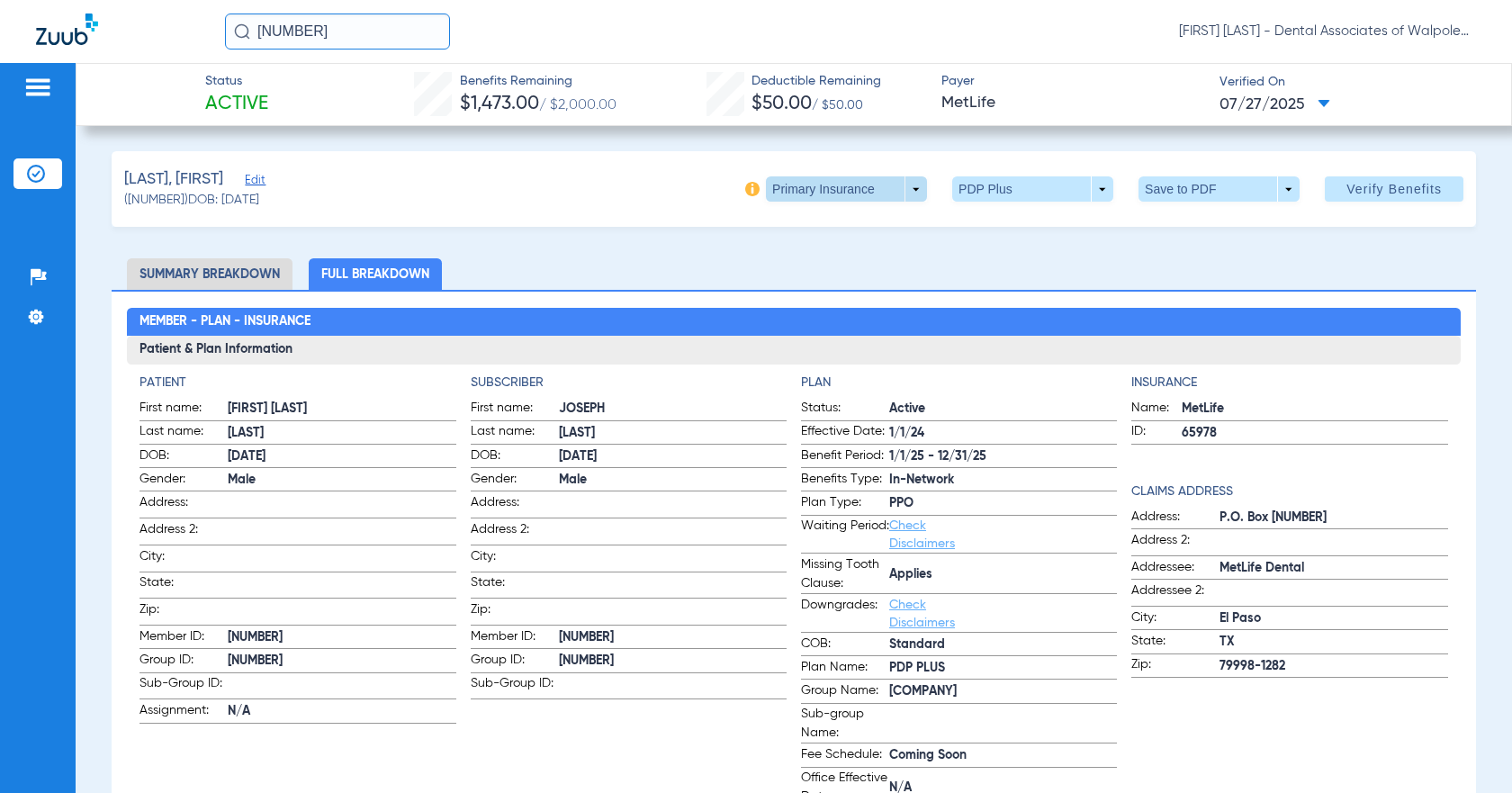 click 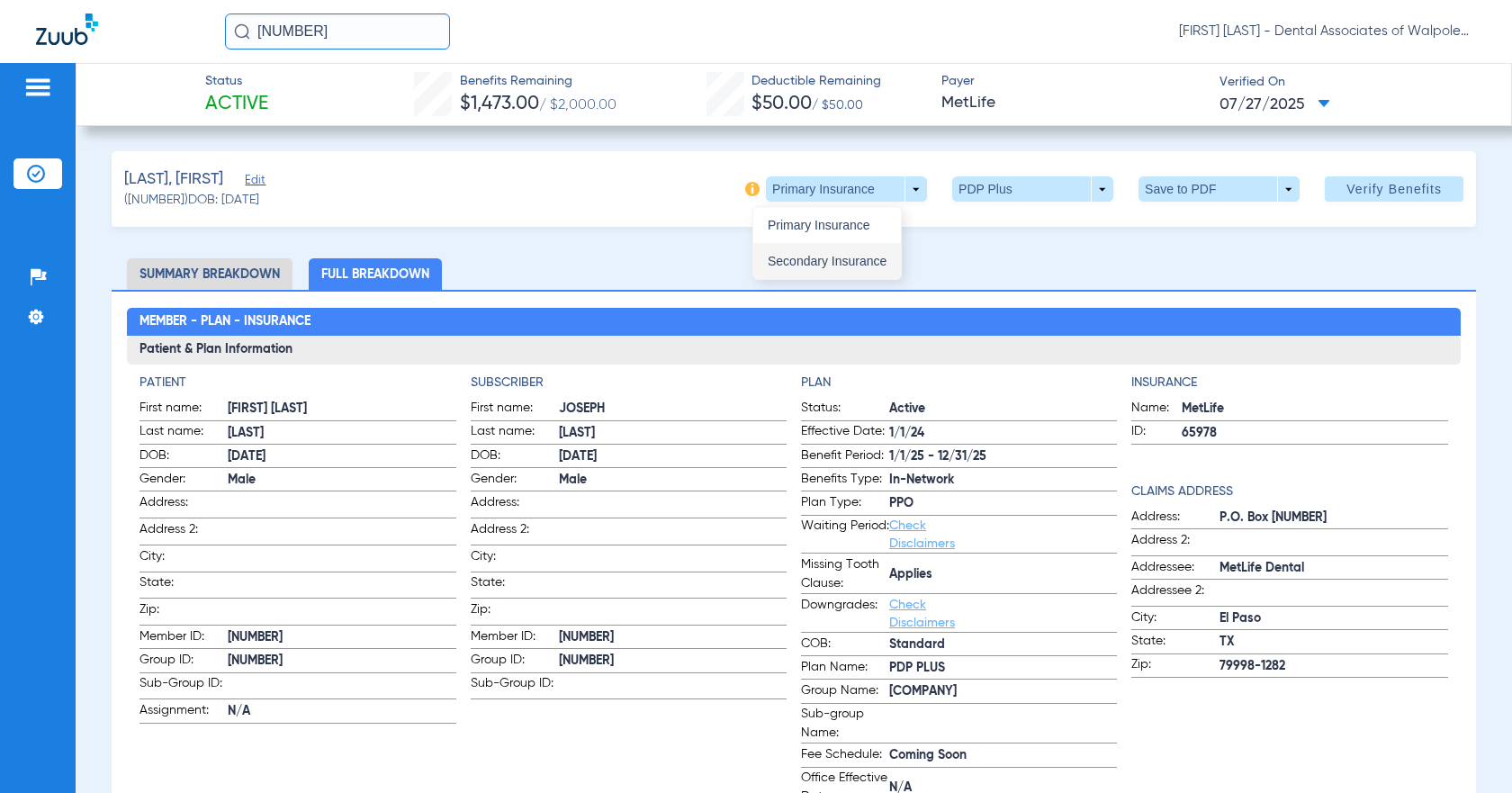 click on "Secondary Insurance" at bounding box center (827, 261) 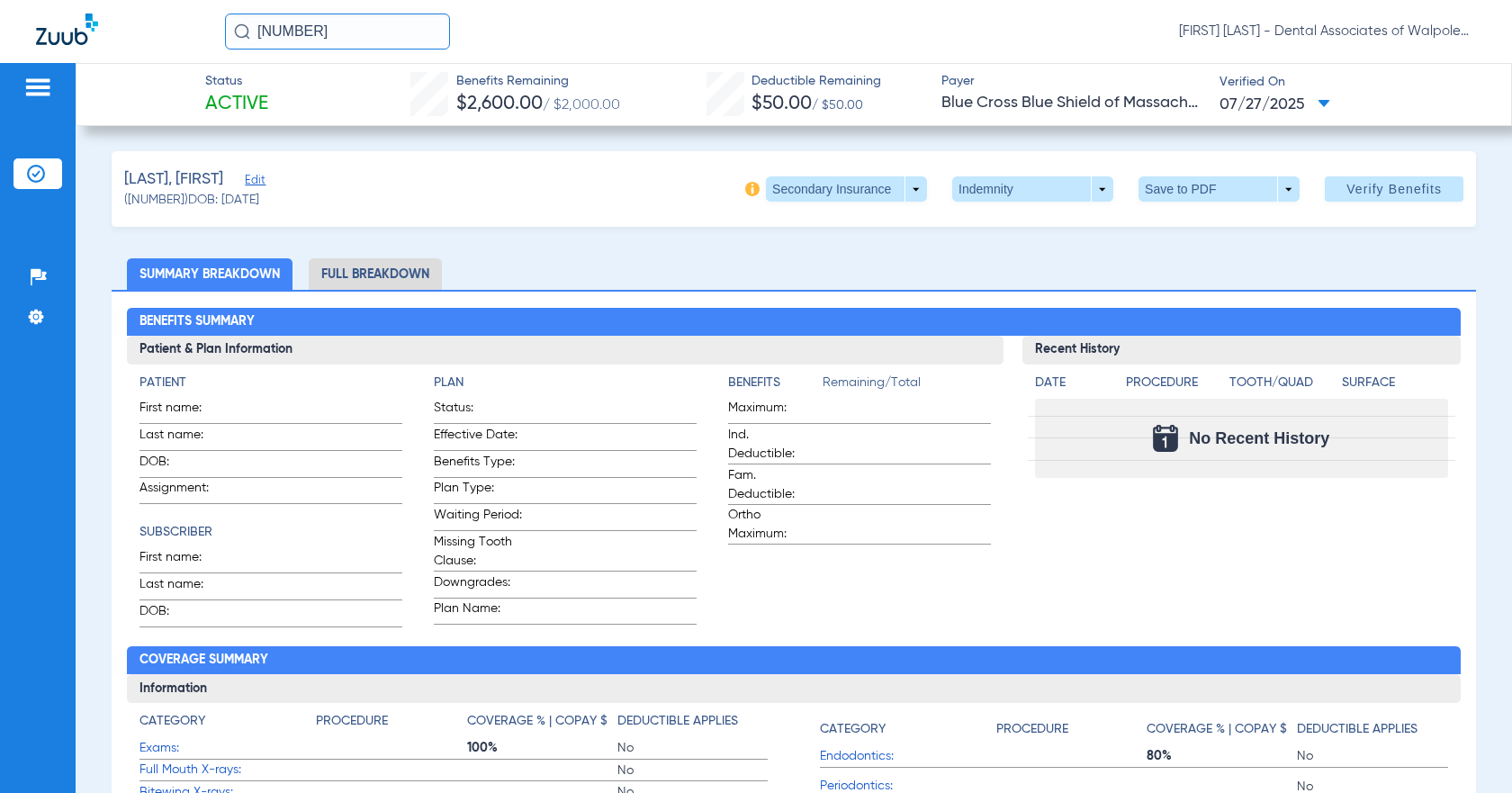 click on "Full Breakdown" 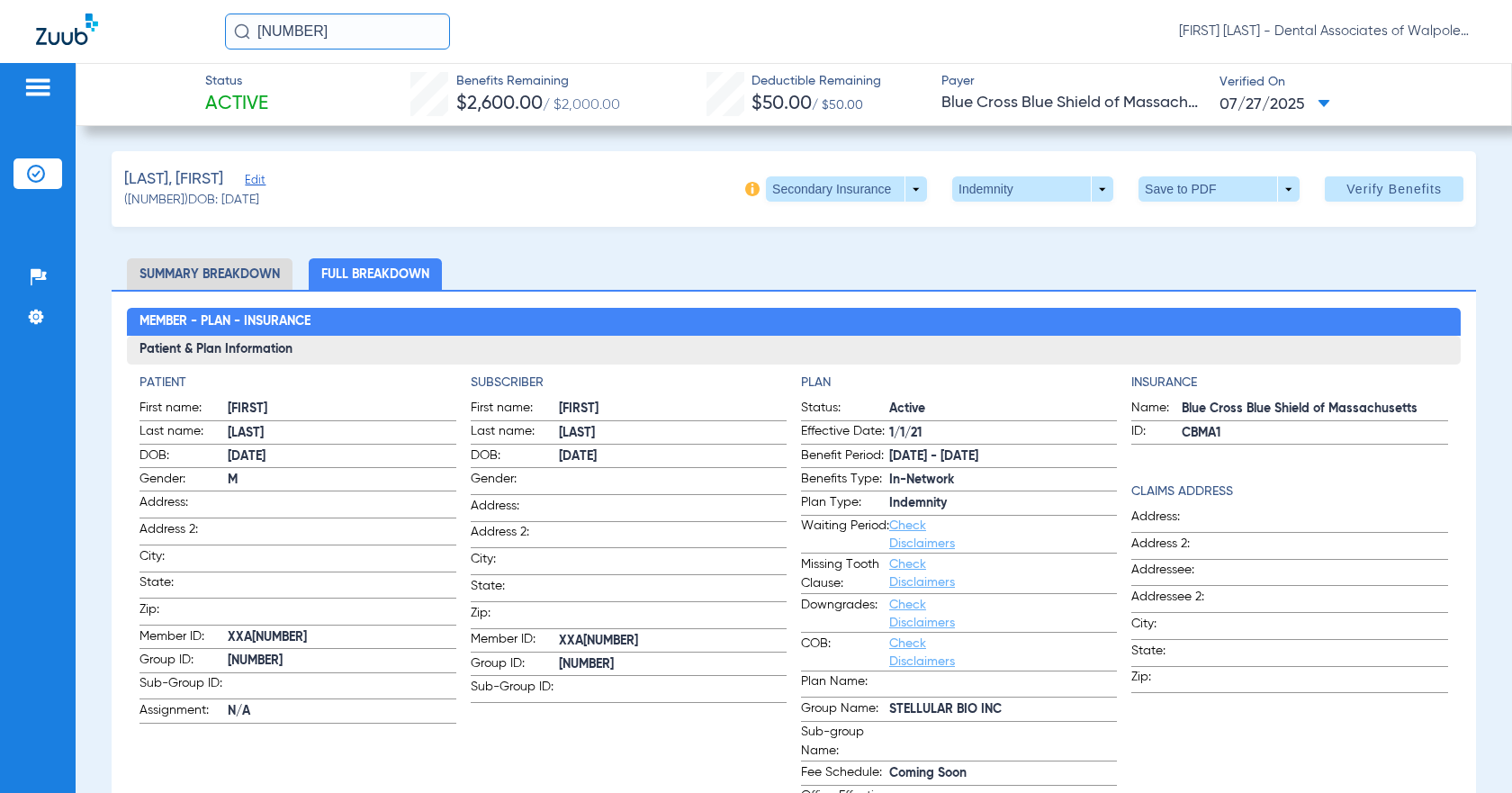 drag, startPoint x: 257, startPoint y: 32, endPoint x: 351, endPoint y: 32, distance: 94 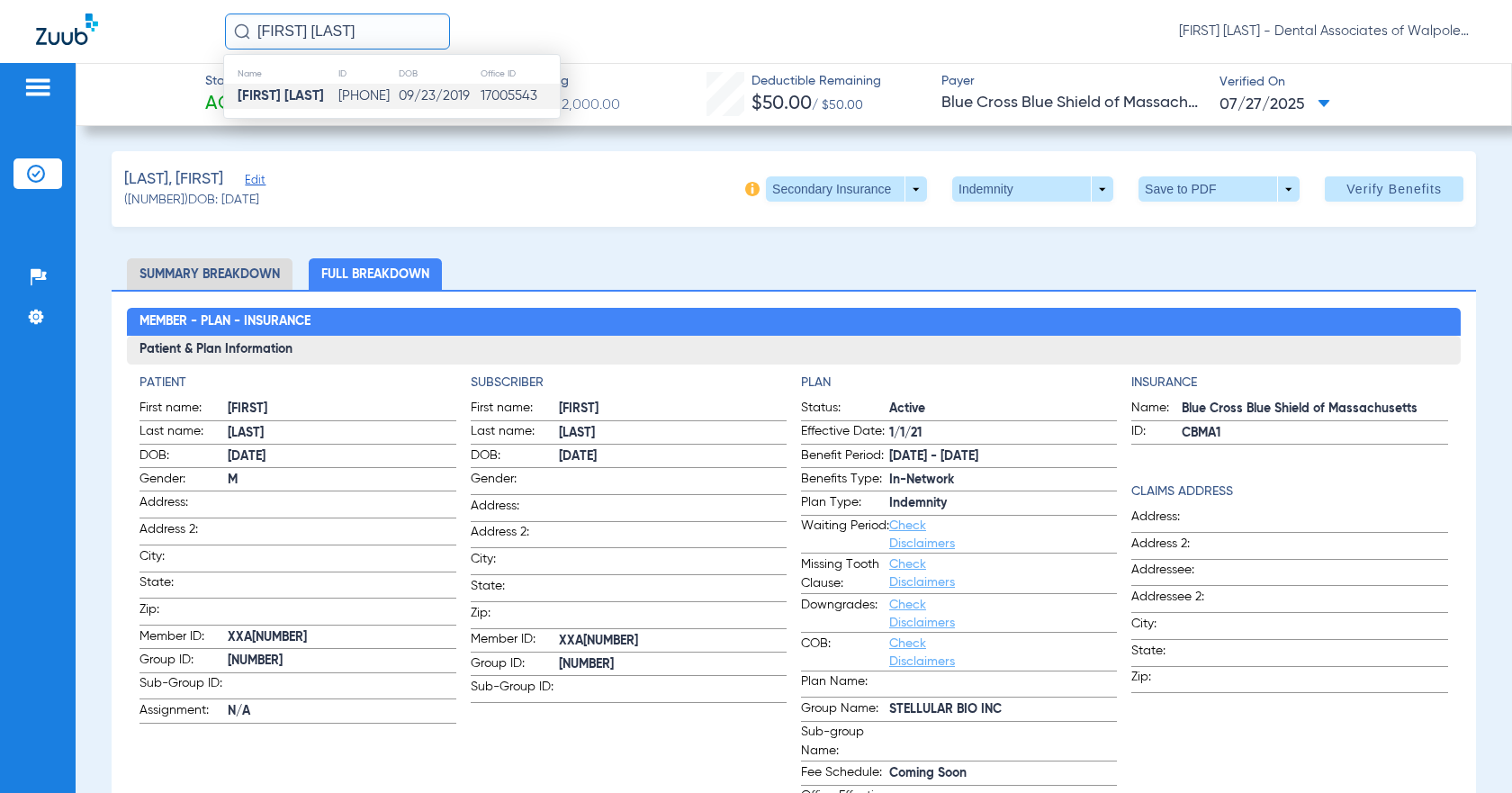 click on "[FIRST] [LAST]" 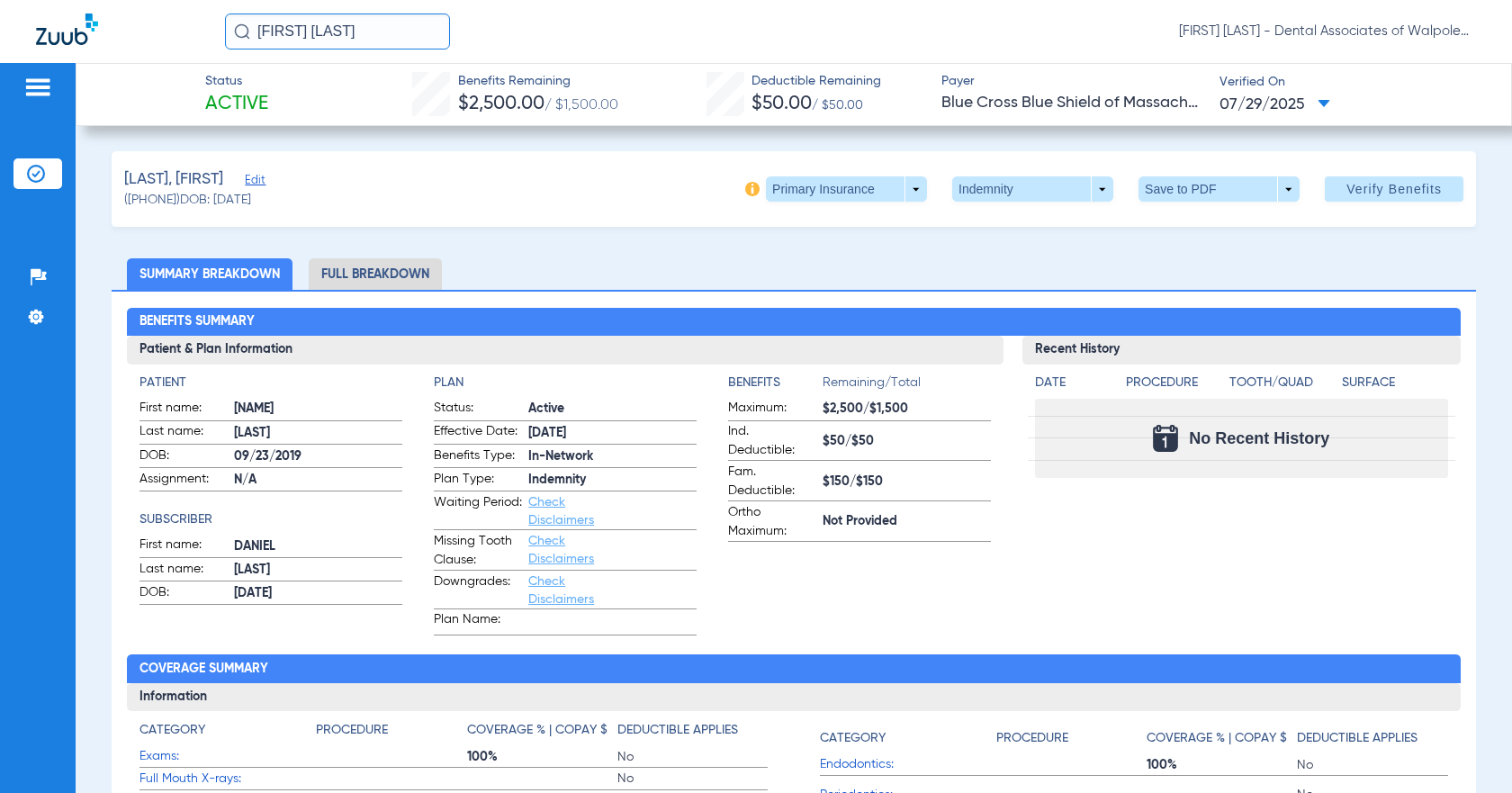 click on "Full Breakdown" 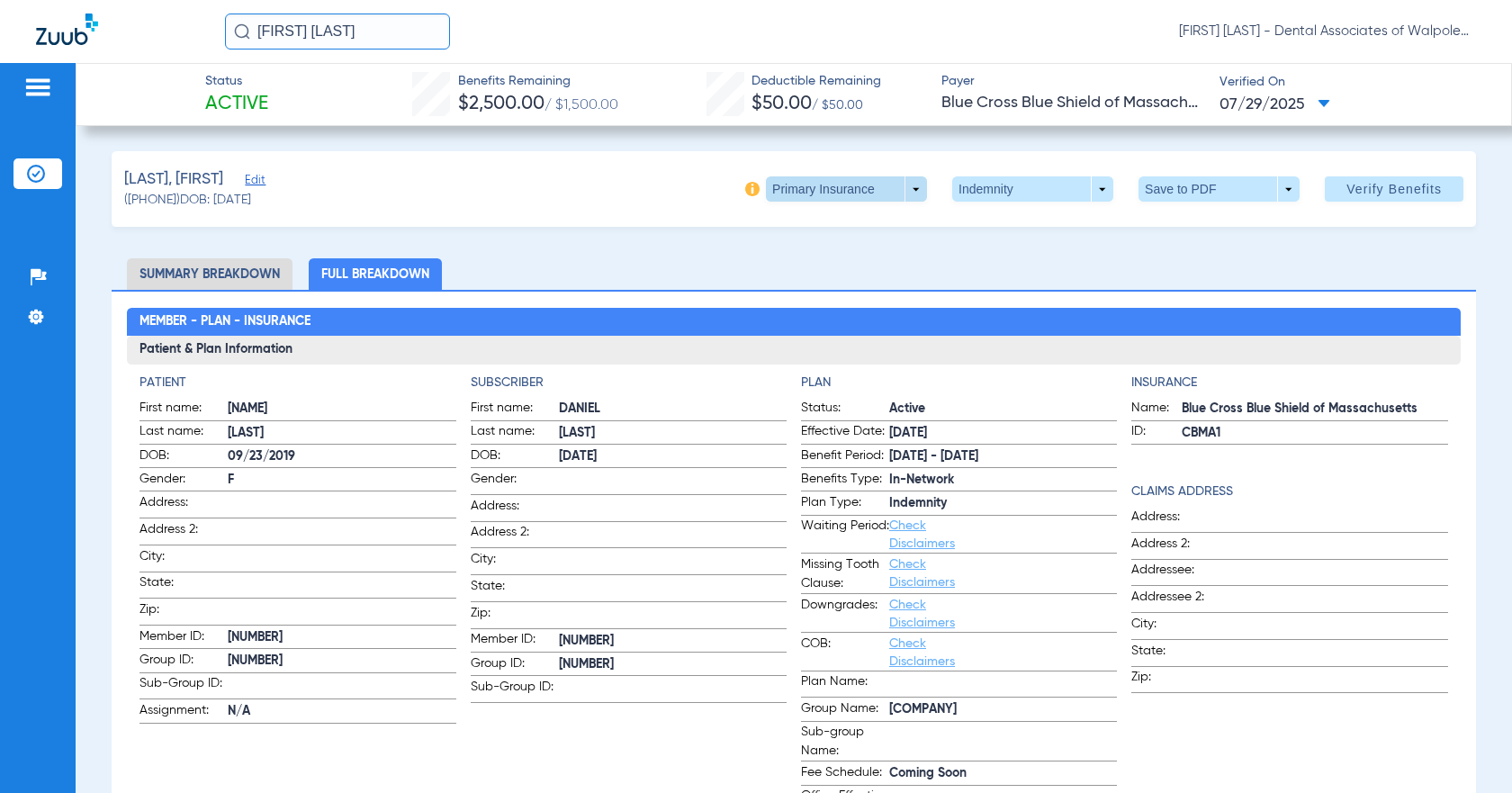 click 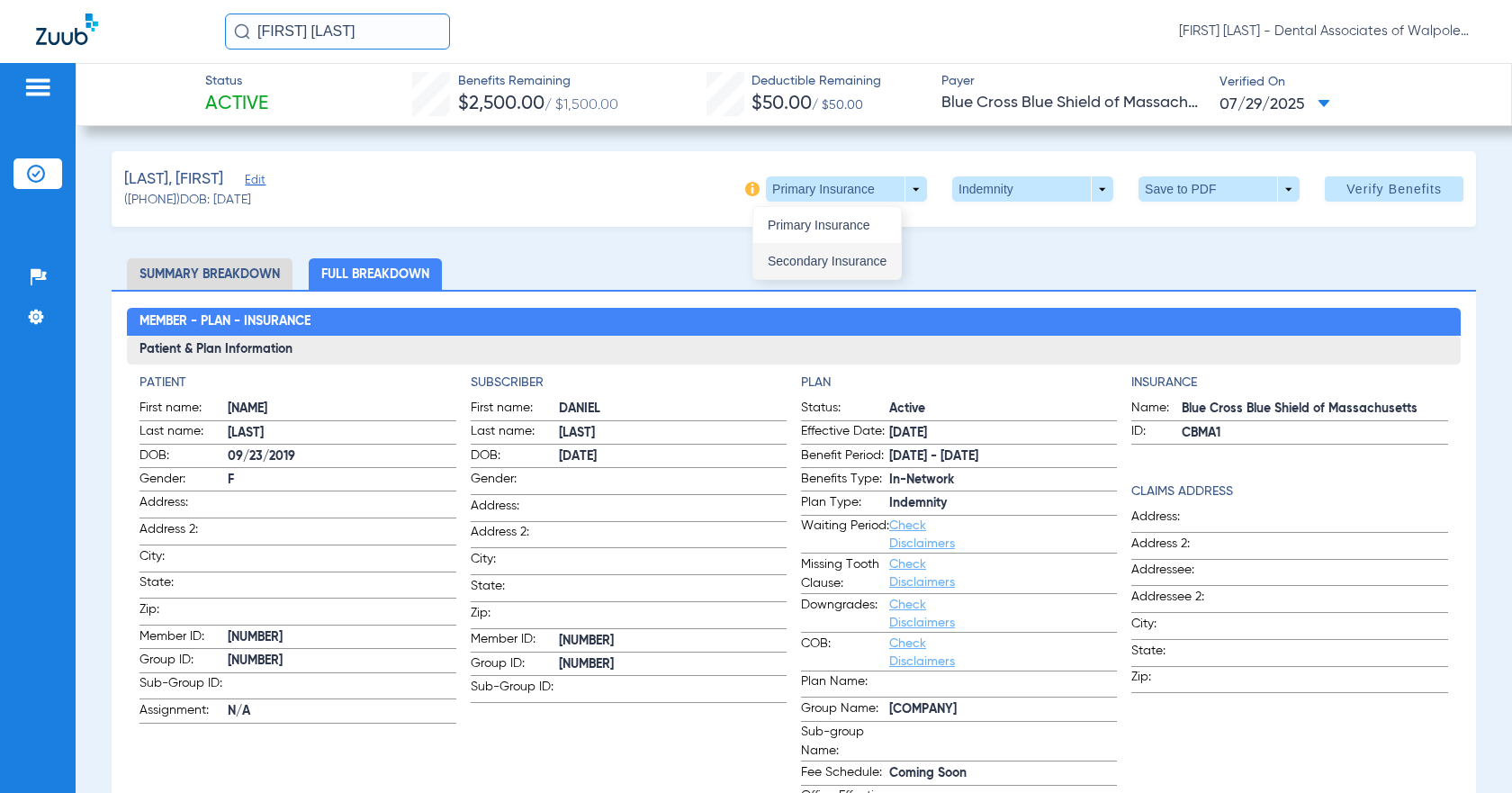 click on "Secondary Insurance" at bounding box center (827, 261) 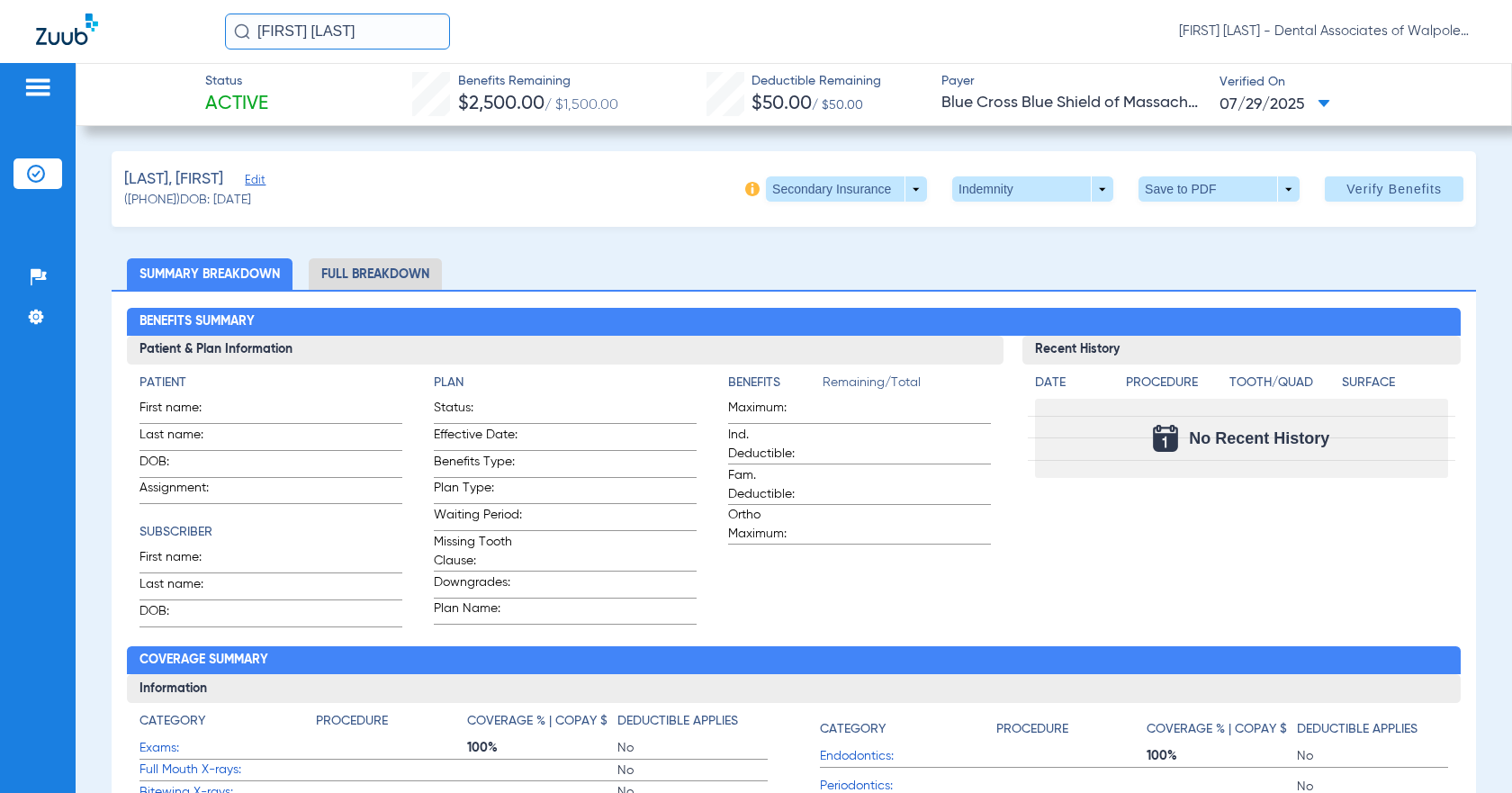 drag, startPoint x: 260, startPoint y: 29, endPoint x: 434, endPoint y: 32, distance: 174.02586 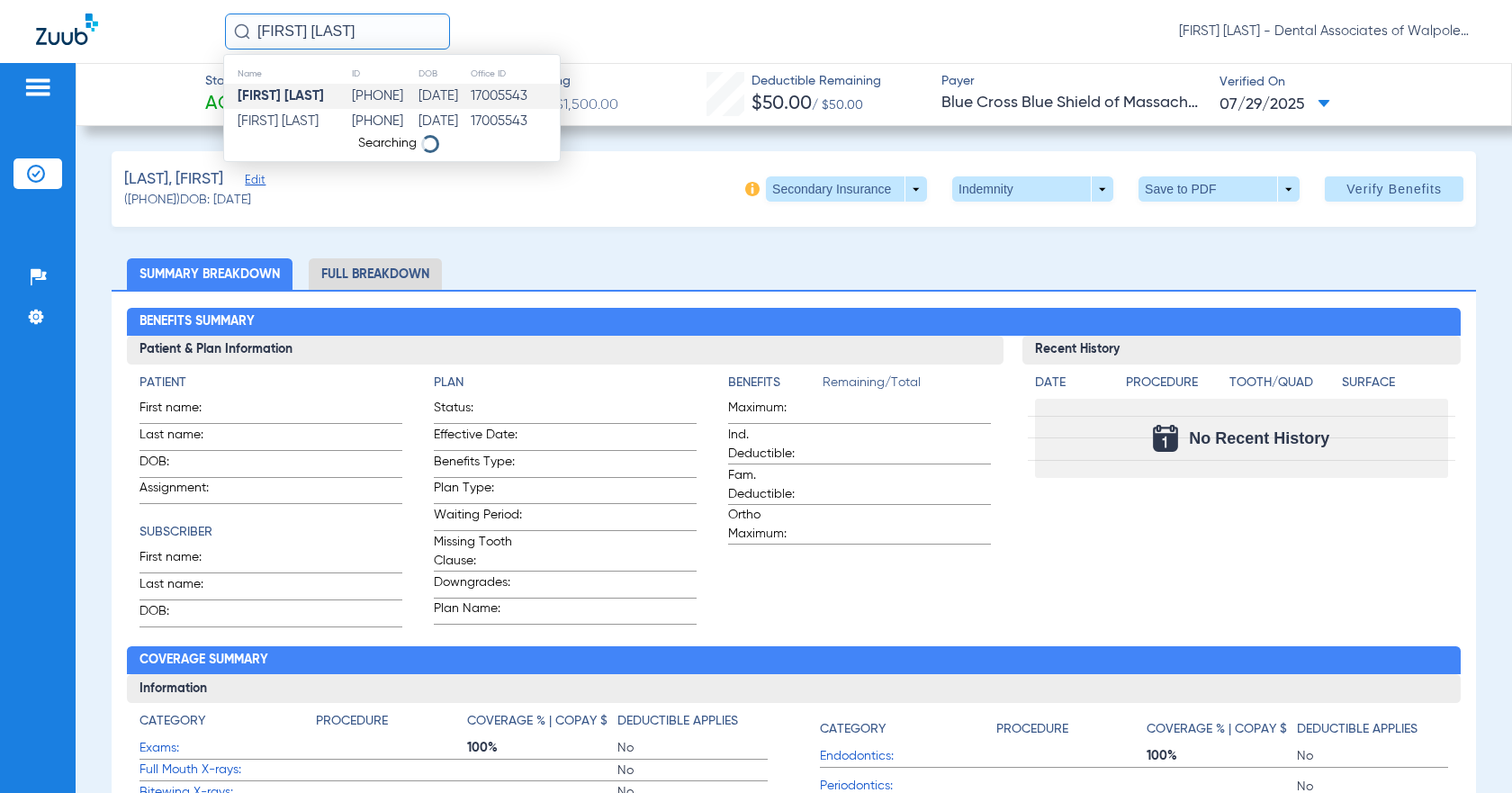 type on "[FIRST] [LAST]" 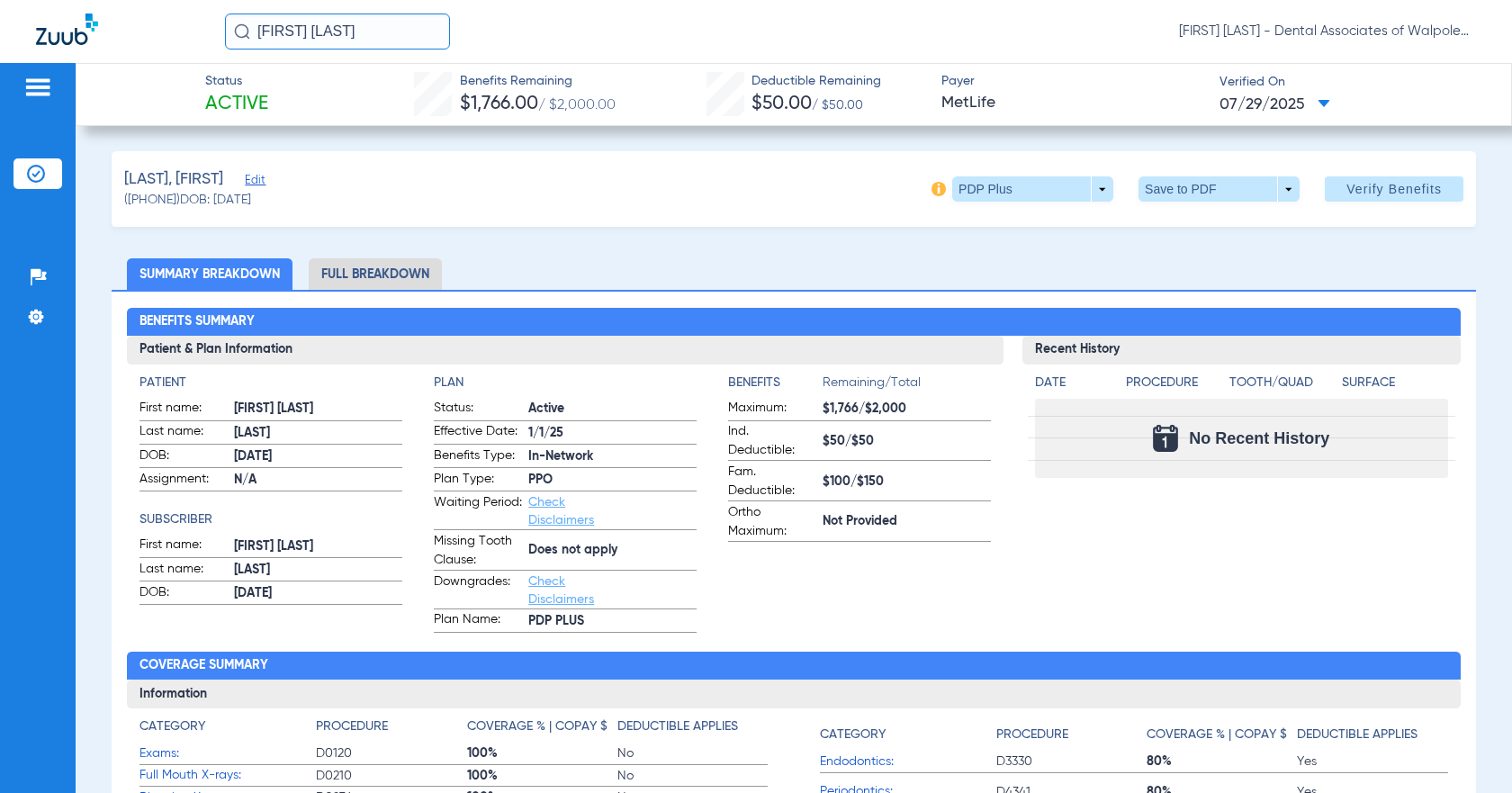 click on "Full Breakdown" 